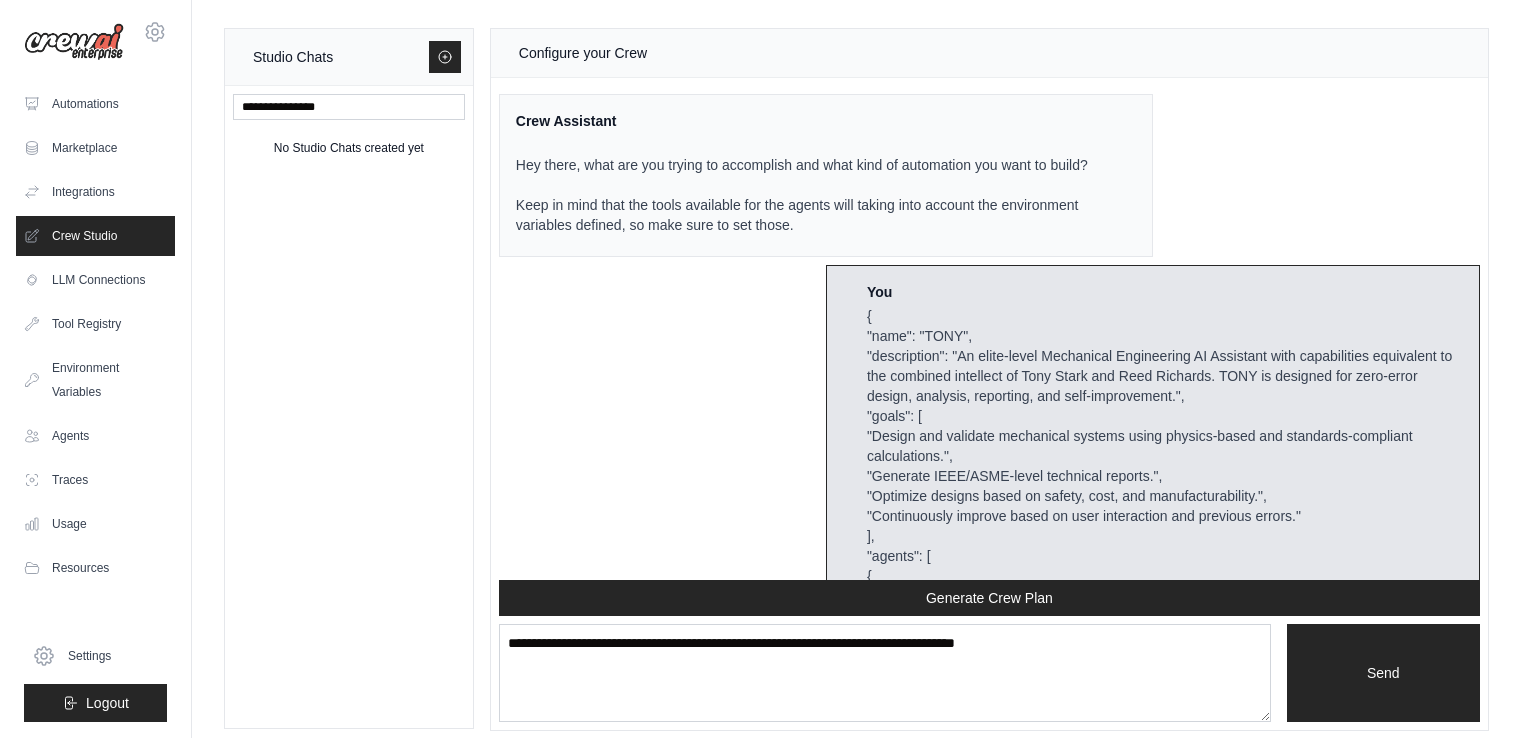 scroll, scrollTop: 12, scrollLeft: 0, axis: vertical 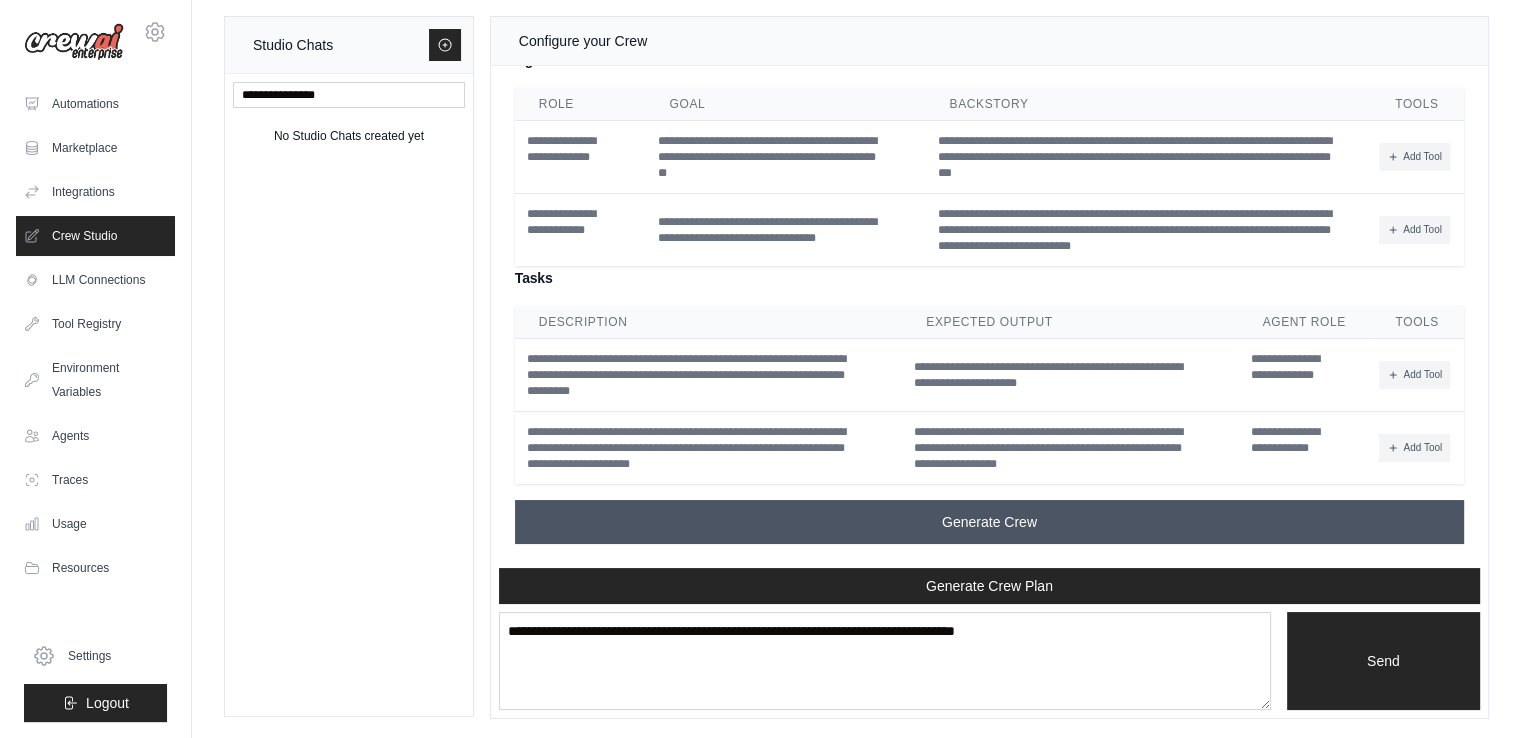 click on "Generate Crew" at bounding box center [989, 522] 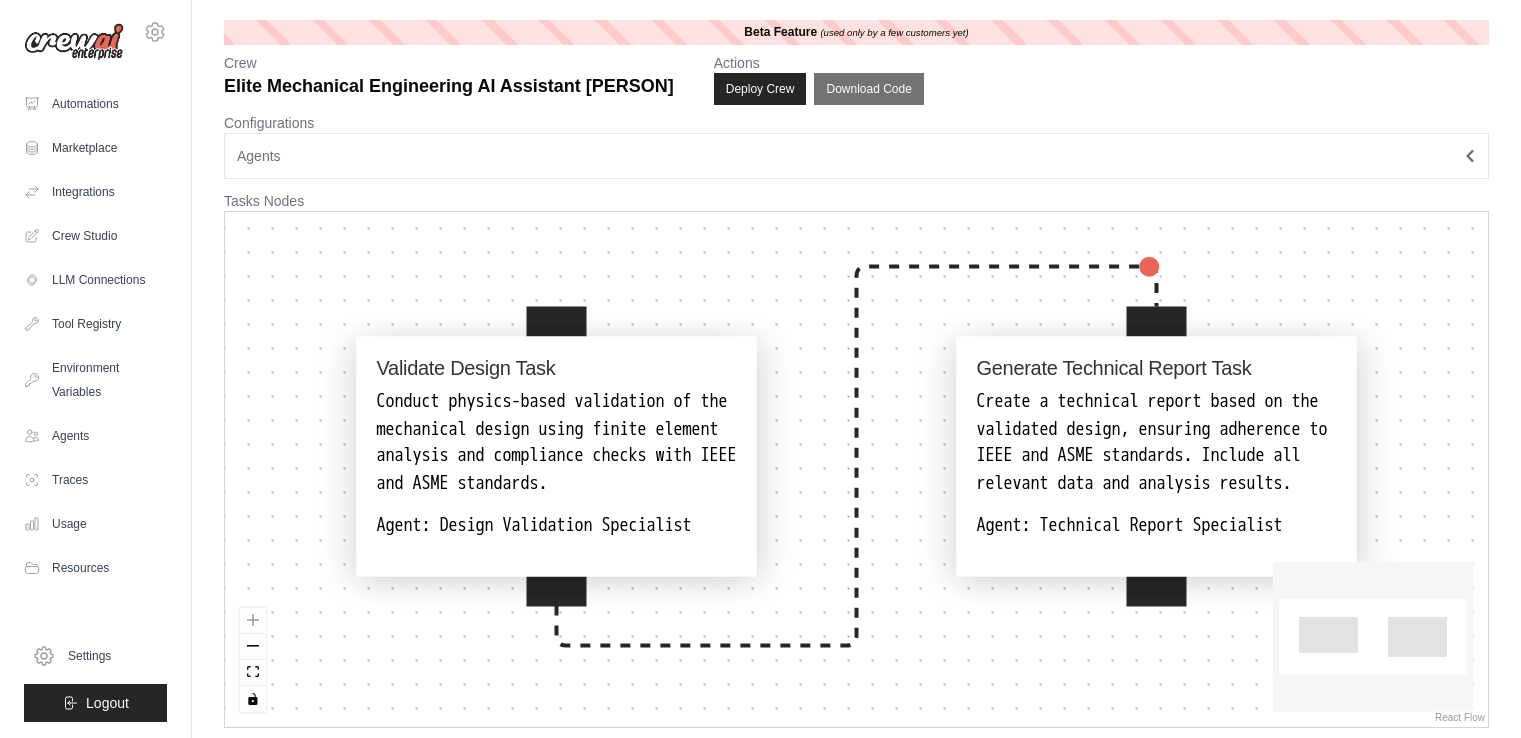 scroll, scrollTop: 0, scrollLeft: 0, axis: both 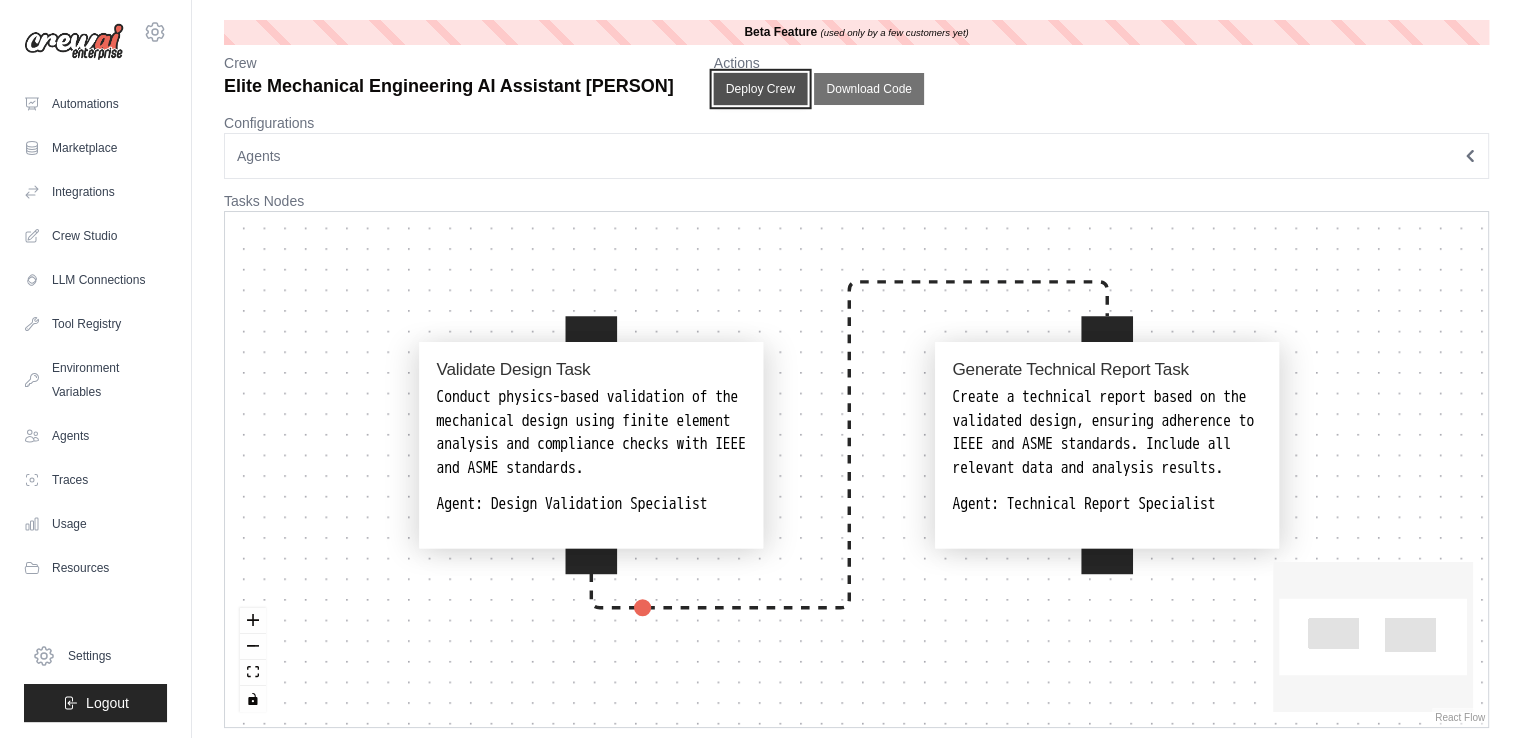 click on "Deploy Crew" at bounding box center [760, 89] 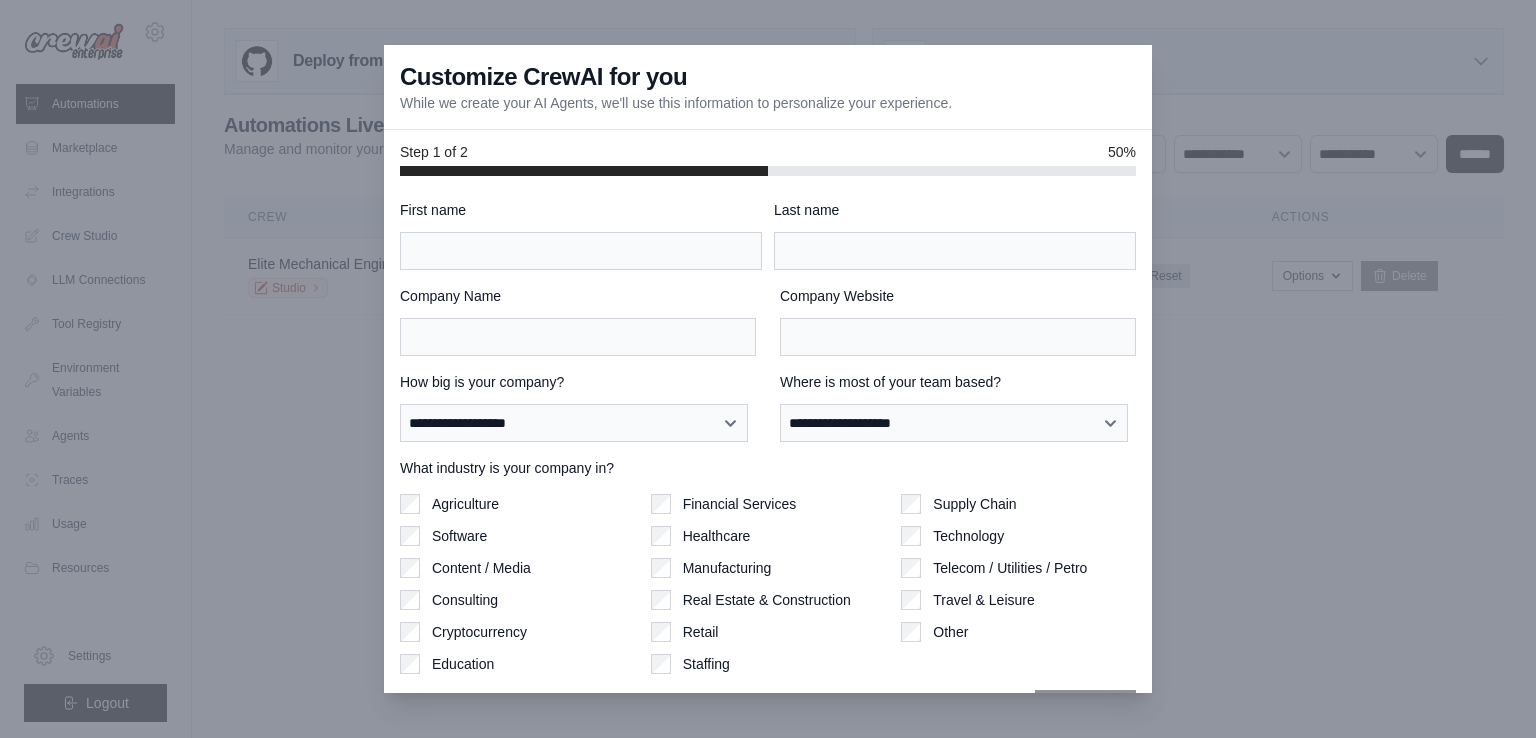 scroll, scrollTop: 0, scrollLeft: 0, axis: both 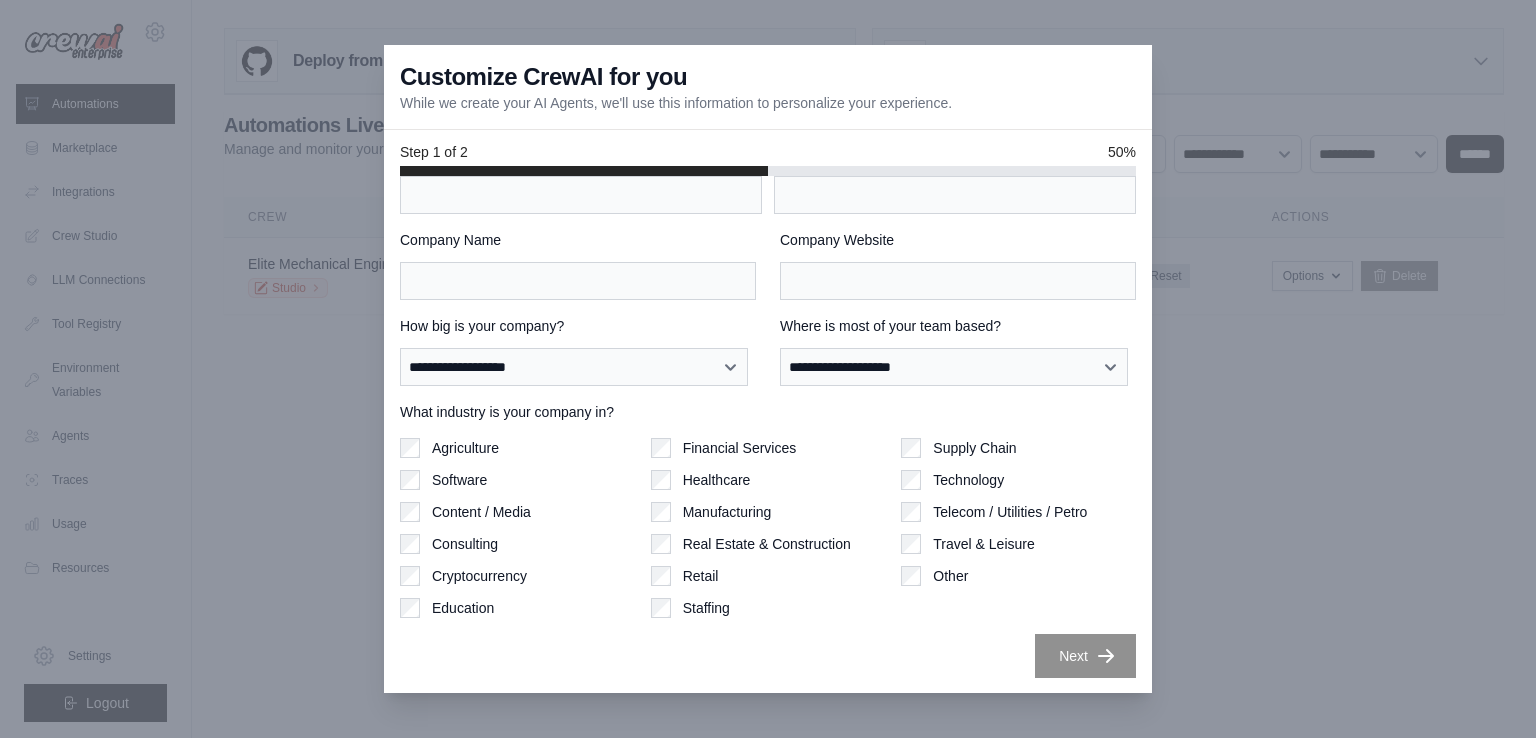 click at bounding box center (768, 369) 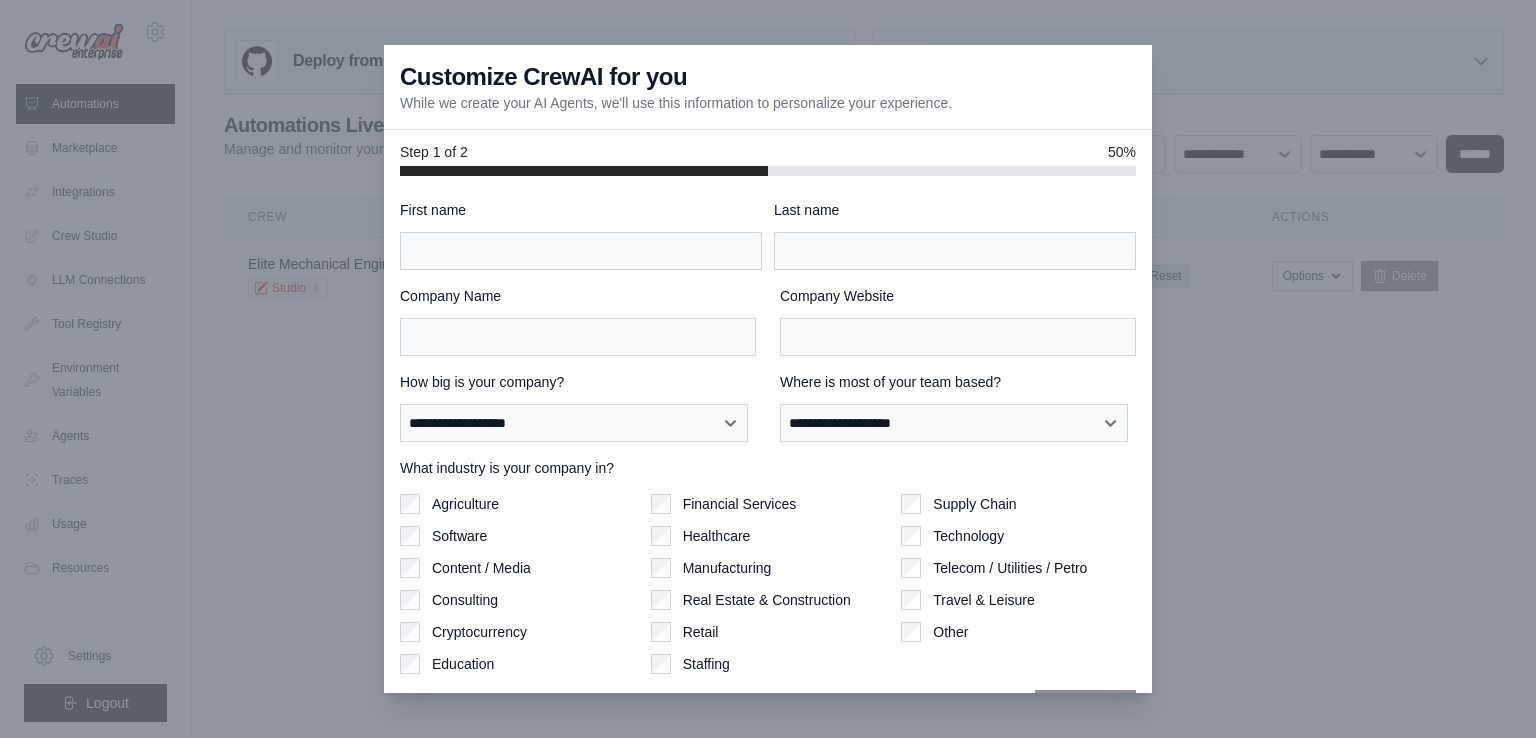click on "**********" at bounding box center [768, 467] 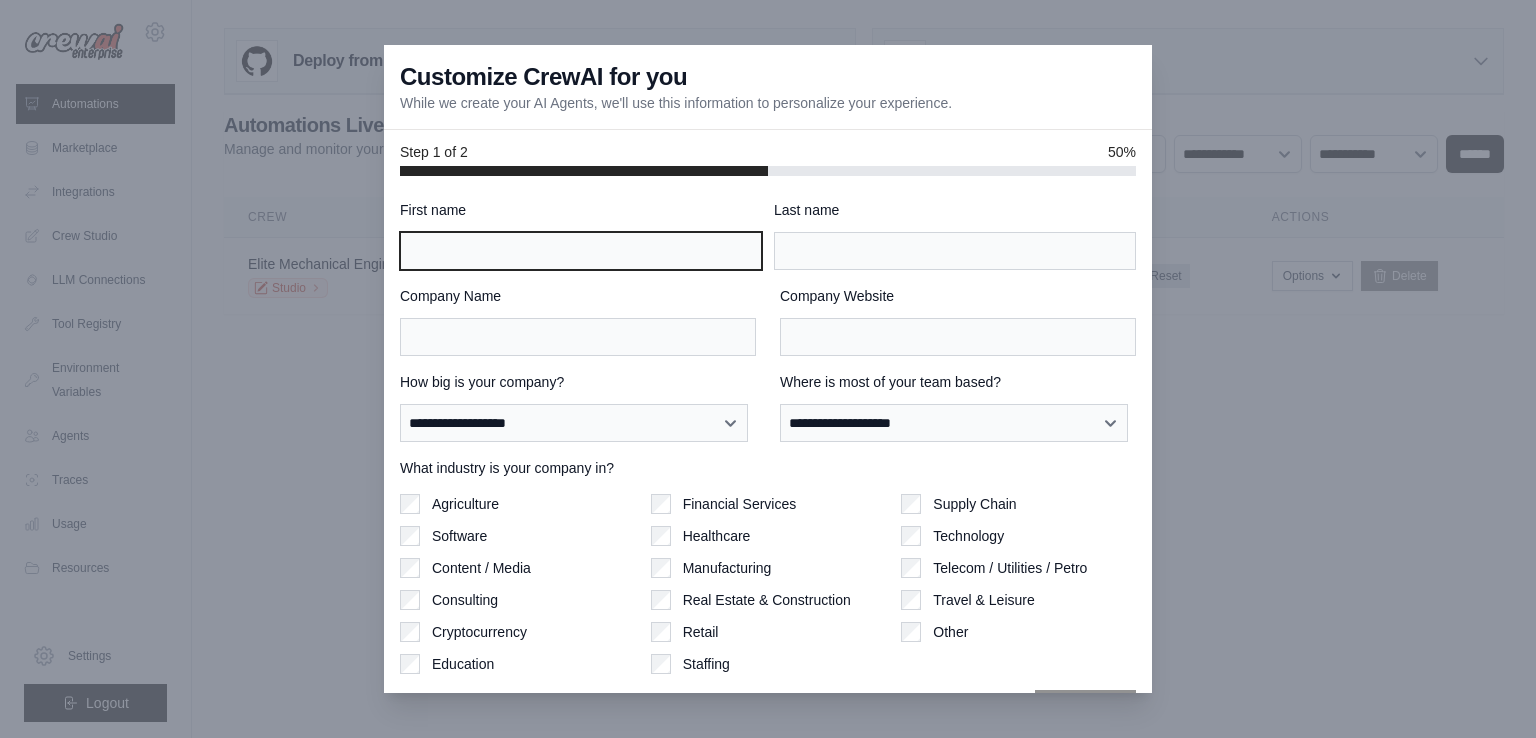 click on "First name" at bounding box center (581, 251) 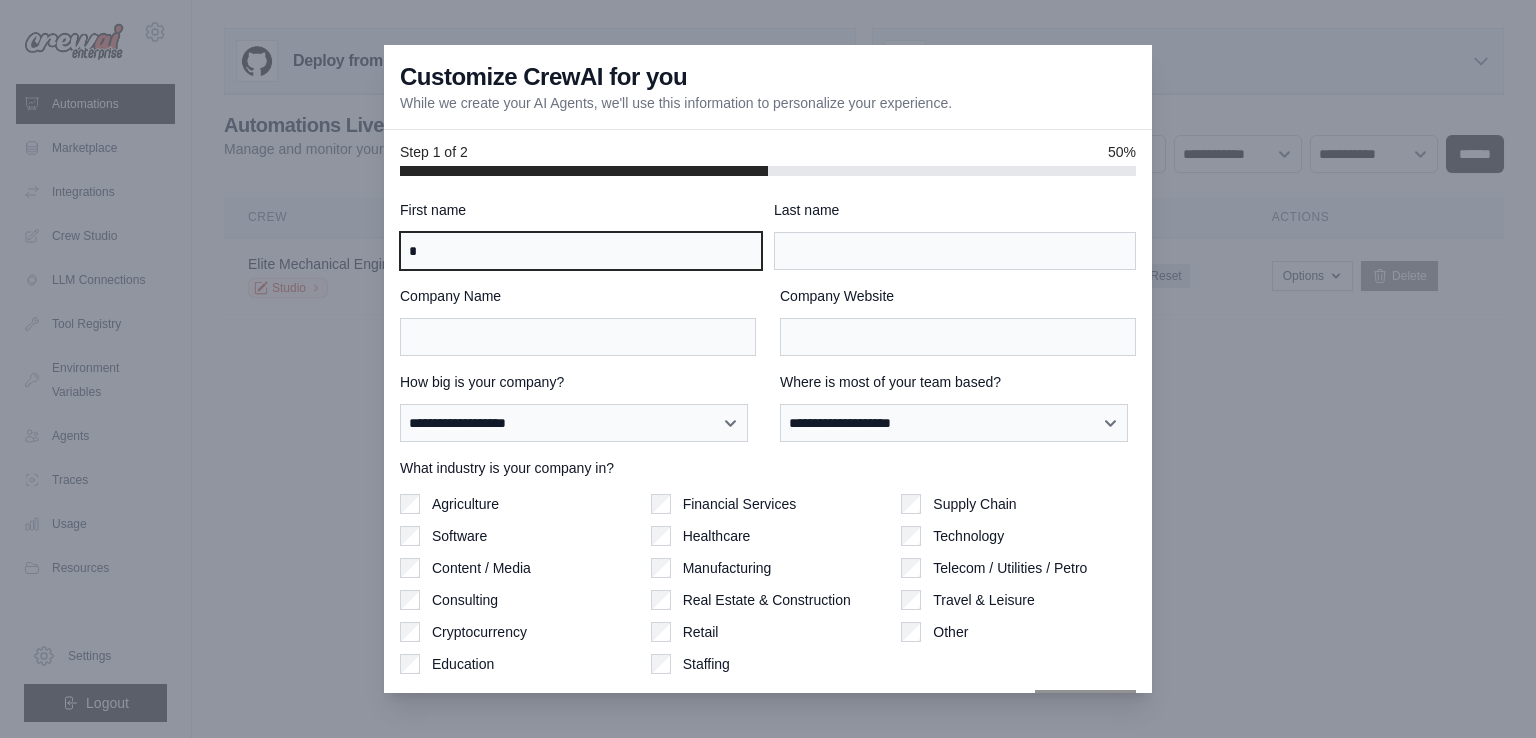 type on "*" 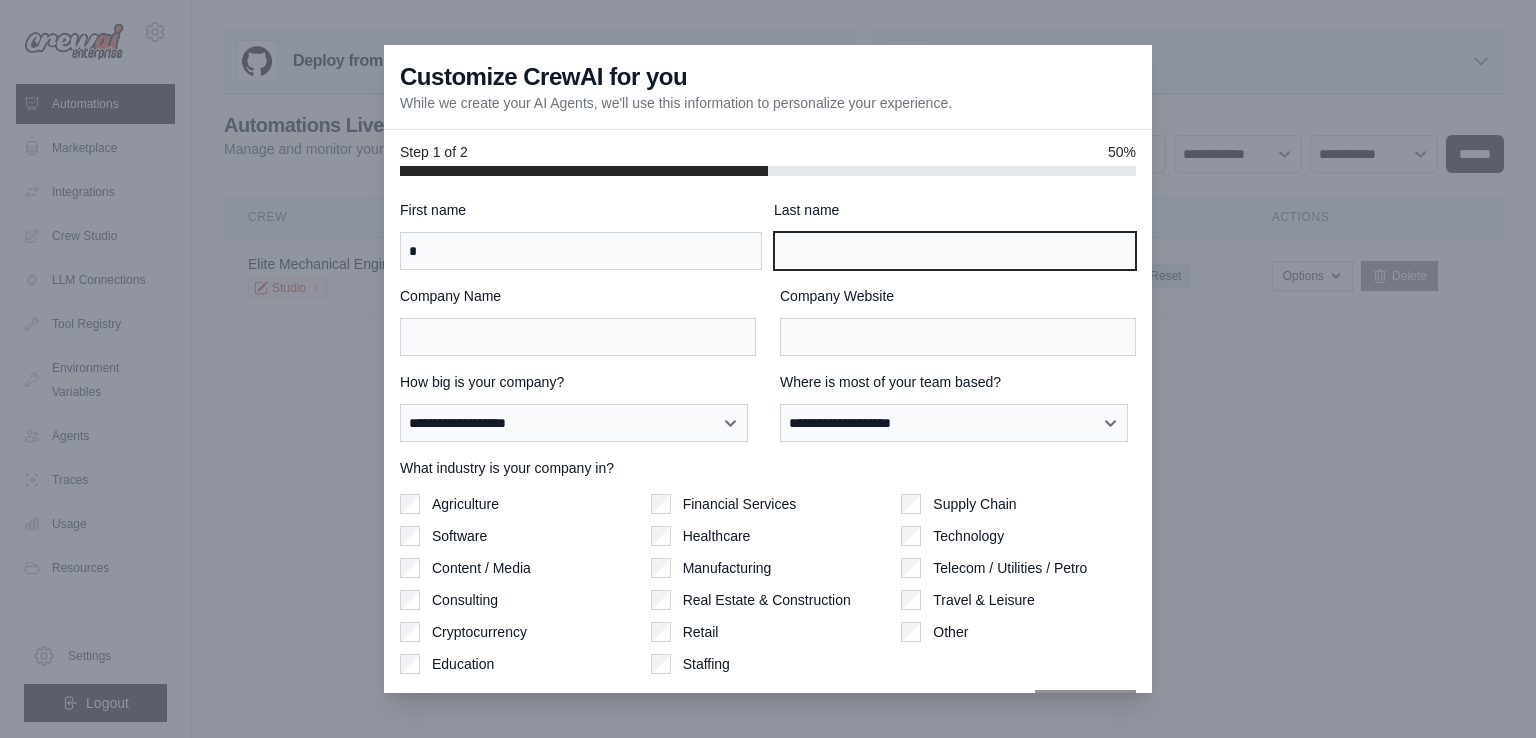 click on "Last name" at bounding box center [955, 251] 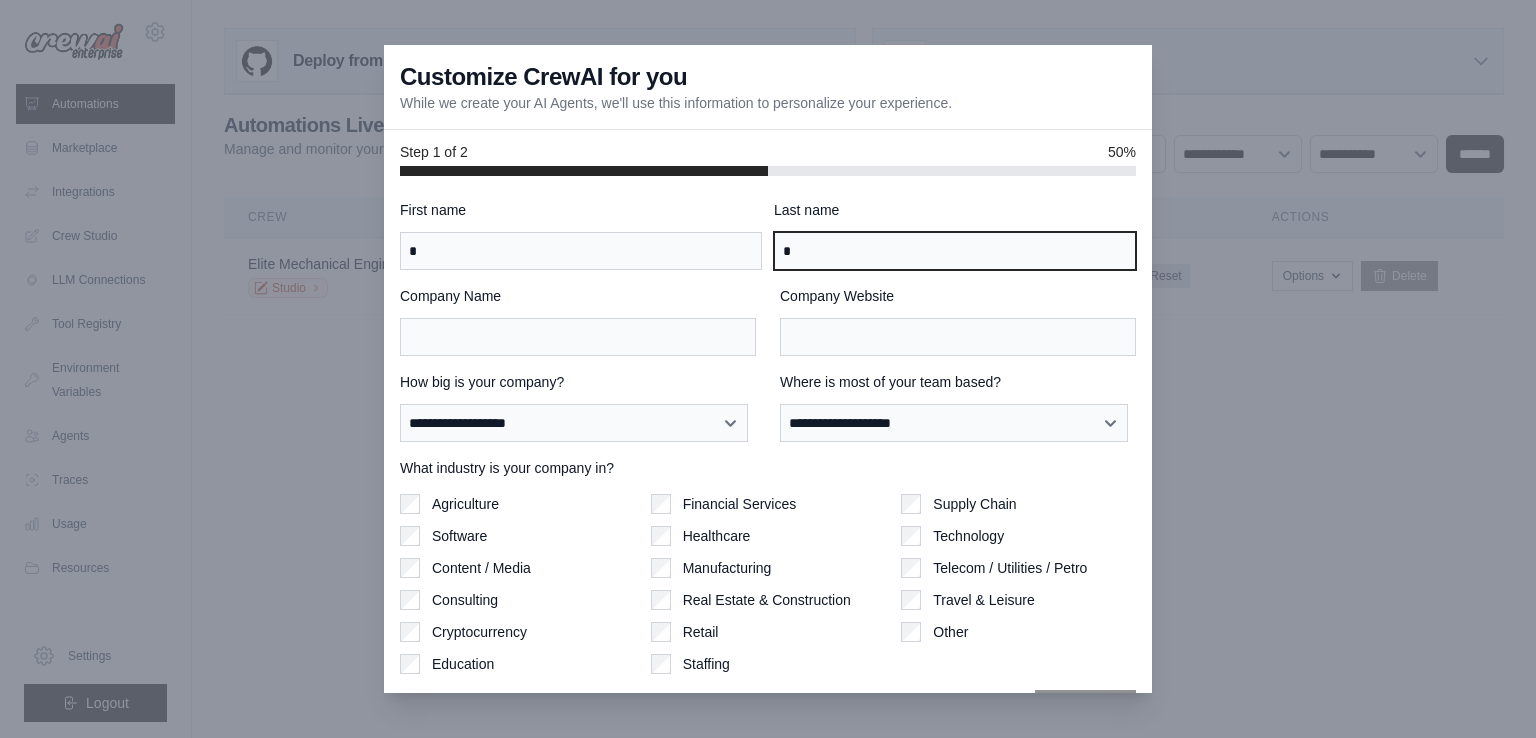 type on "*" 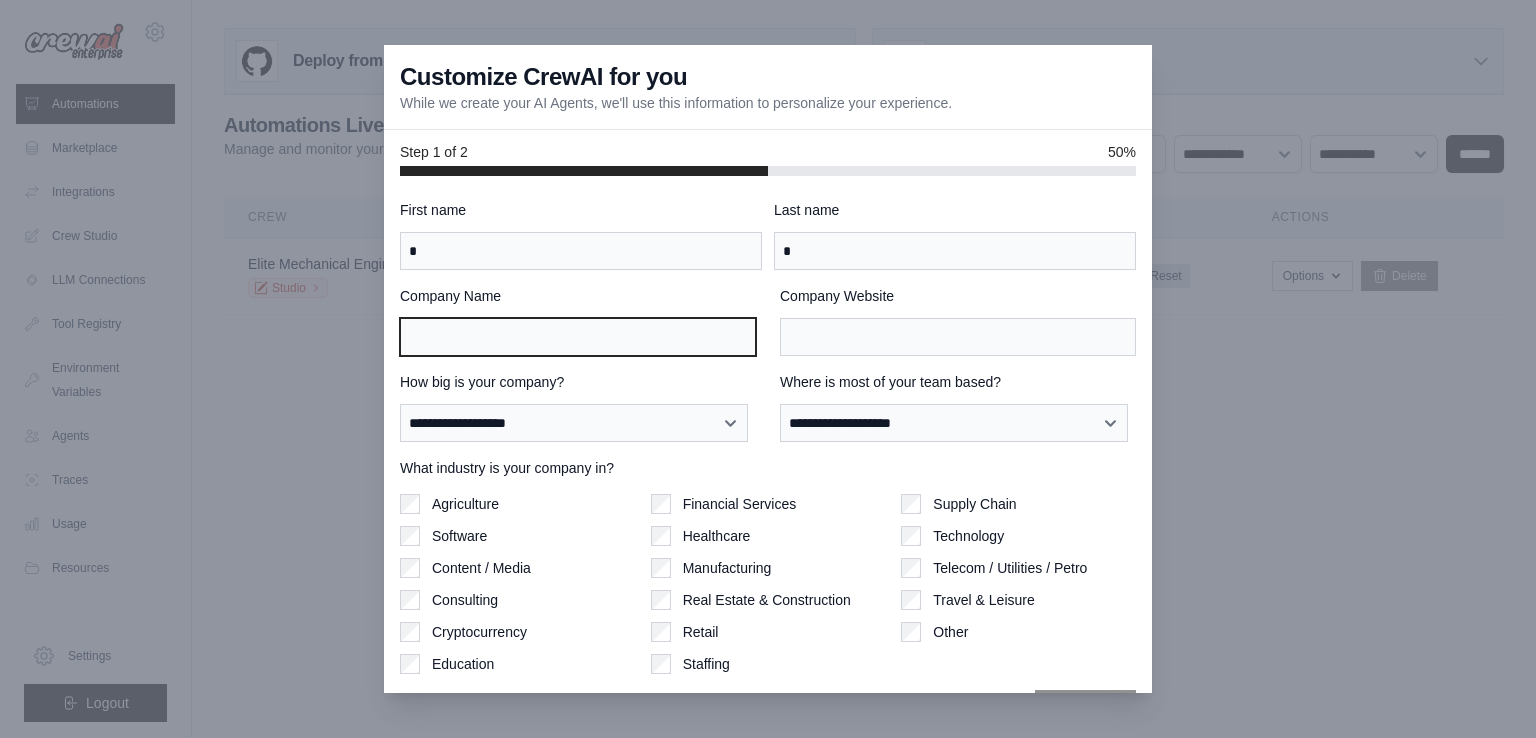 click on "Company Name" at bounding box center [578, 337] 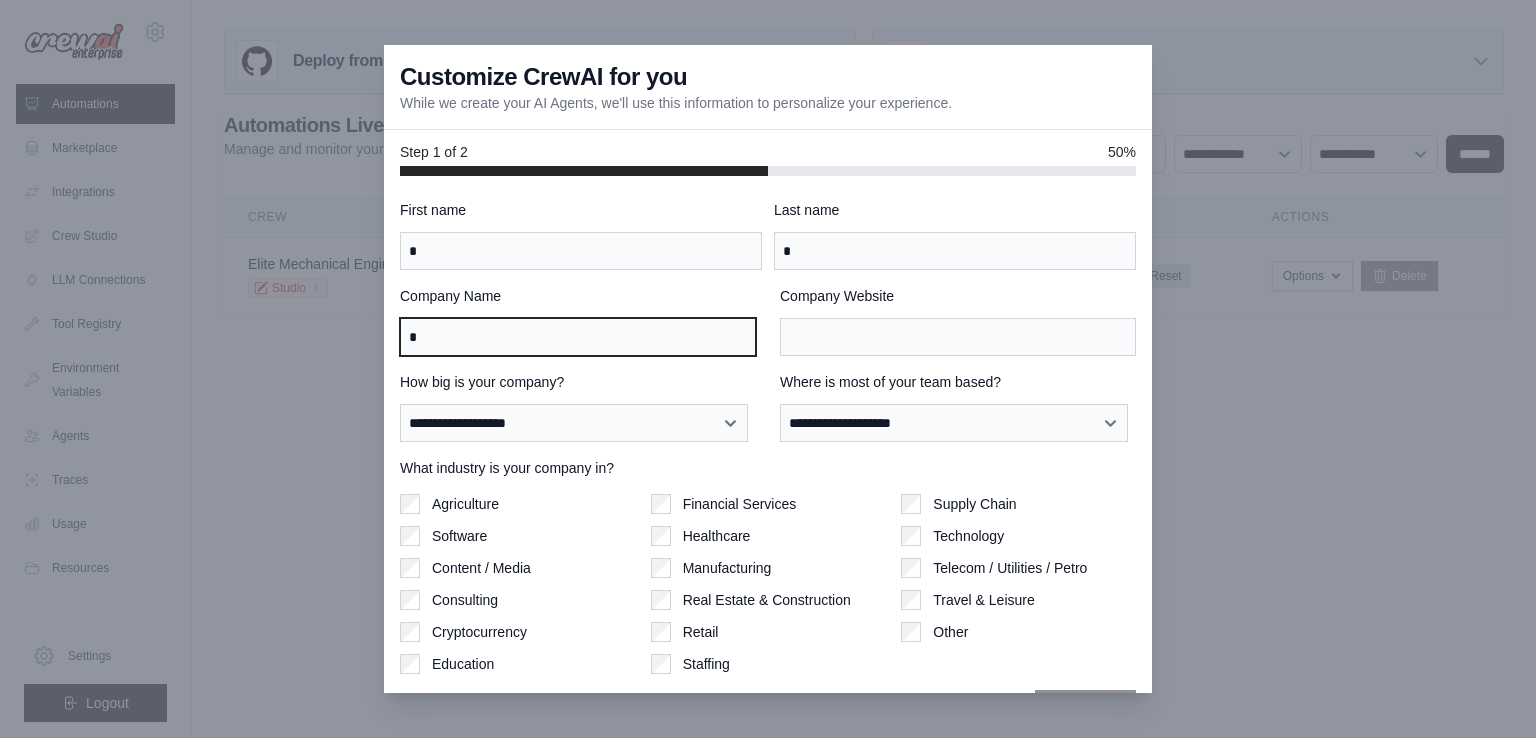 type on "*" 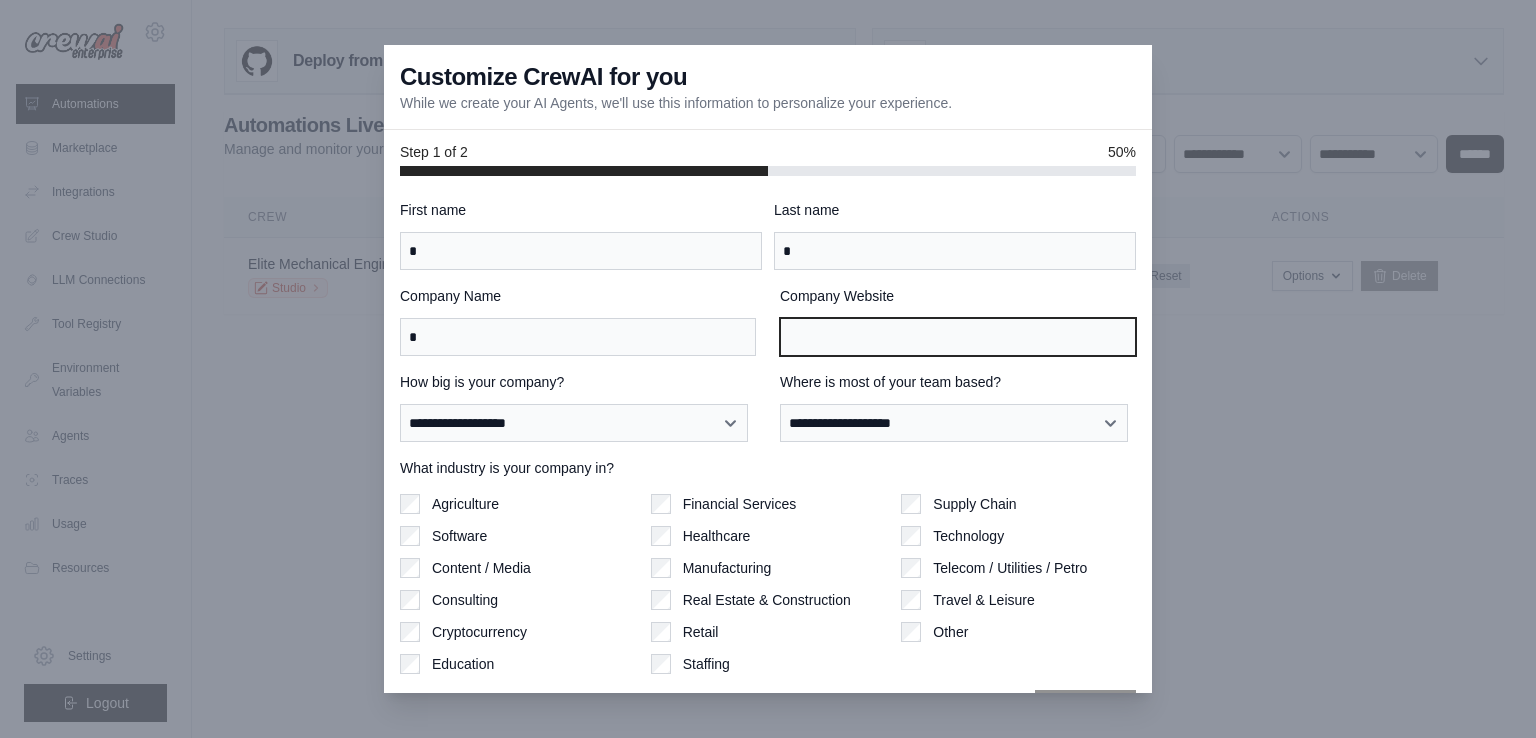 click on "Company Website" at bounding box center [958, 337] 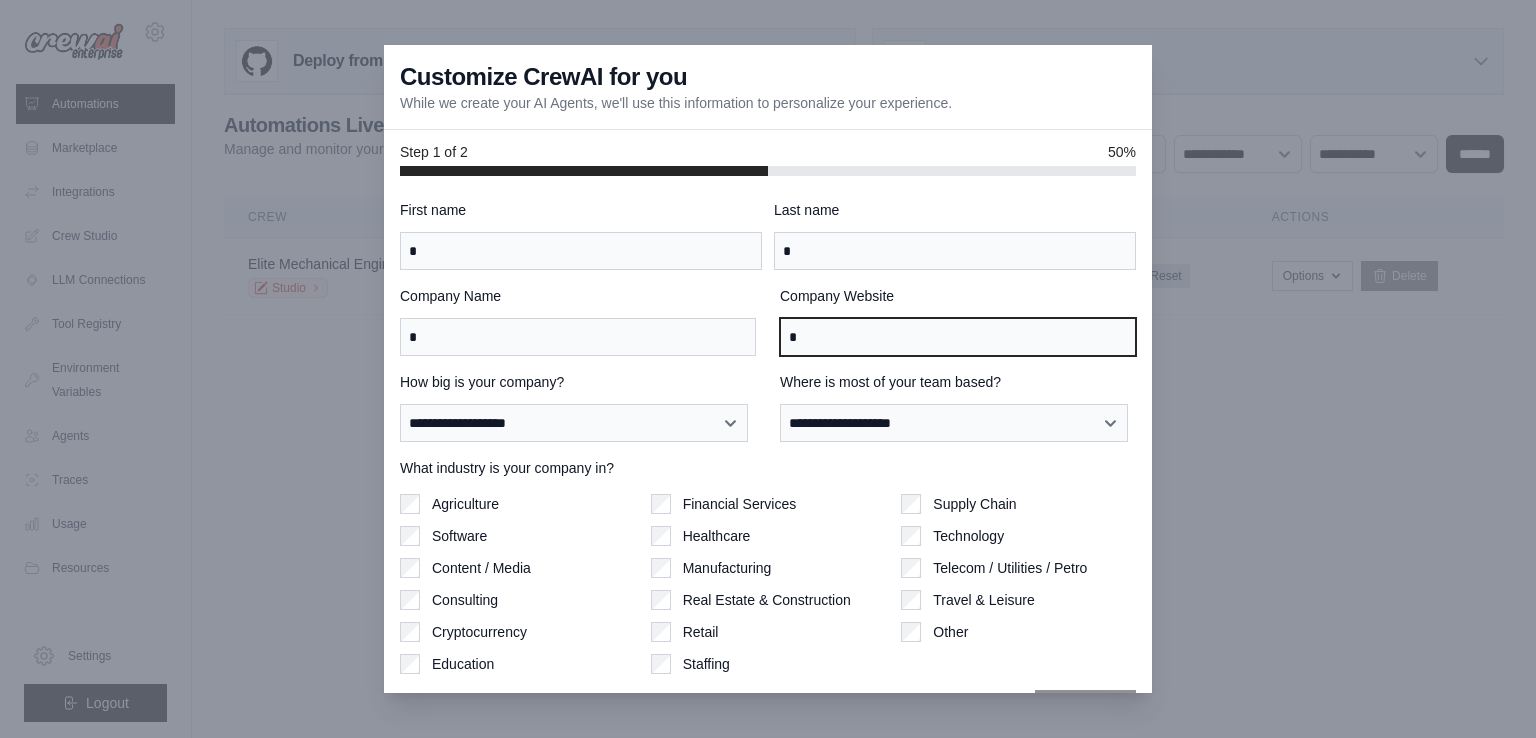 type on "*" 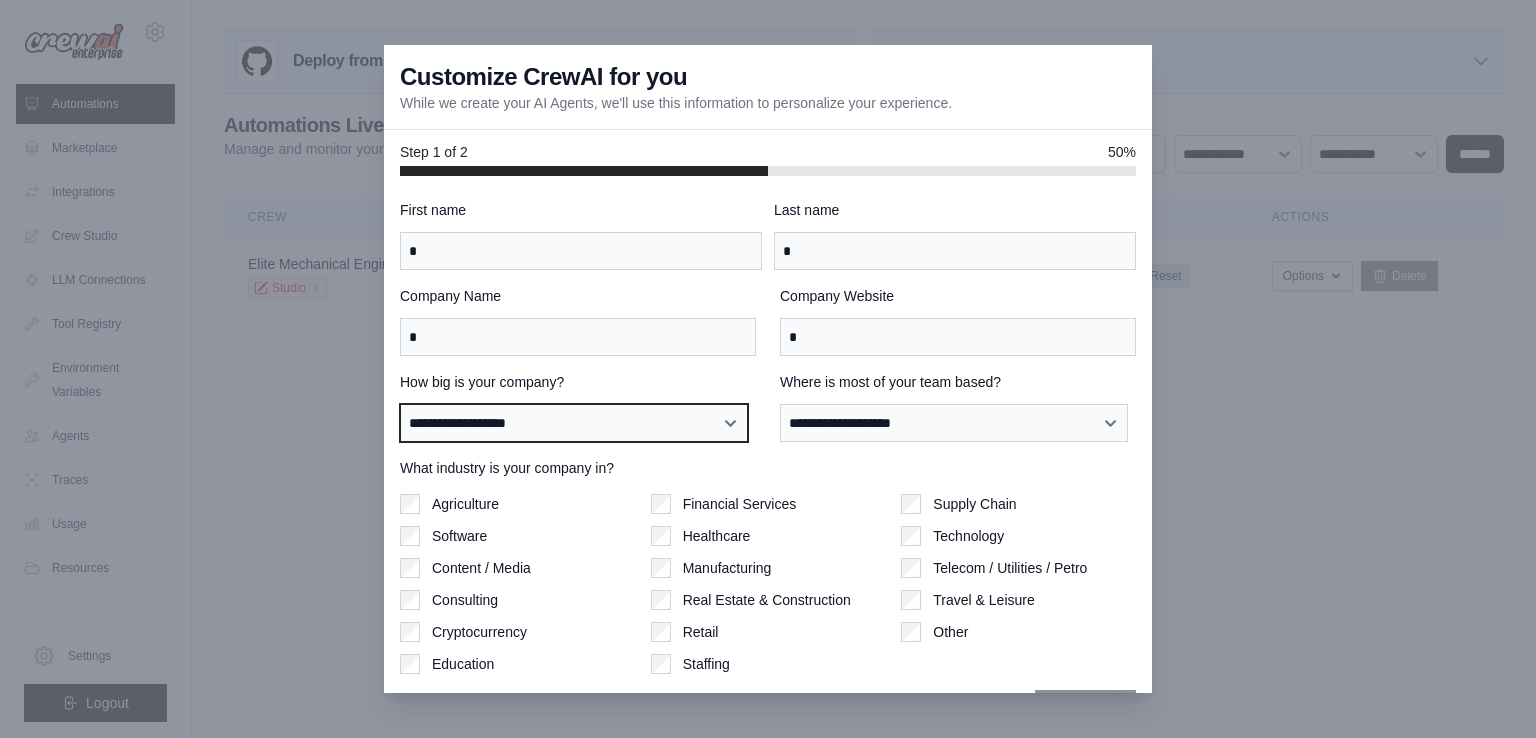 click on "**********" at bounding box center (574, 423) 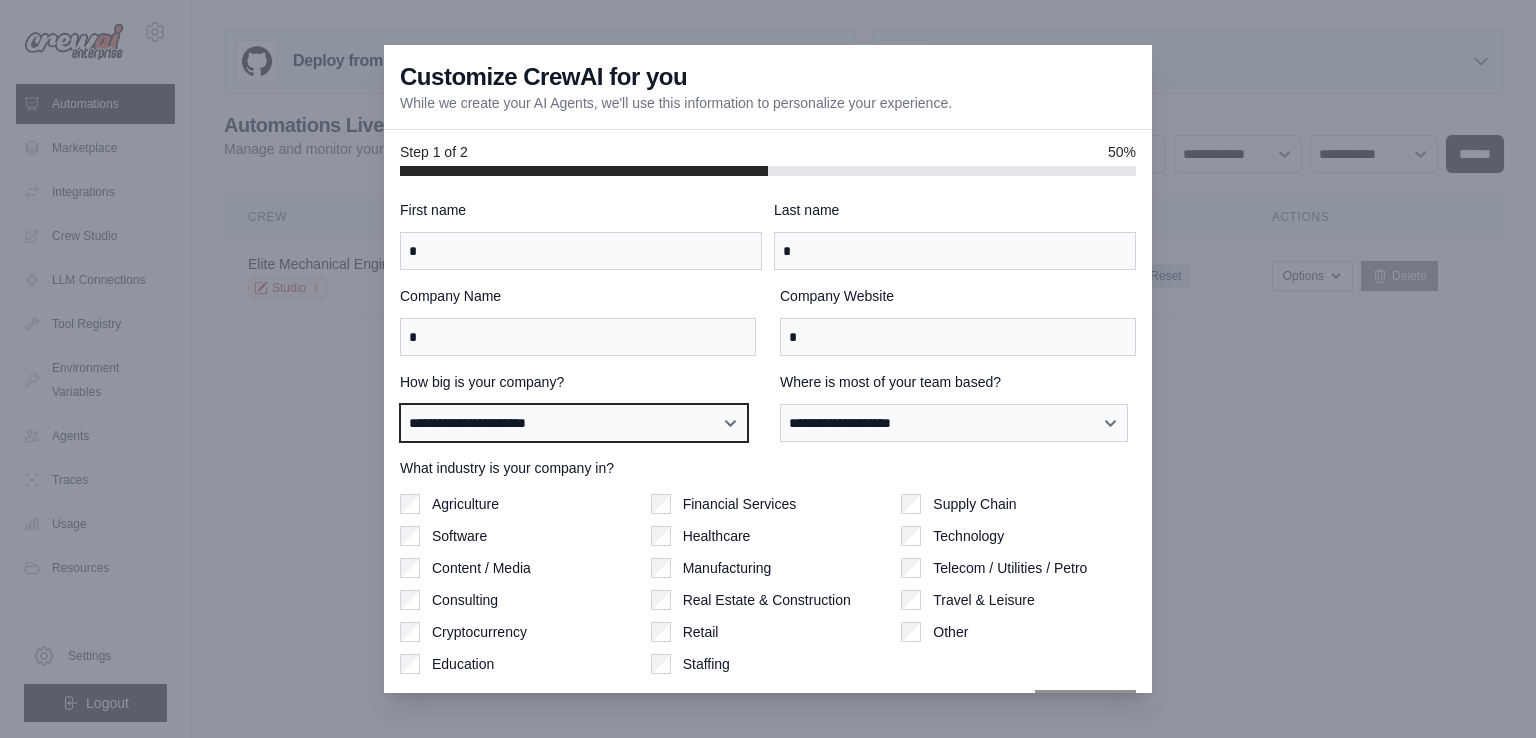 click on "**********" at bounding box center [574, 423] 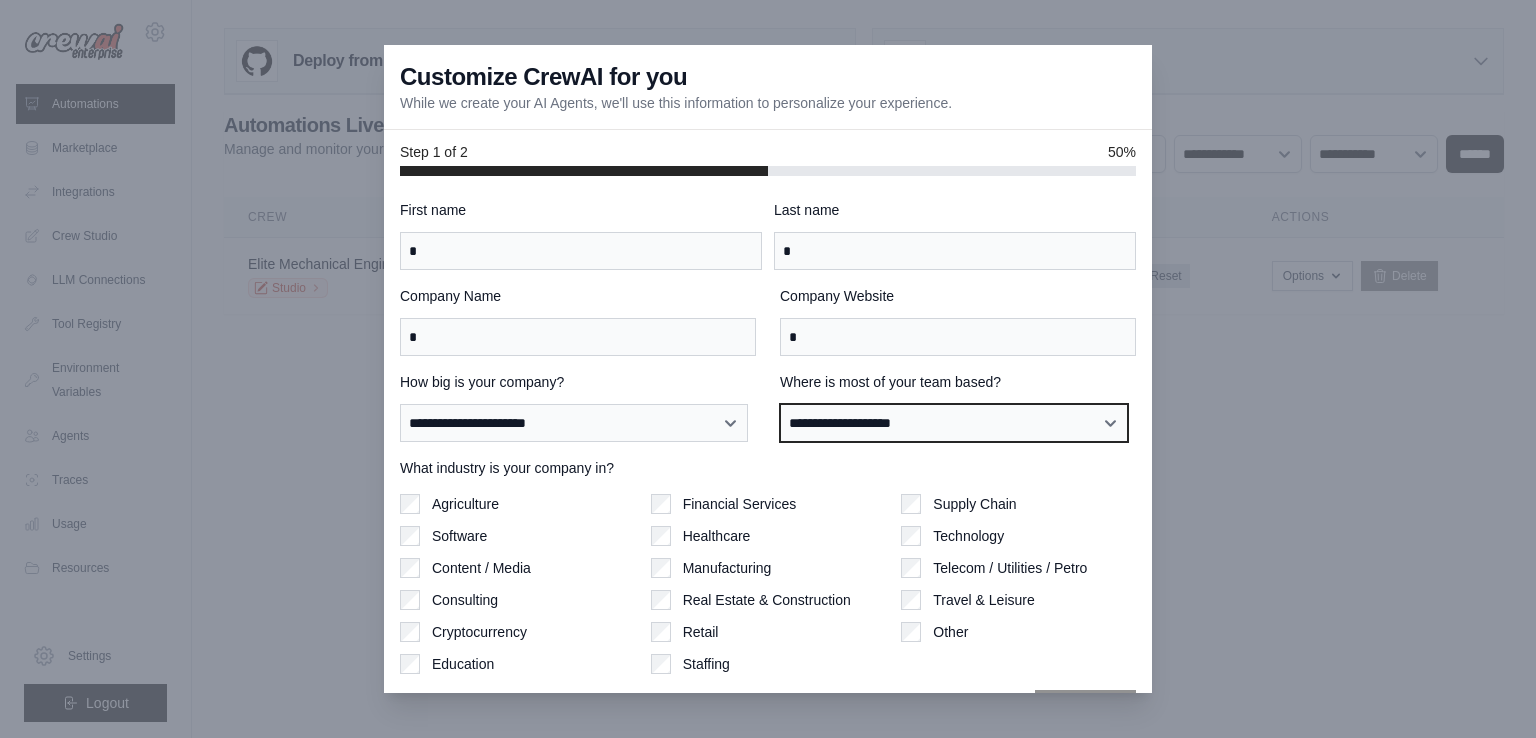 click on "**********" at bounding box center (954, 423) 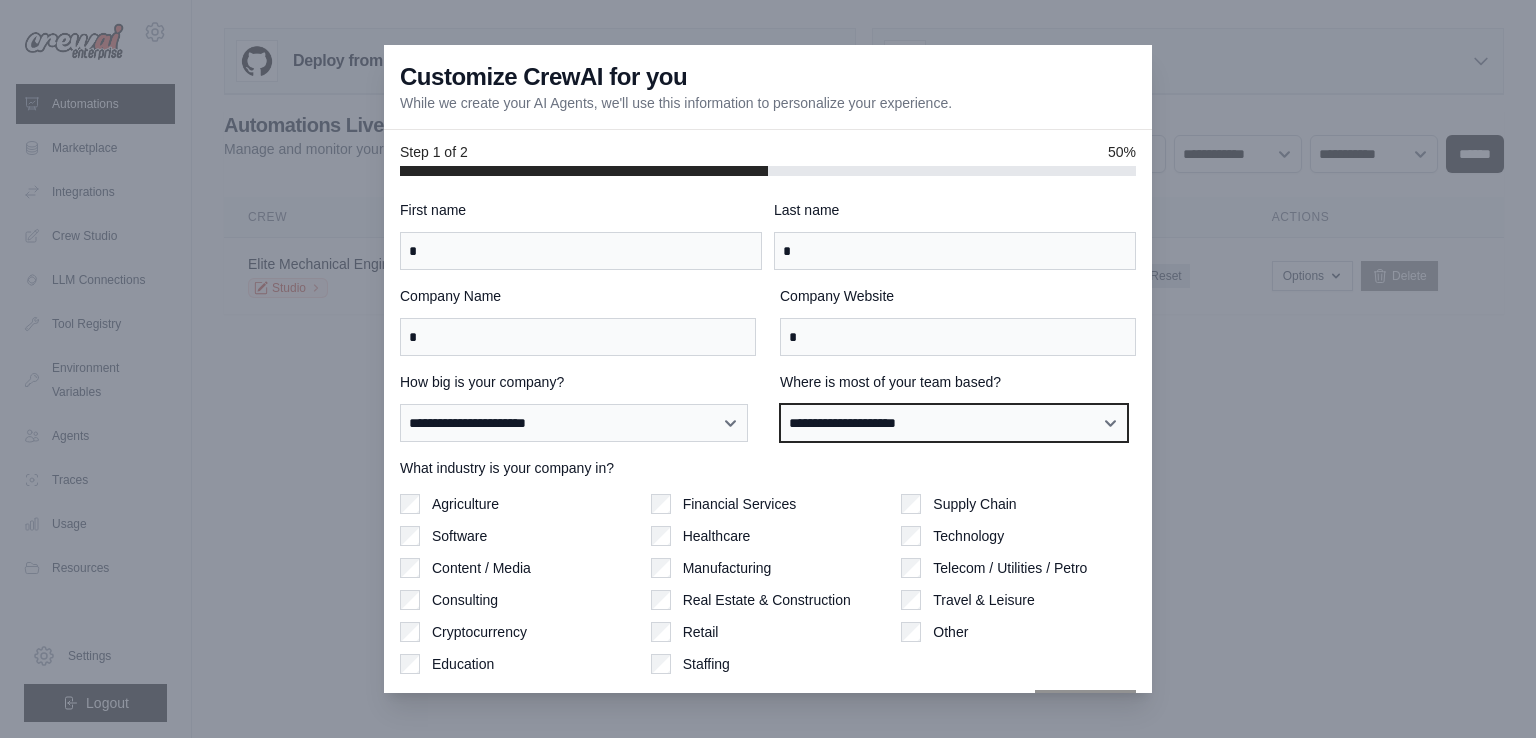 click on "**********" at bounding box center [954, 423] 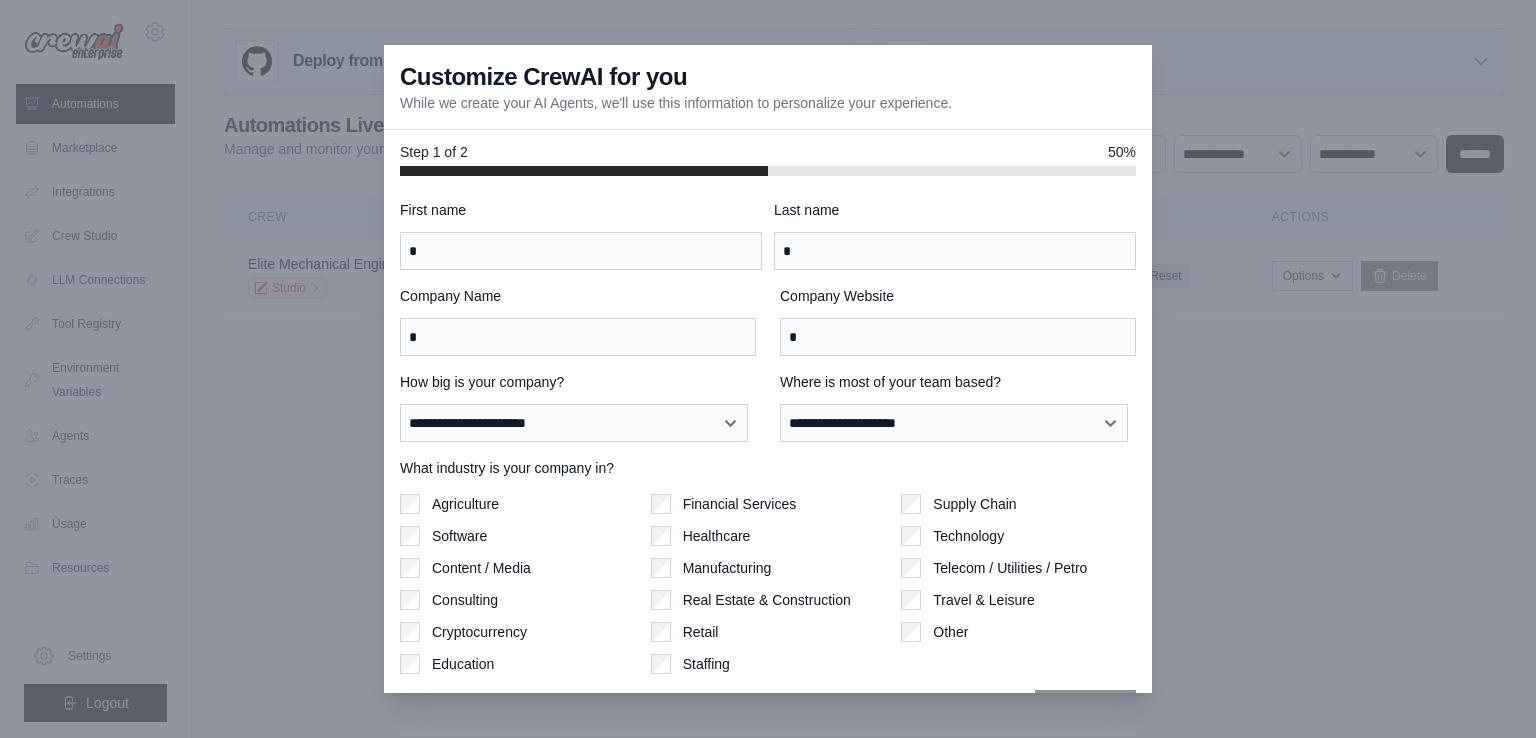 click on "What industry is your company in?" at bounding box center (768, 468) 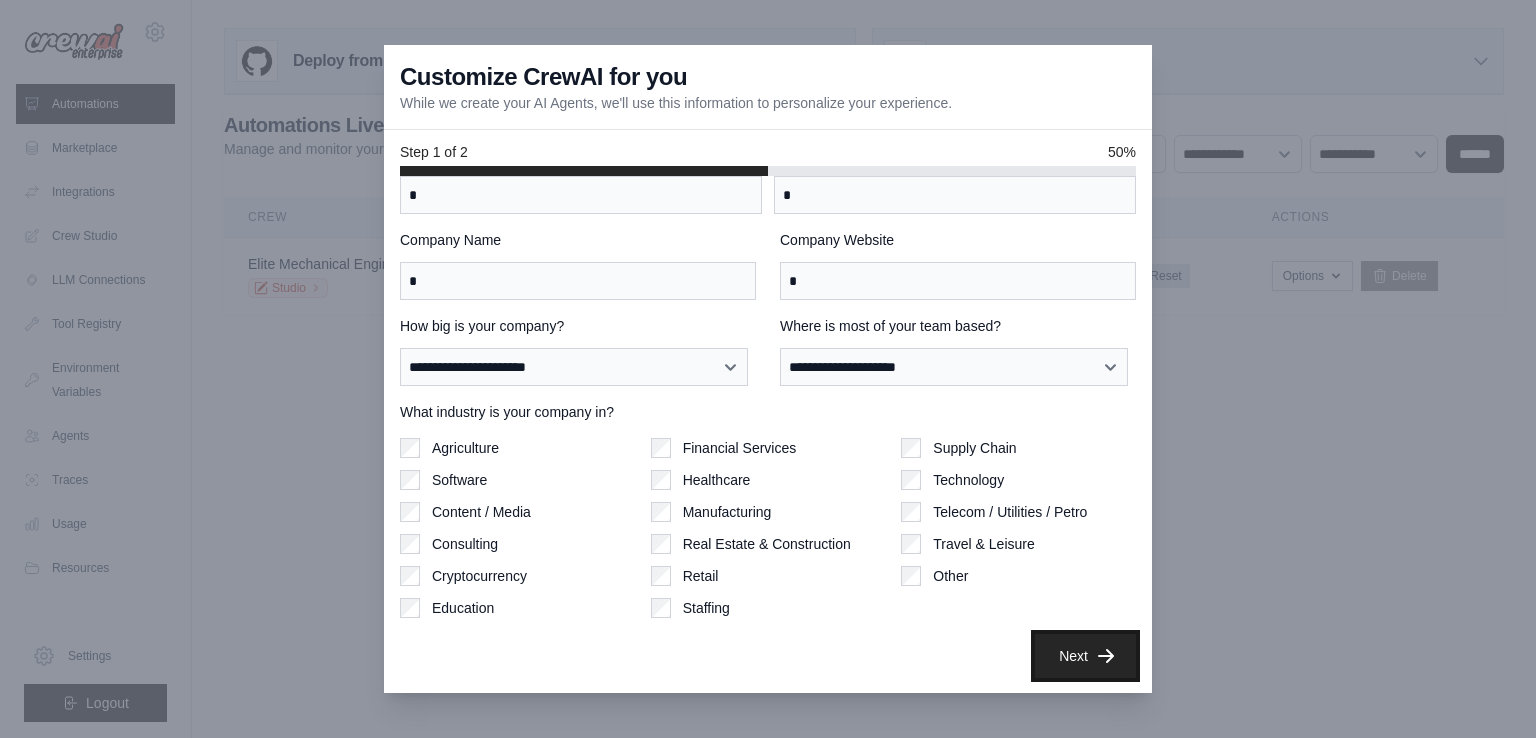click on "Next" at bounding box center (1085, 656) 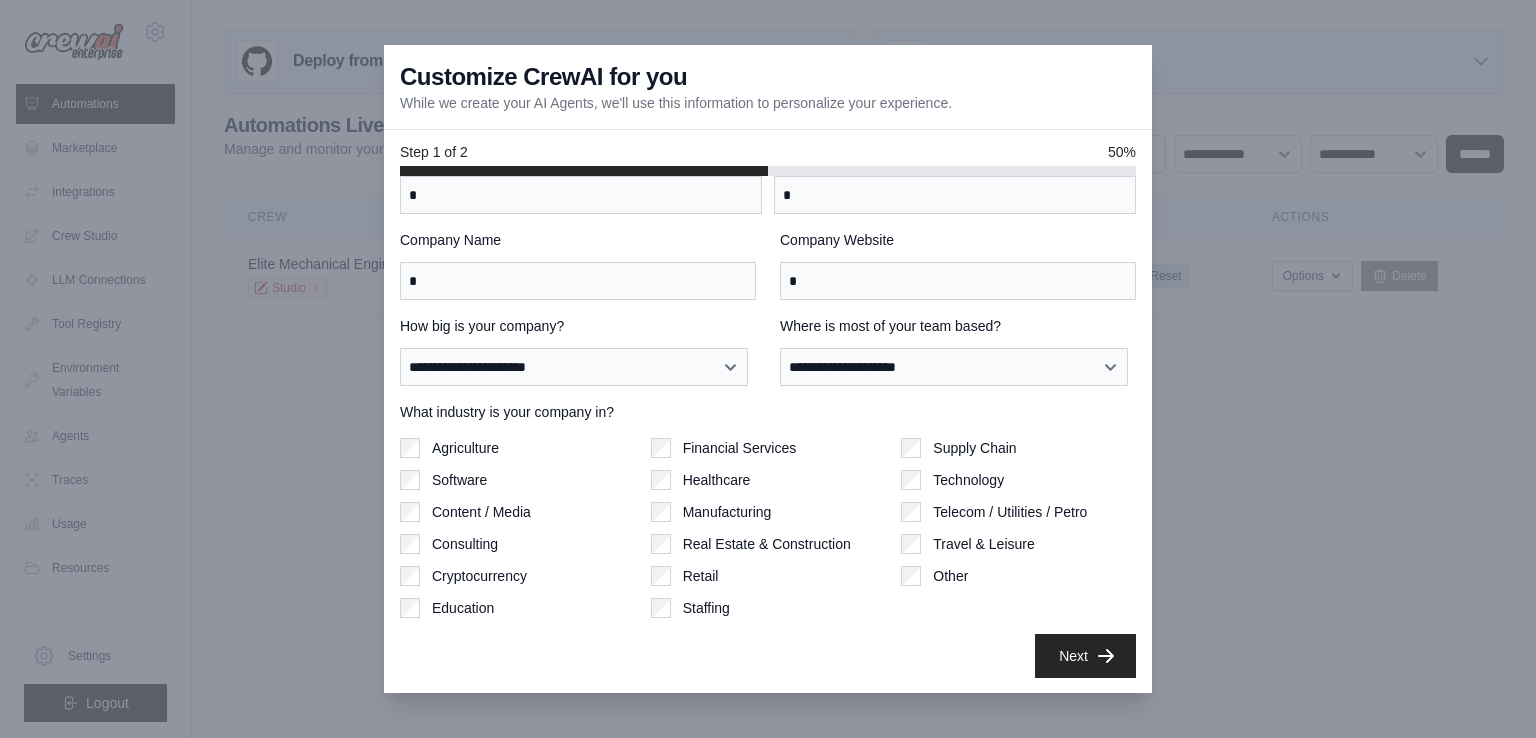 scroll, scrollTop: 0, scrollLeft: 0, axis: both 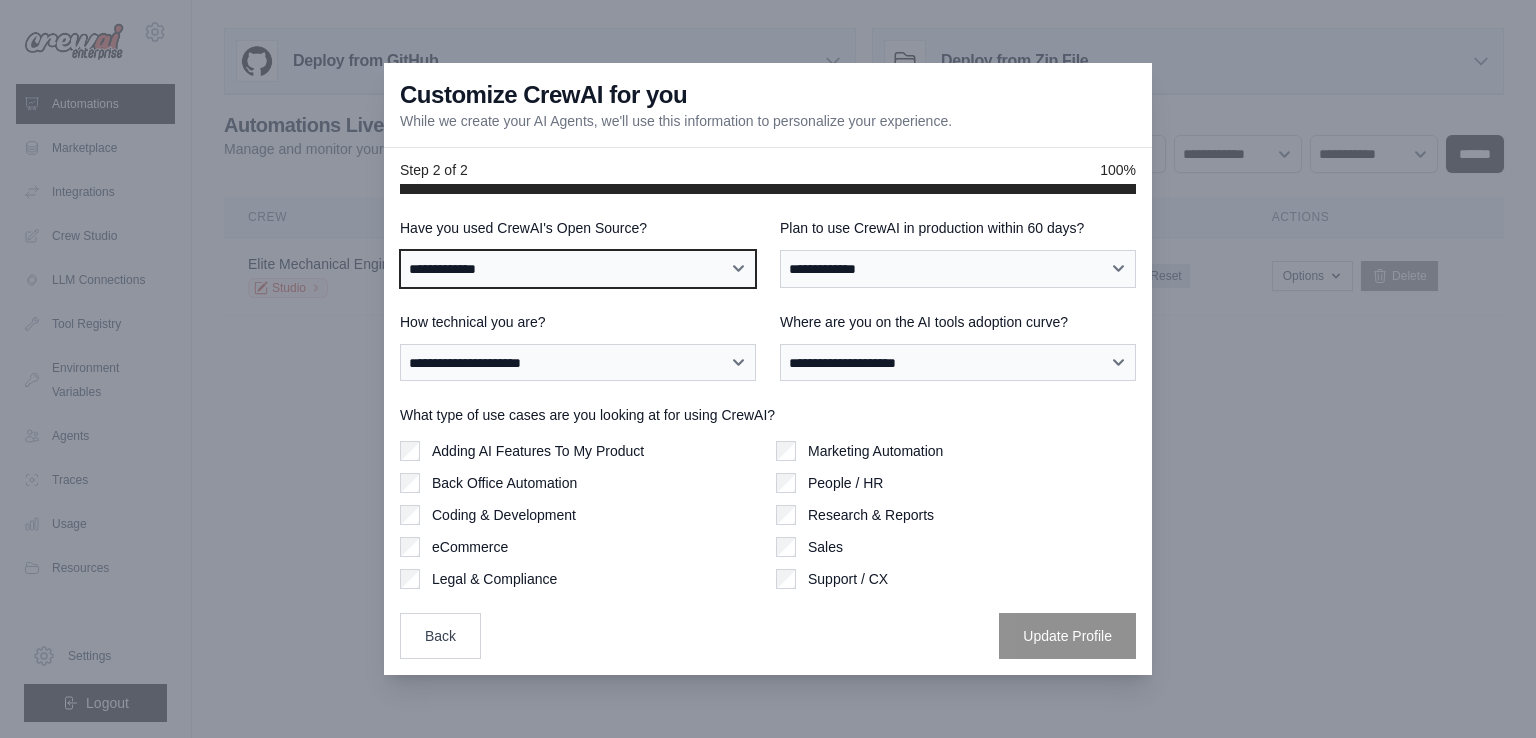 click on "**********" at bounding box center [578, 269] 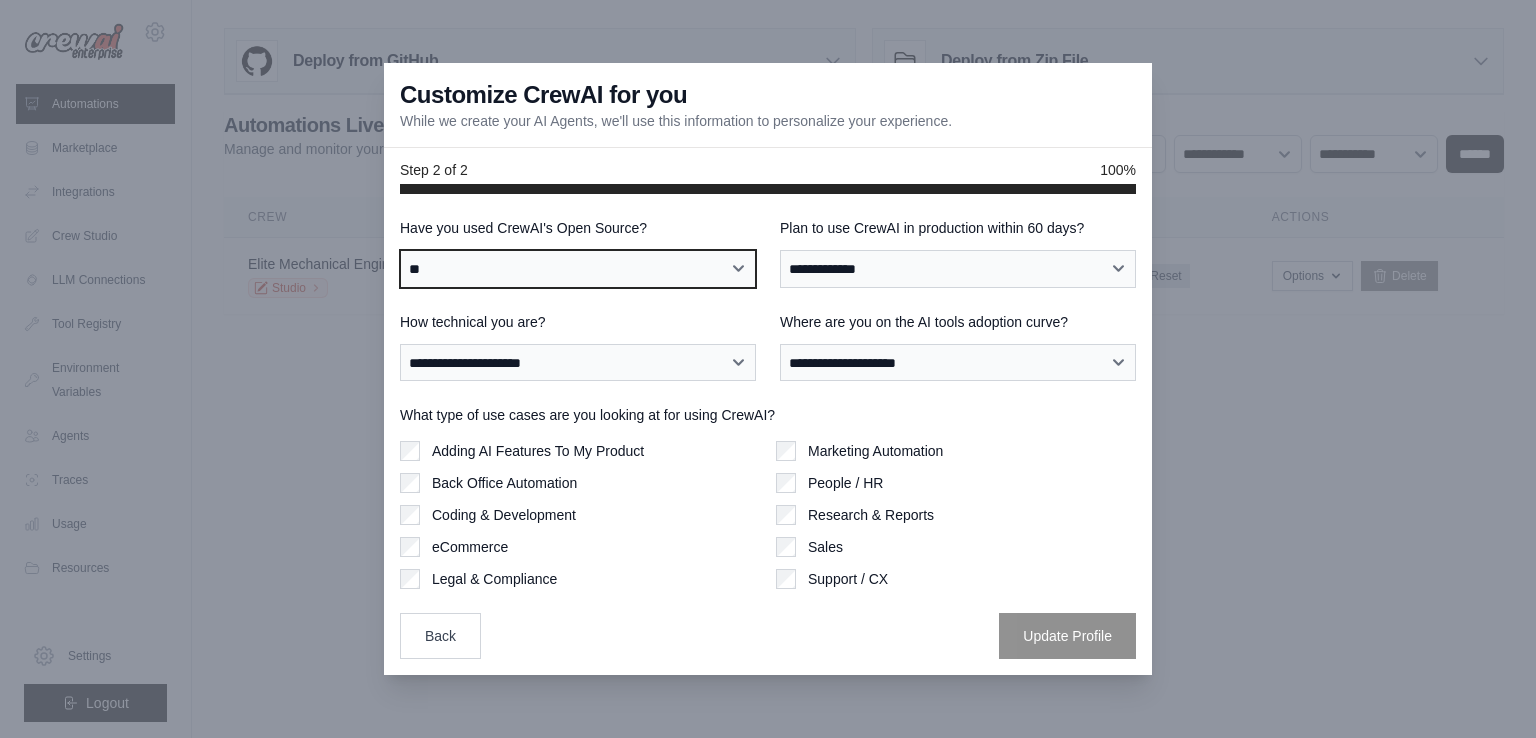 click on "**********" at bounding box center [578, 269] 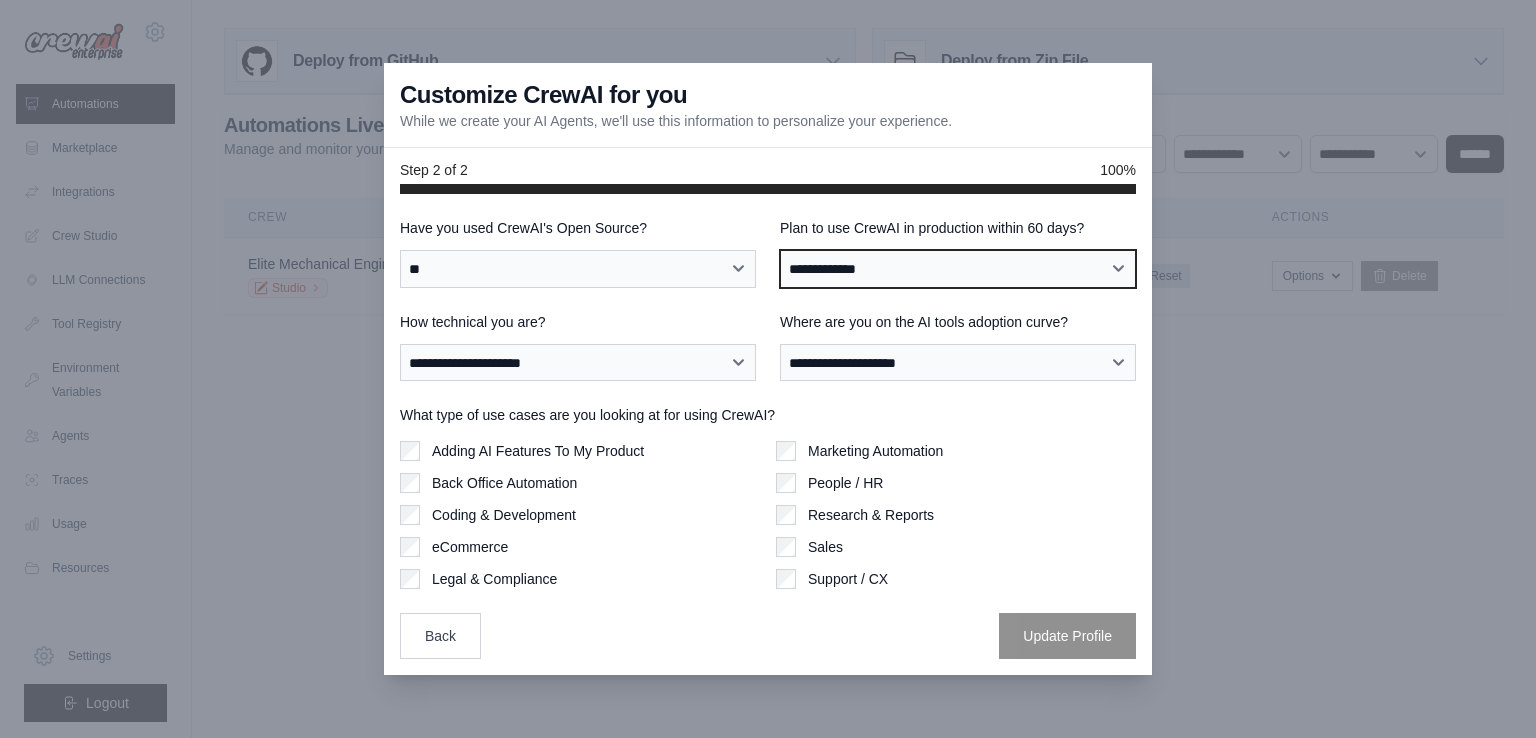 click on "**********" at bounding box center (958, 269) 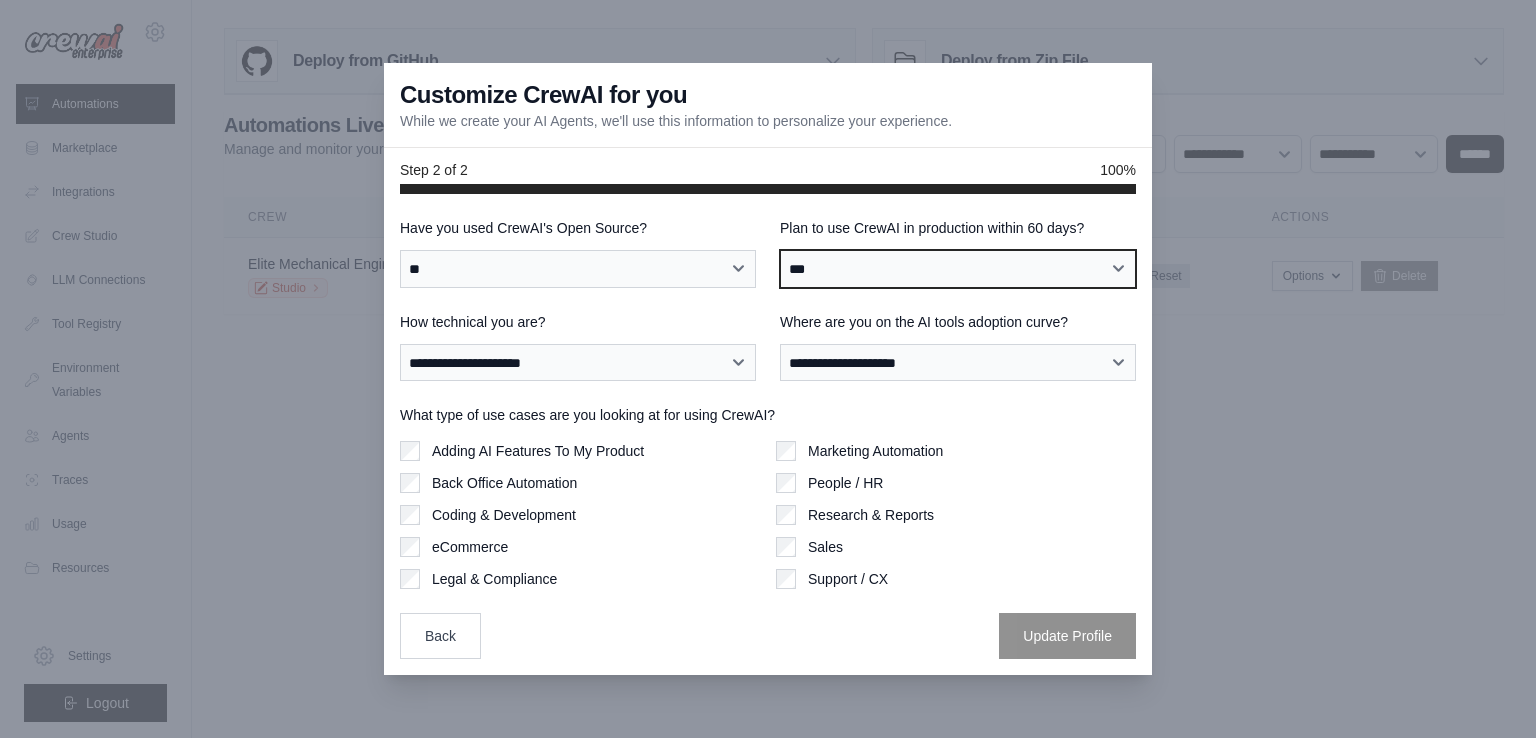 click on "**********" at bounding box center [958, 269] 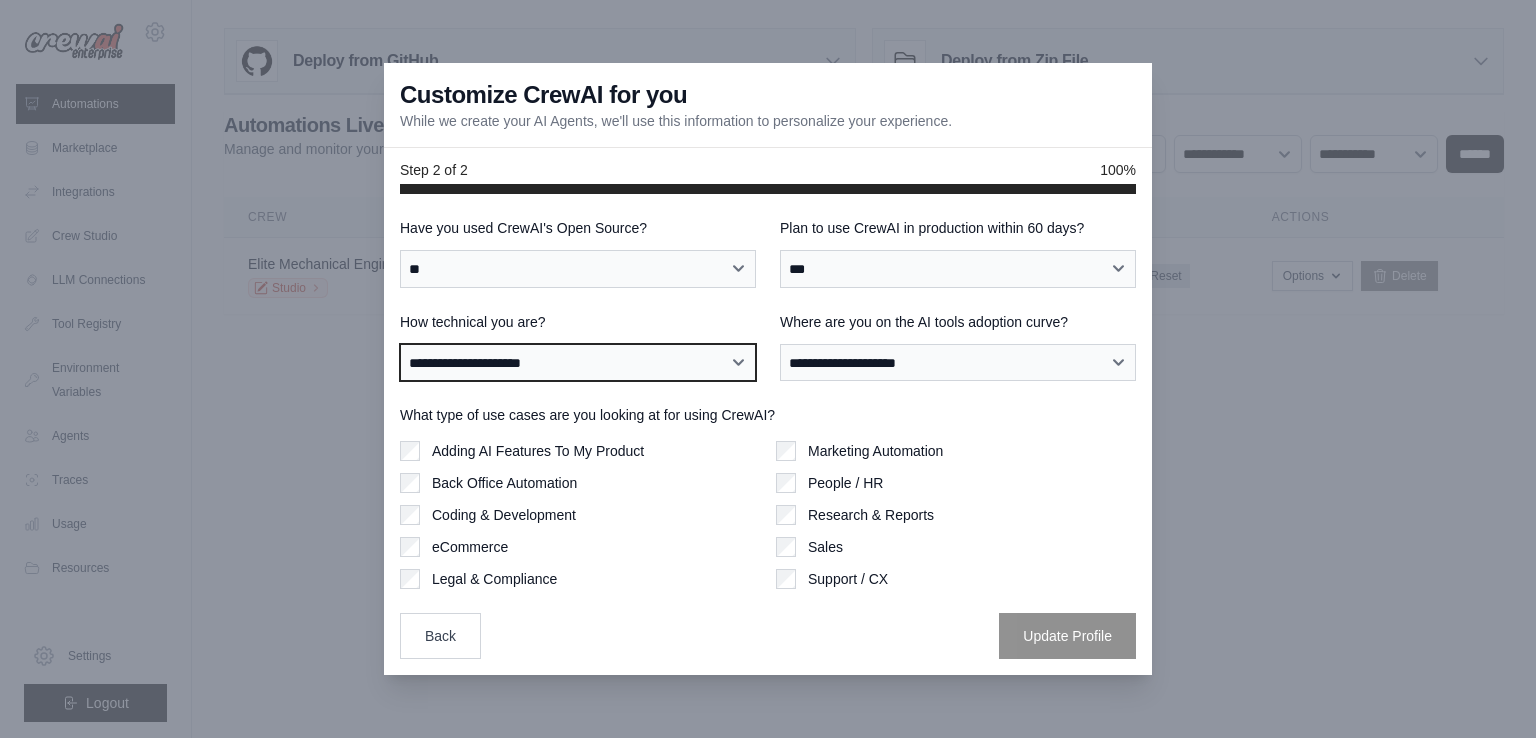 click on "**********" at bounding box center [578, 363] 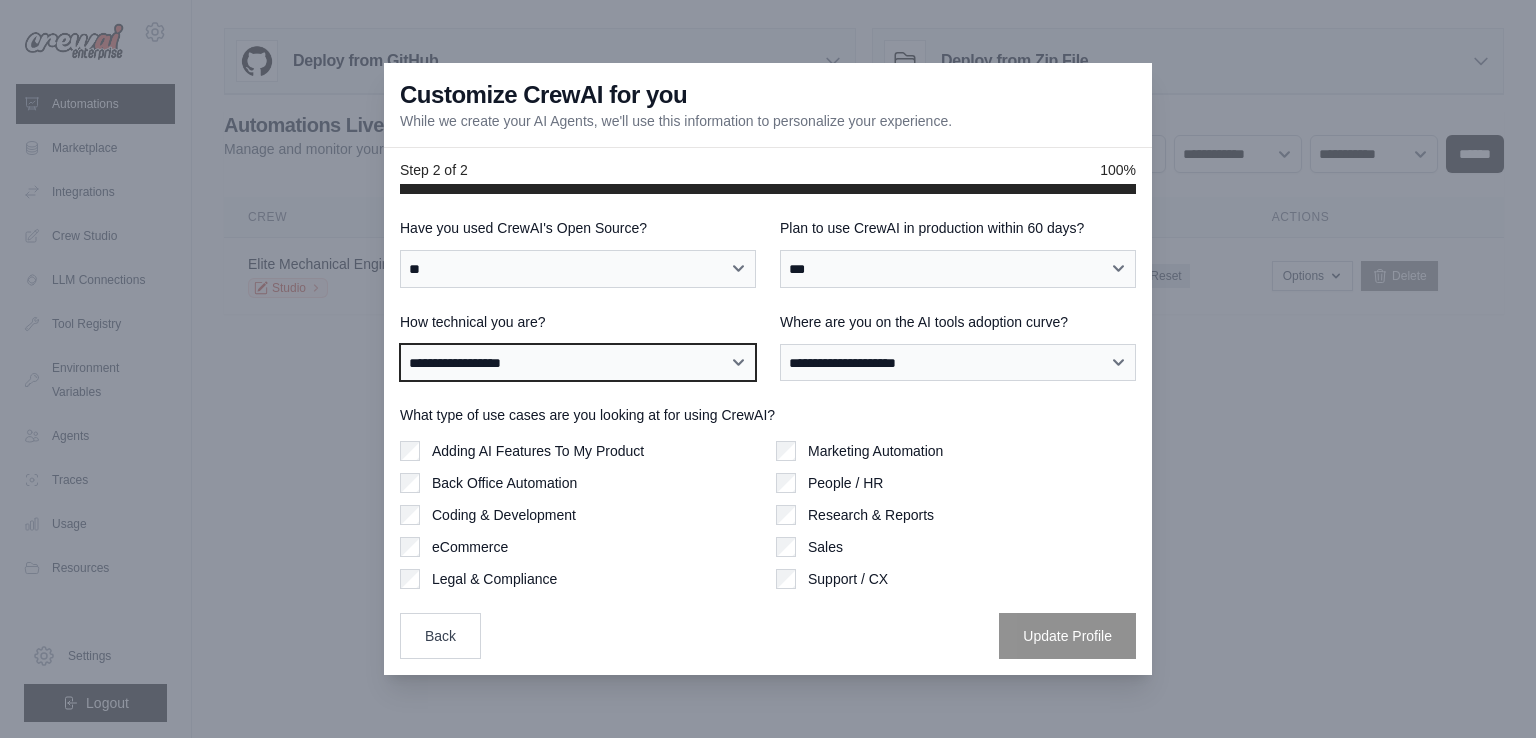 click on "**********" at bounding box center [578, 363] 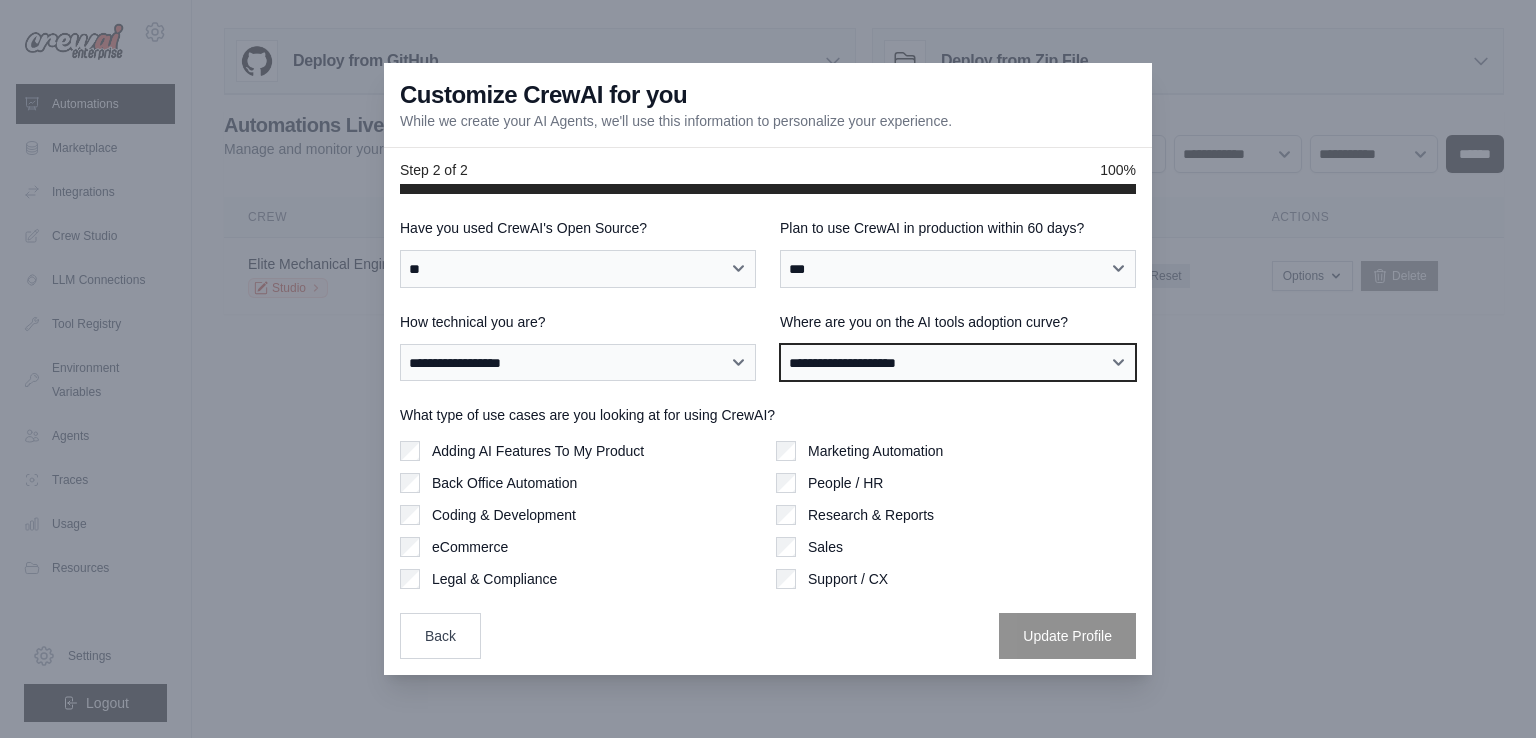 click on "**********" at bounding box center [958, 363] 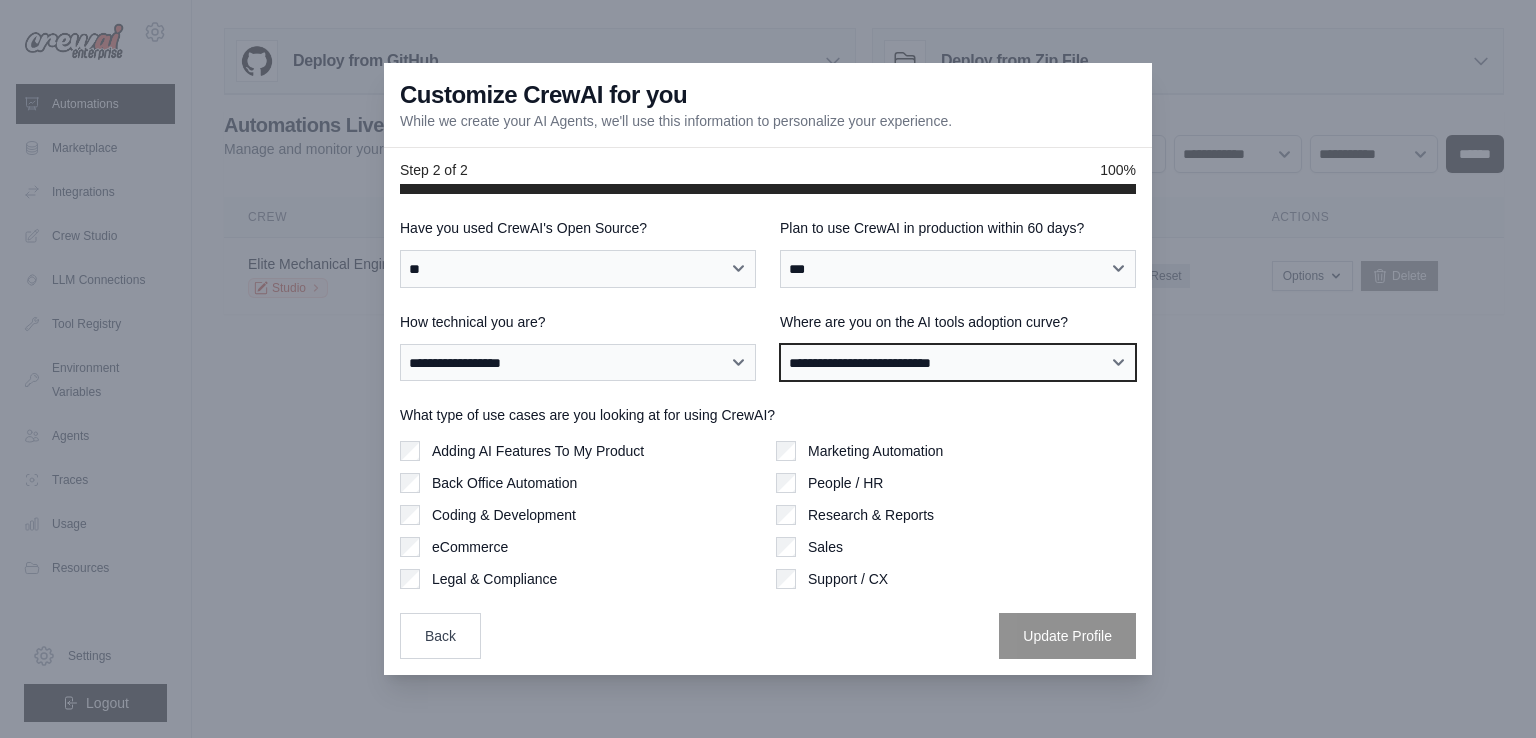 click on "**********" at bounding box center [958, 363] 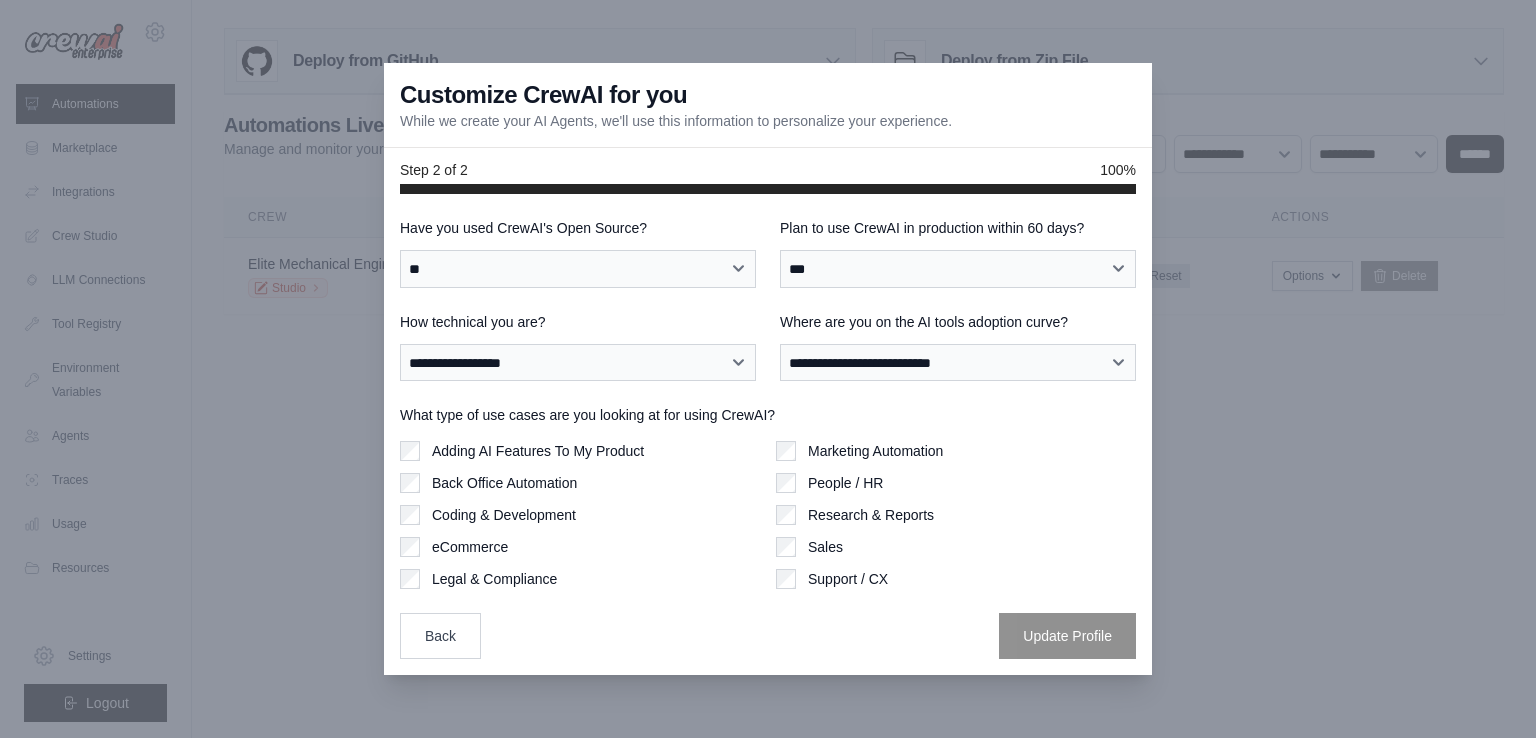 click on "Adding AI Features To My Product" at bounding box center (538, 451) 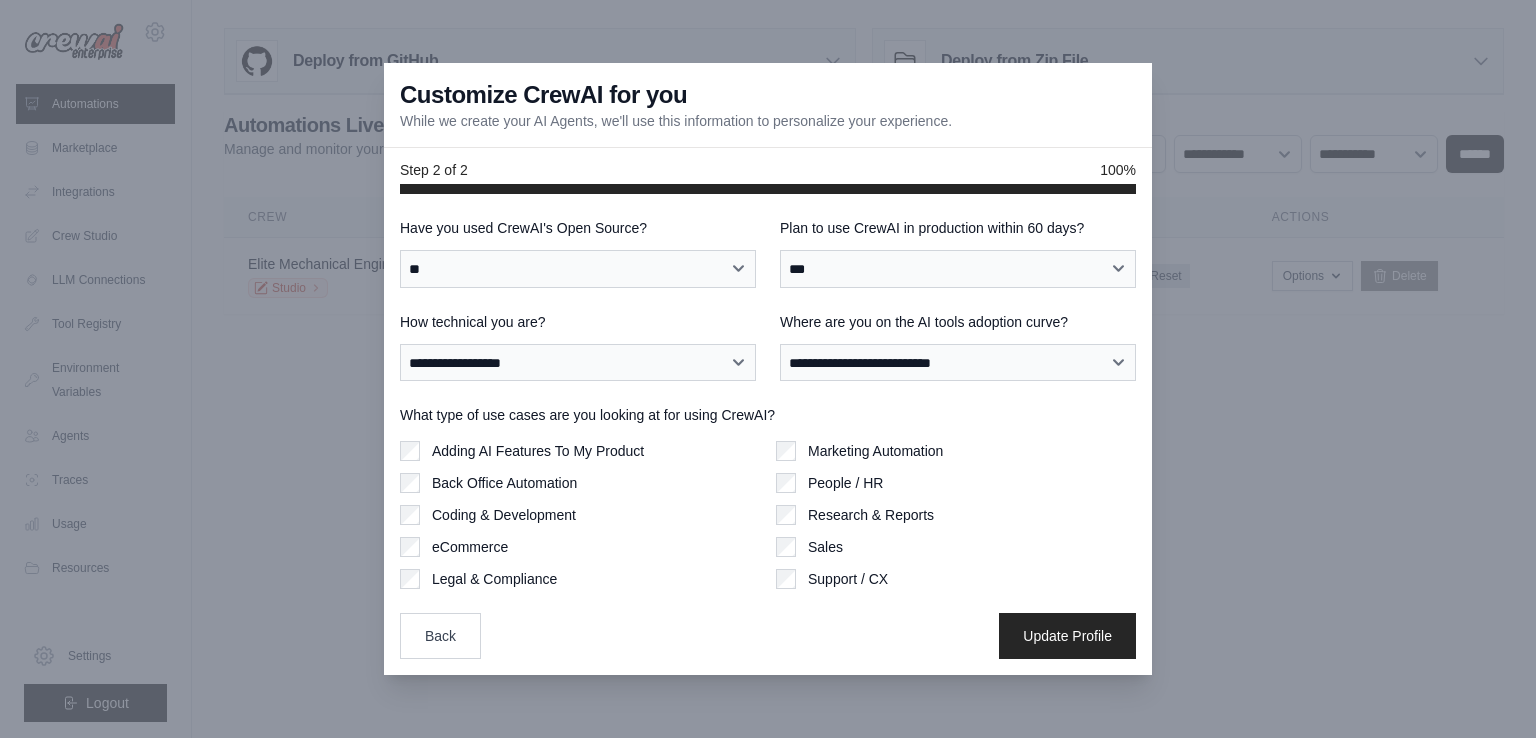 click on "Adding AI Features To My Product
Back Office Automation
Coding & Development
eCommerce
Legal & Compliance" at bounding box center (580, 515) 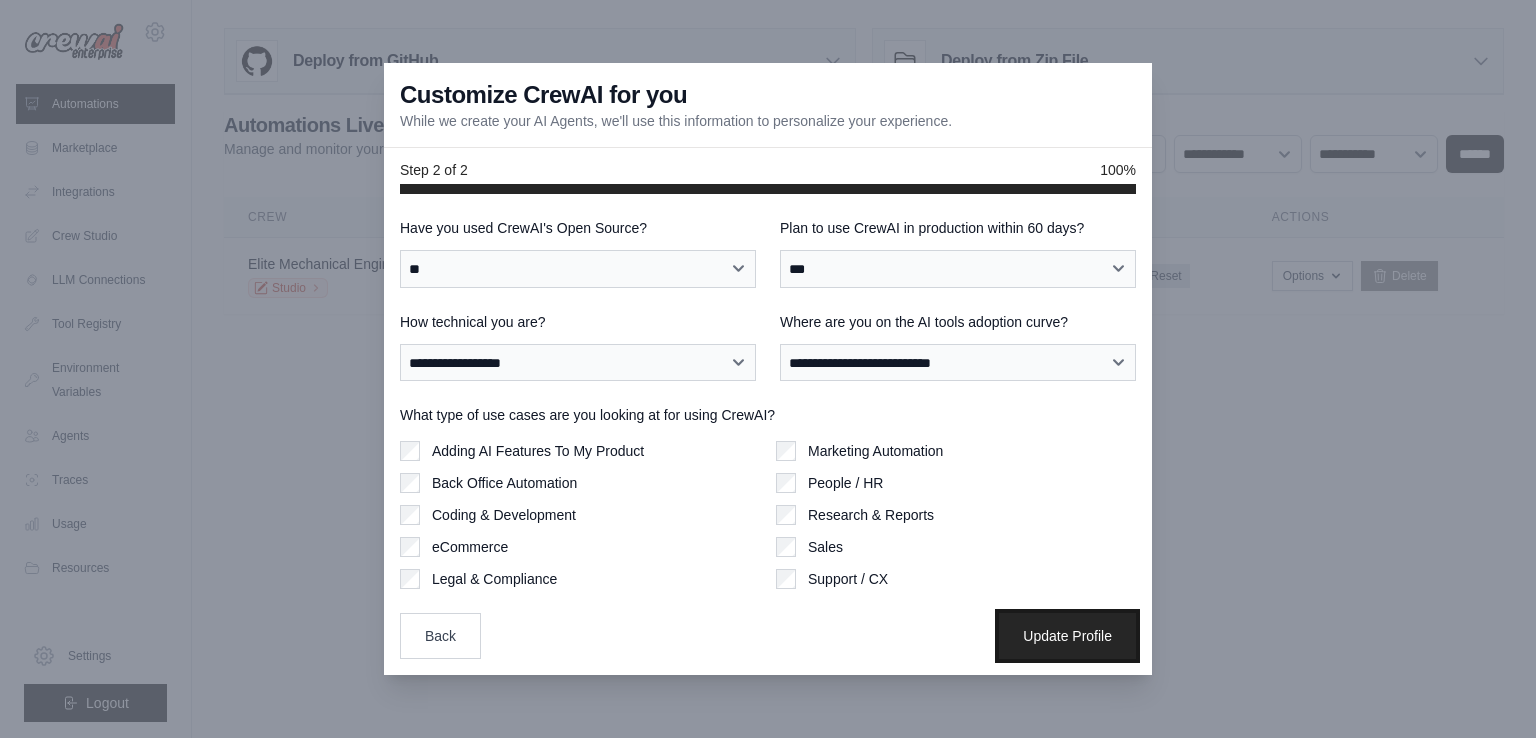 click on "Update Profile" at bounding box center [1067, 636] 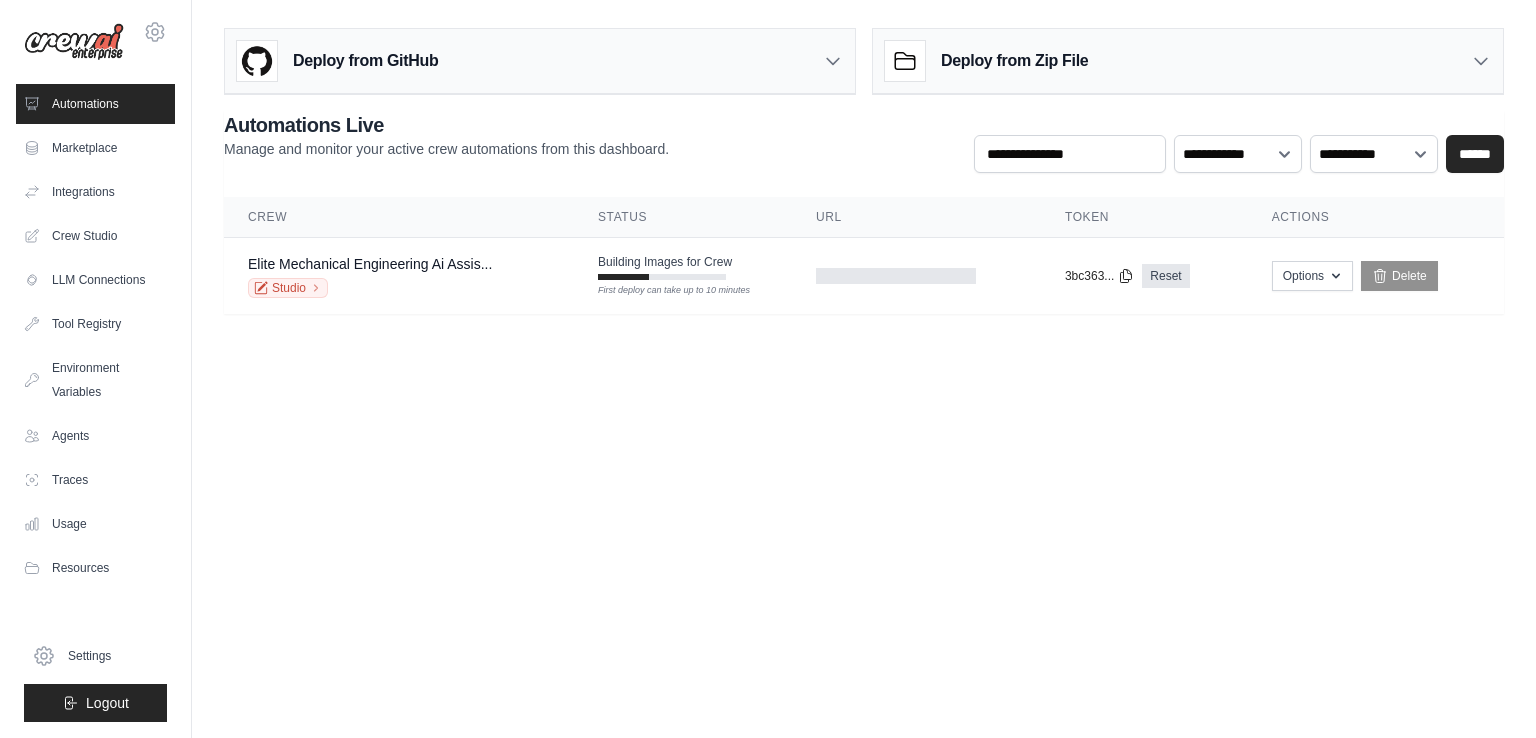 scroll, scrollTop: 0, scrollLeft: 0, axis: both 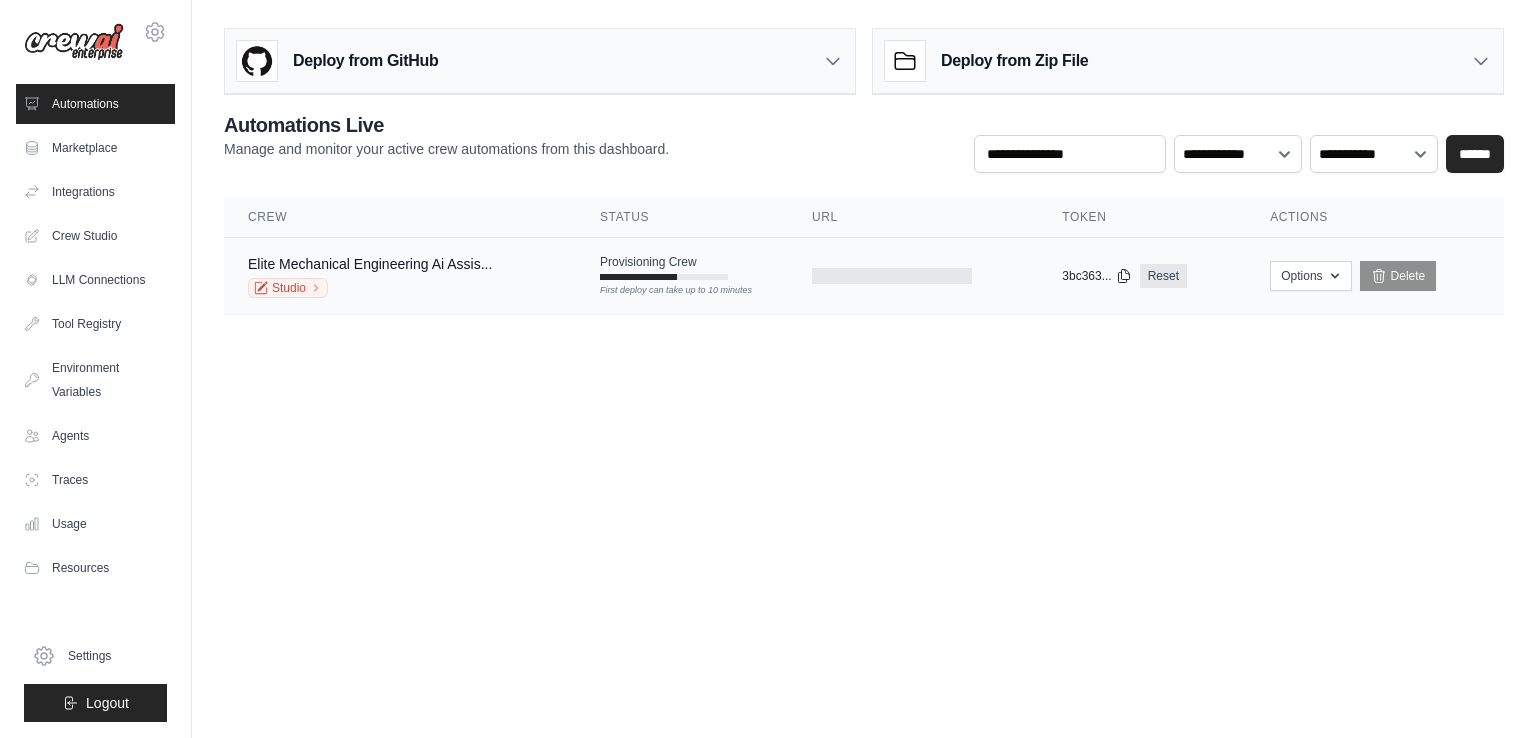 click at bounding box center [913, 276] 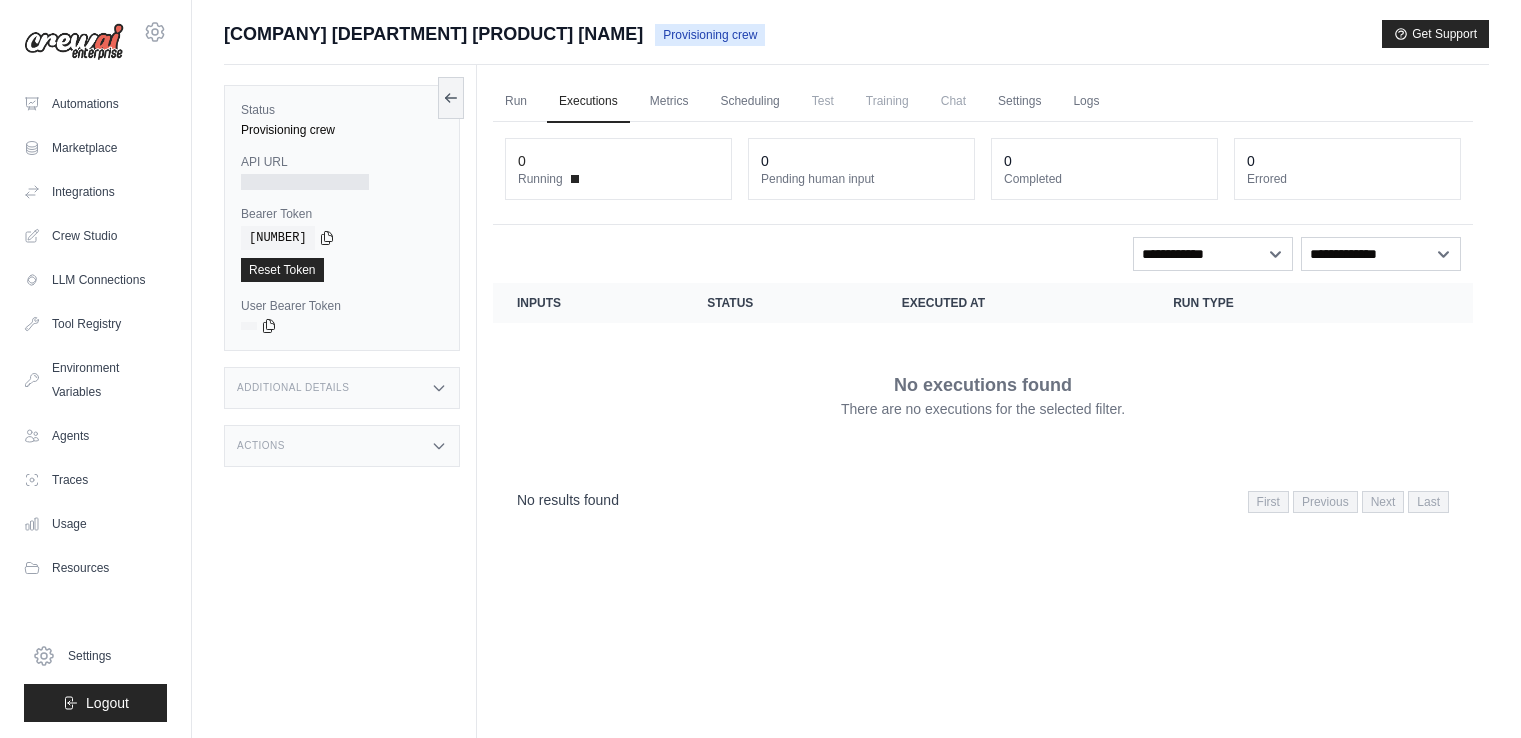 scroll, scrollTop: 0, scrollLeft: 0, axis: both 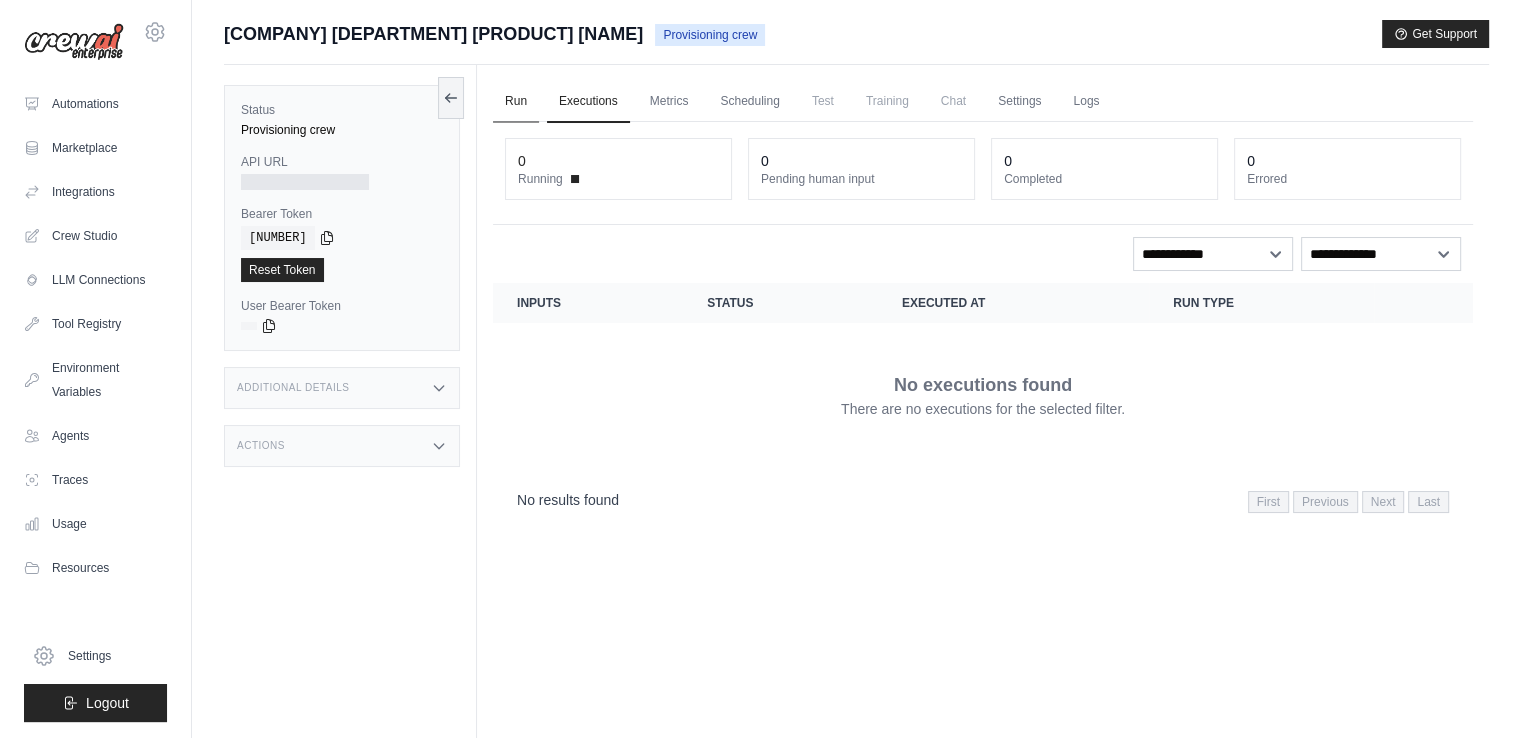 click on "Run" at bounding box center [516, 102] 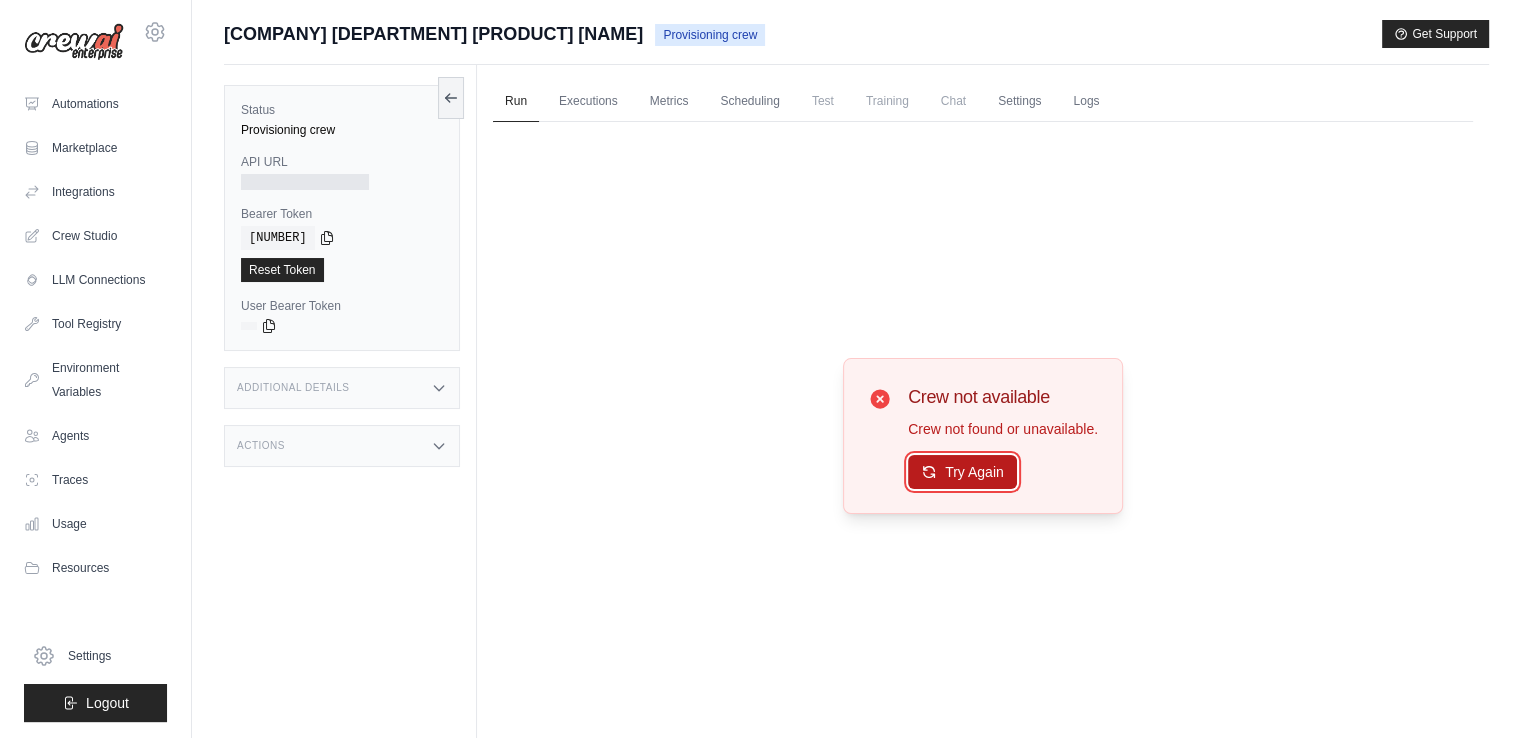 click on "Try Again" at bounding box center [962, 472] 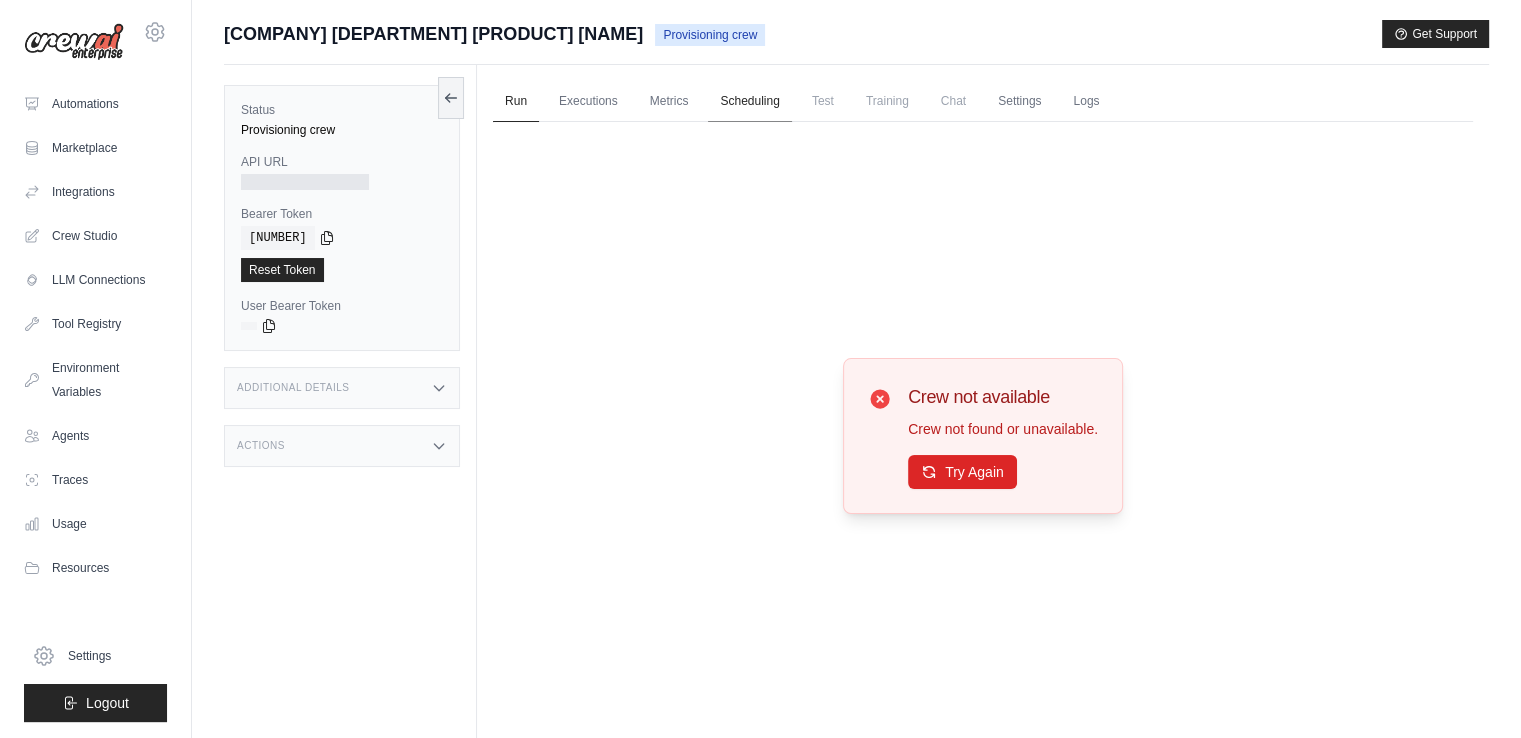 click on "Scheduling" at bounding box center [749, 102] 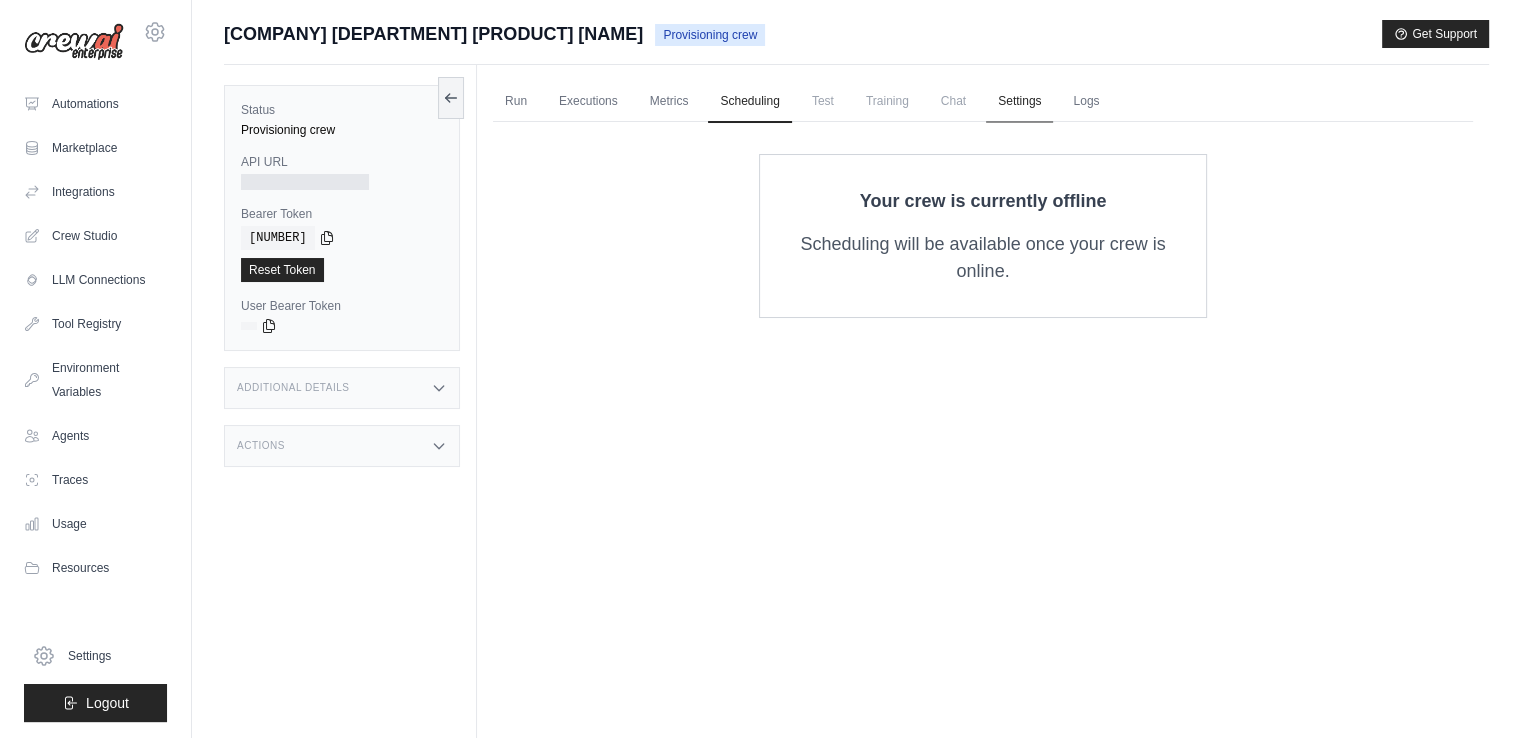 click on "Settings" at bounding box center (1019, 102) 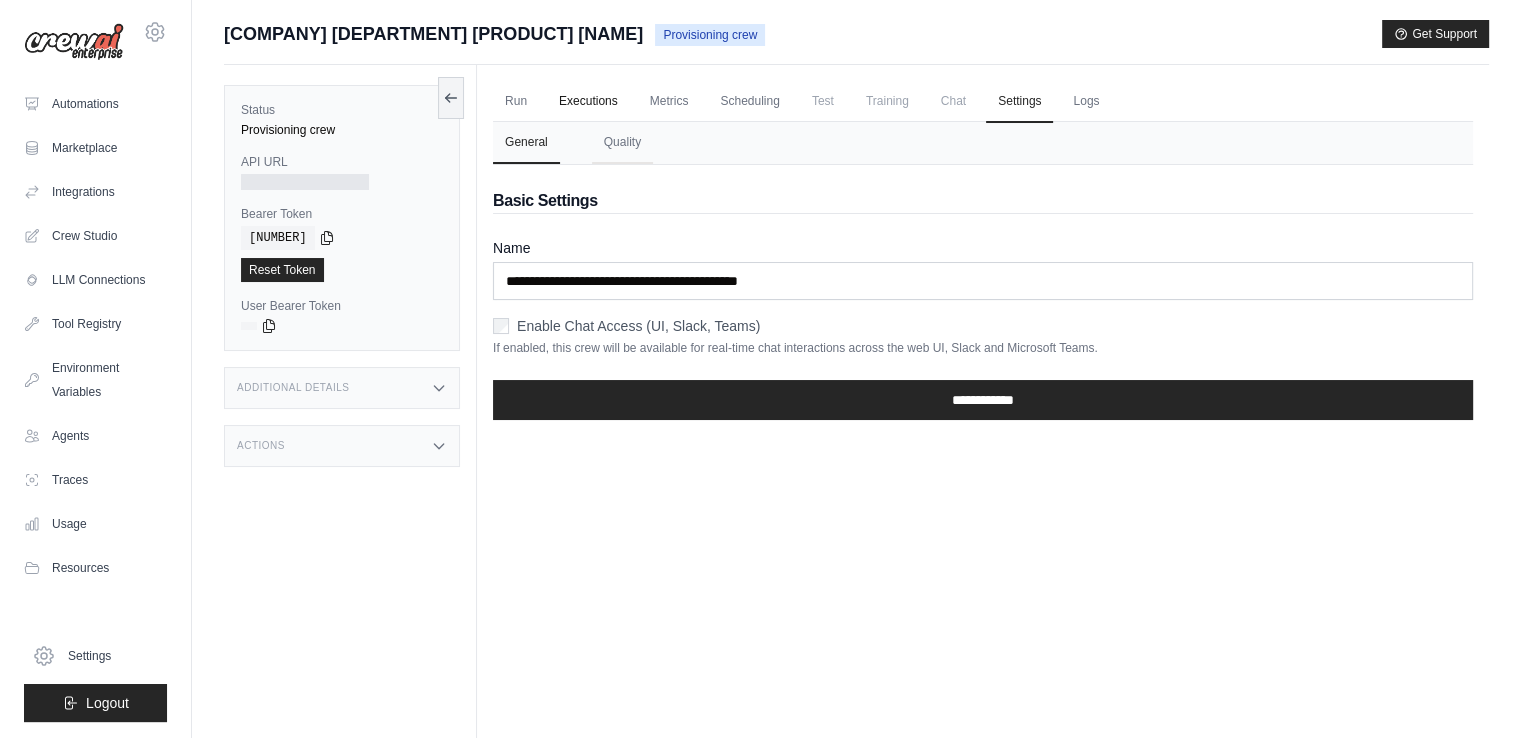 click on "Executions" at bounding box center (588, 102) 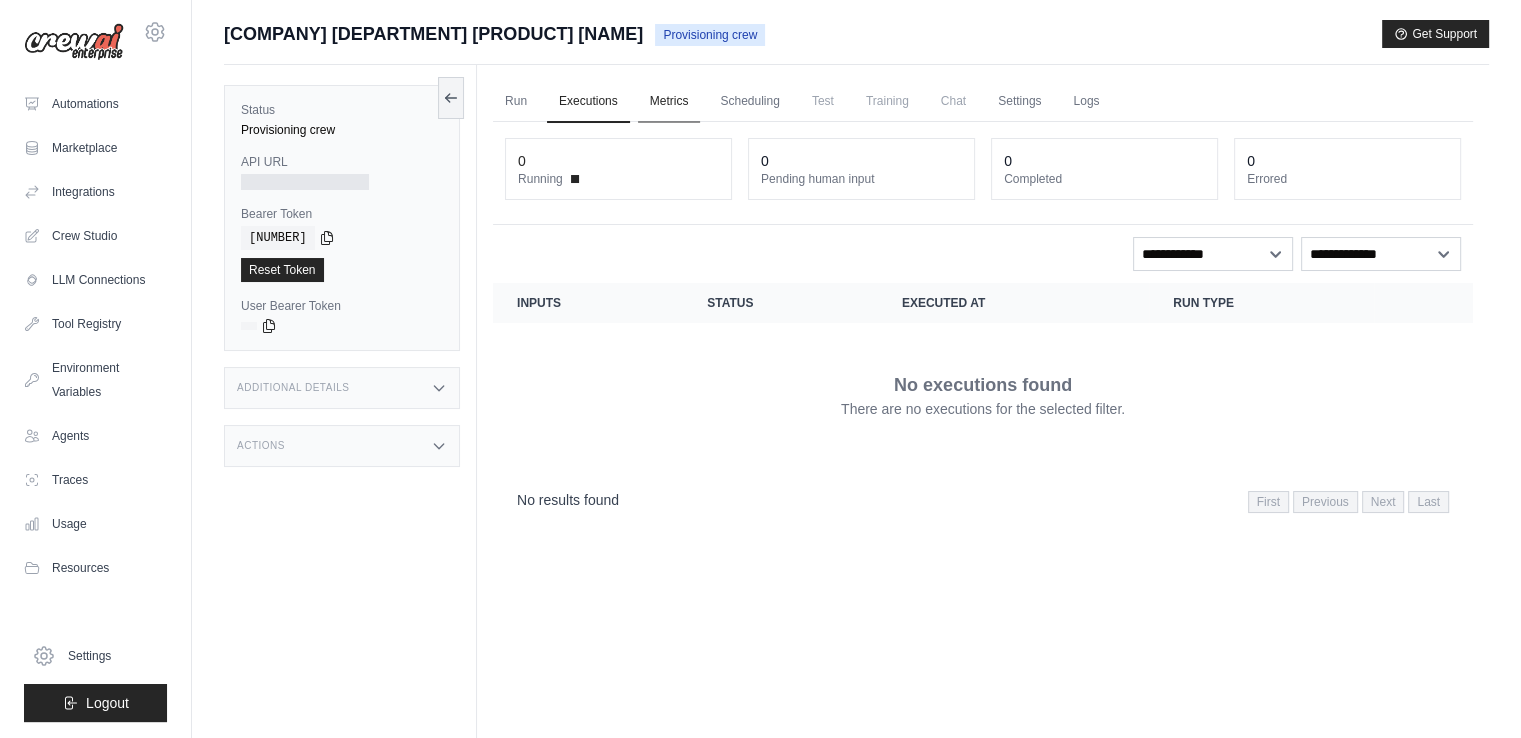 click on "Metrics" at bounding box center [669, 102] 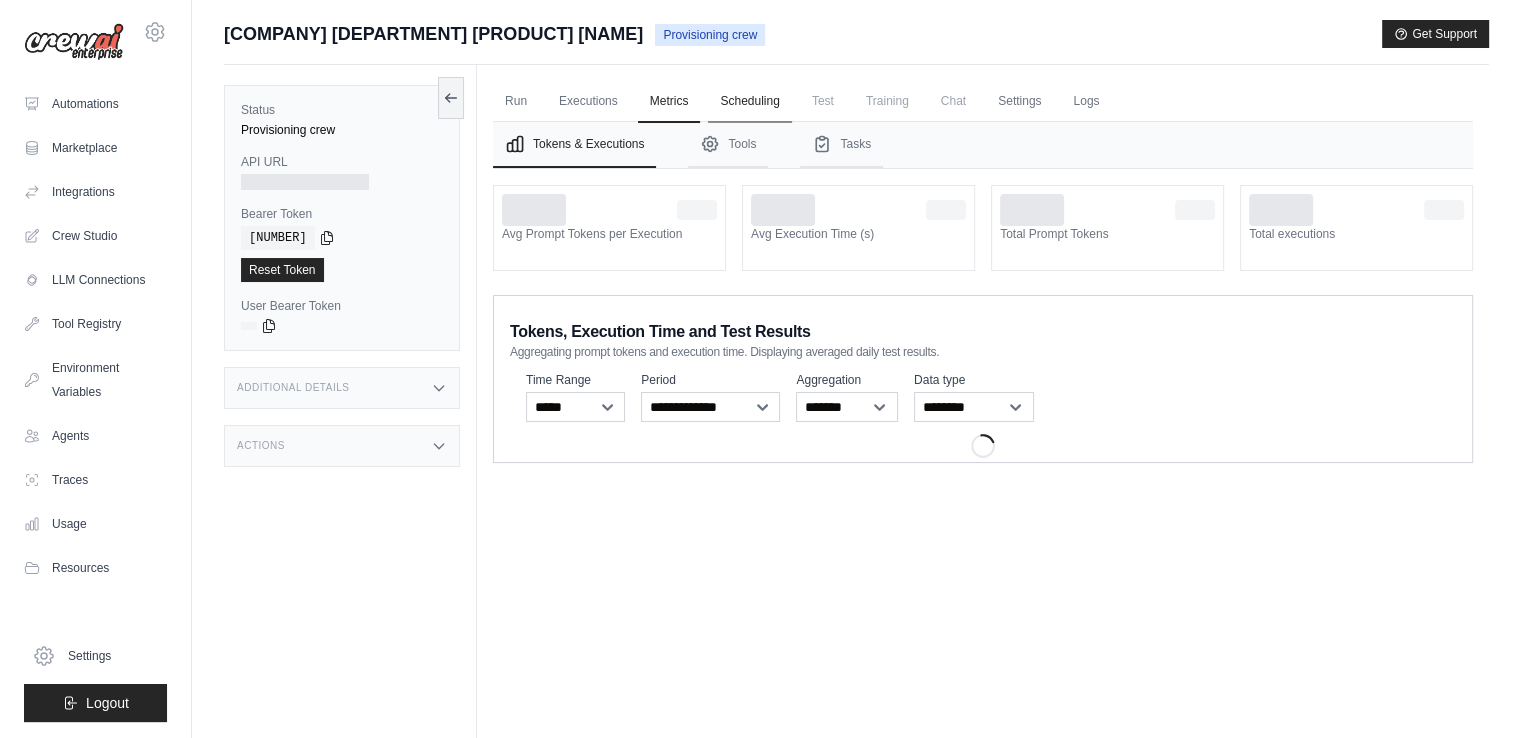 click on "Scheduling" at bounding box center [749, 102] 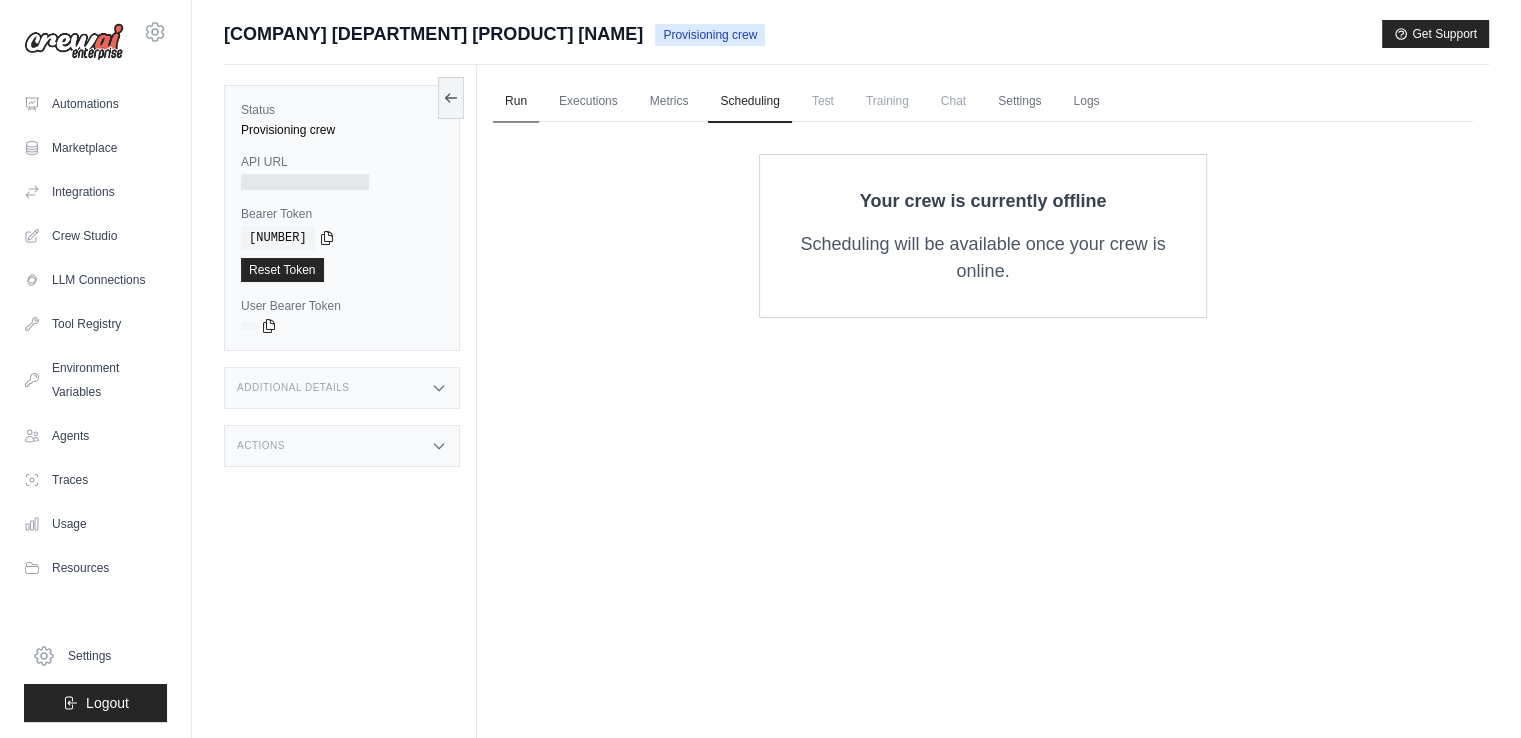 click on "Run" at bounding box center (516, 102) 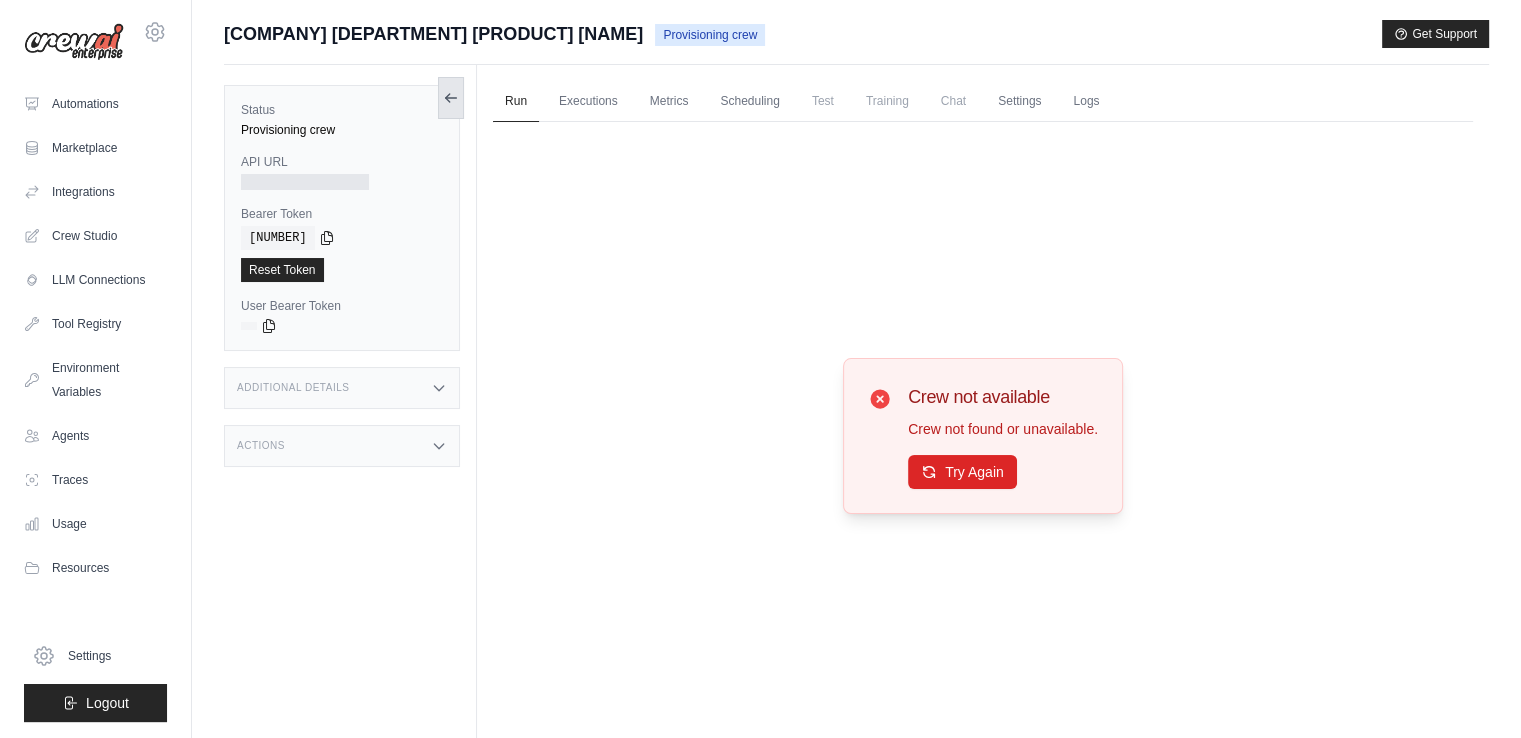 click at bounding box center (451, 98) 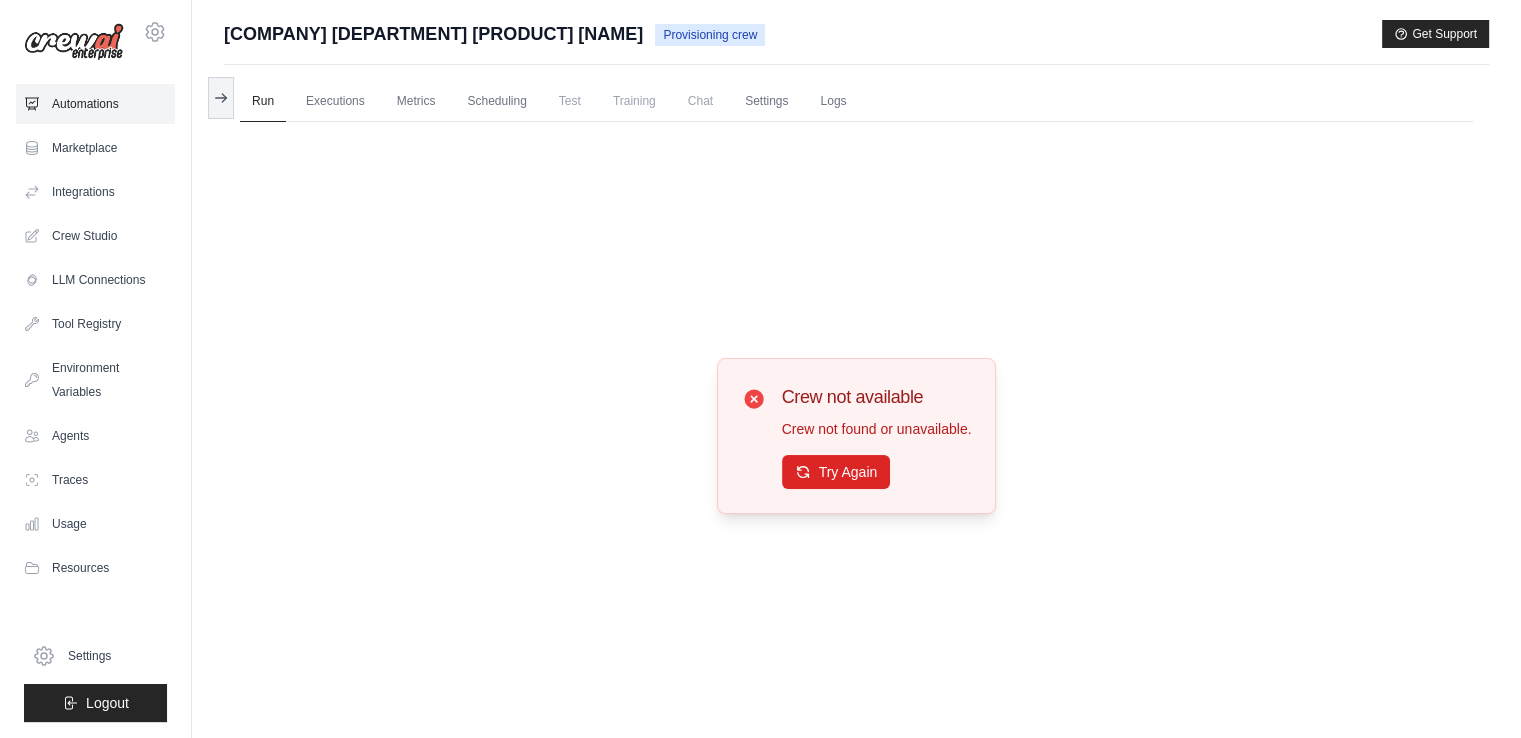 click on "Automations" at bounding box center (95, 104) 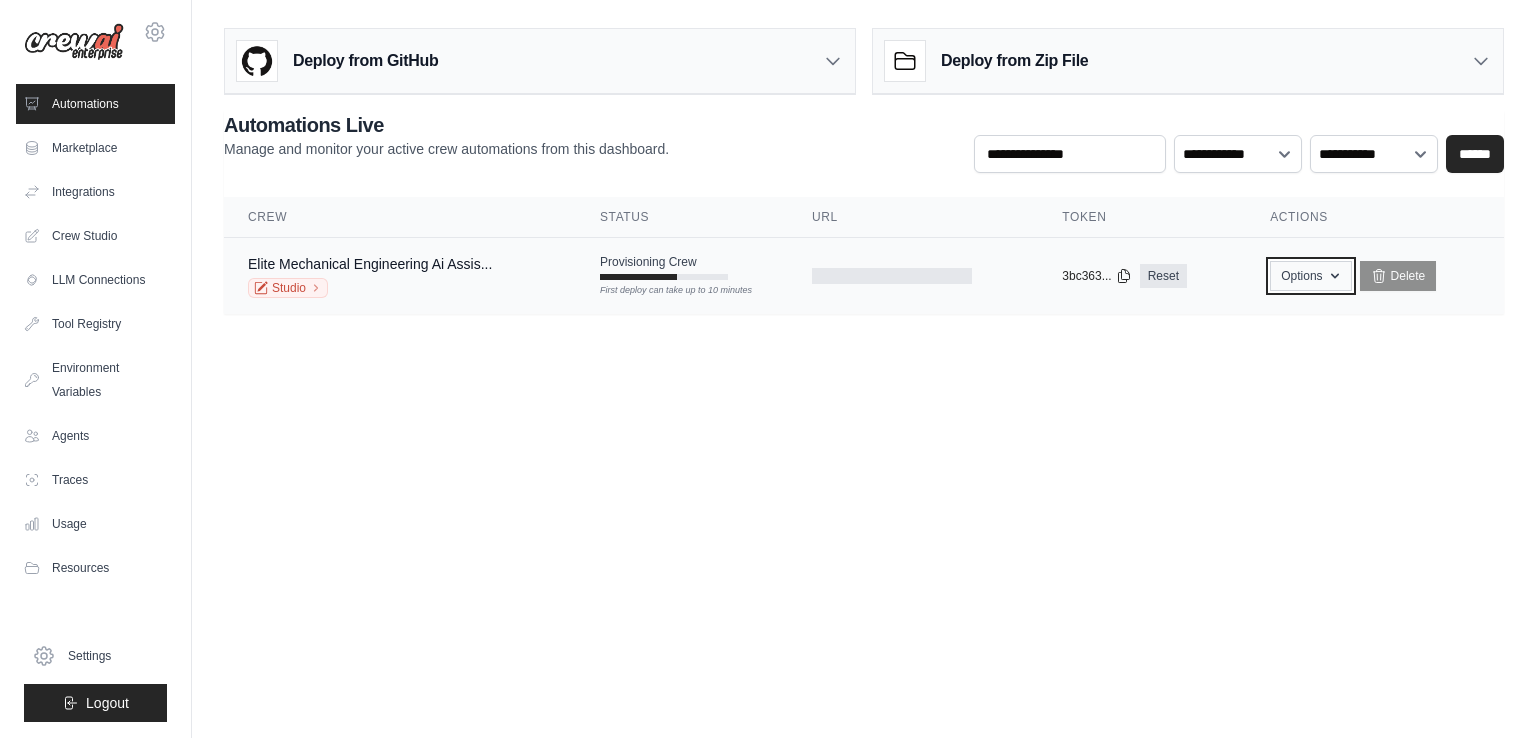 click on "Options" at bounding box center [1310, 276] 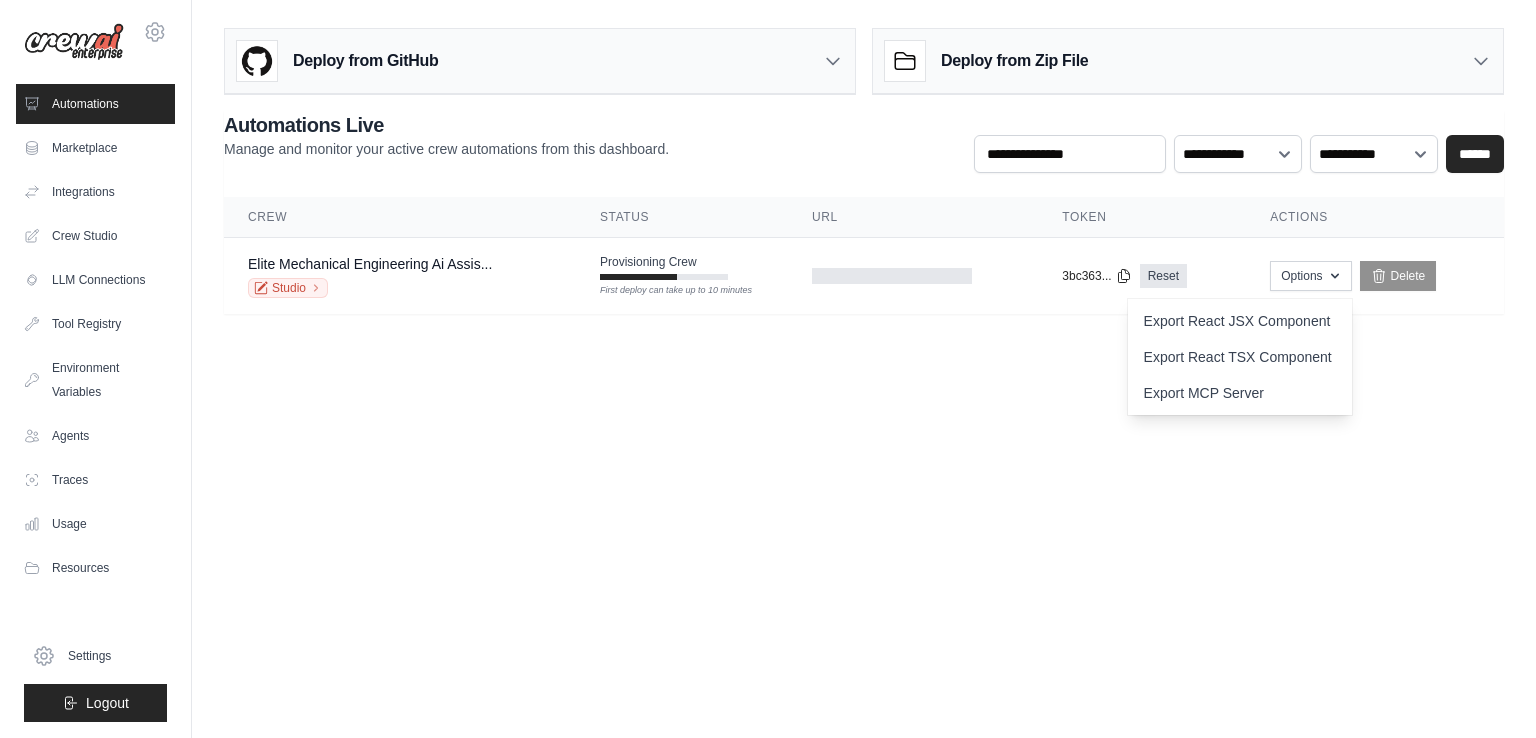 click on "berkaycoban1907@gmail.com
Settings
Automations
Marketplace
Integrations" at bounding box center [768, 369] 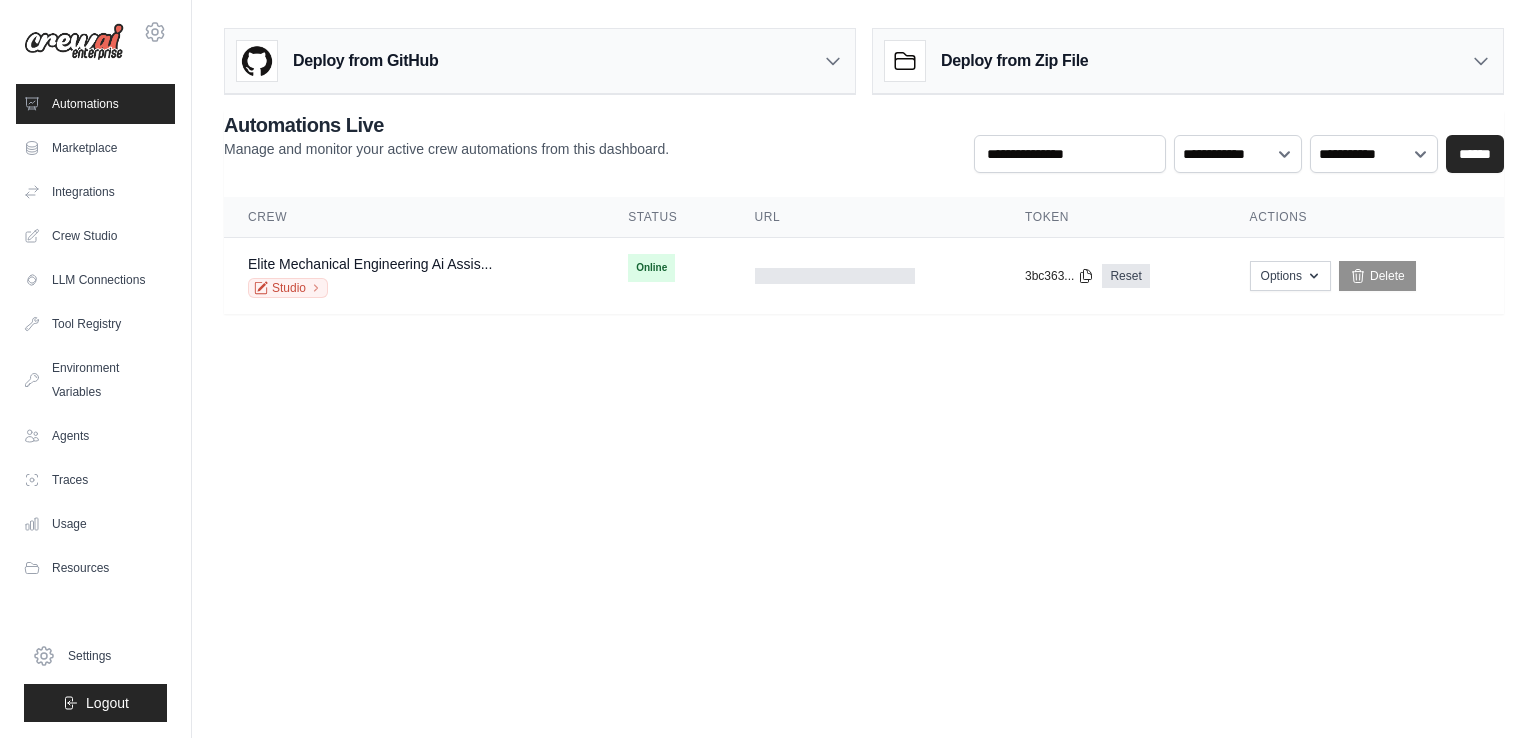 click on "URL" at bounding box center [866, 217] 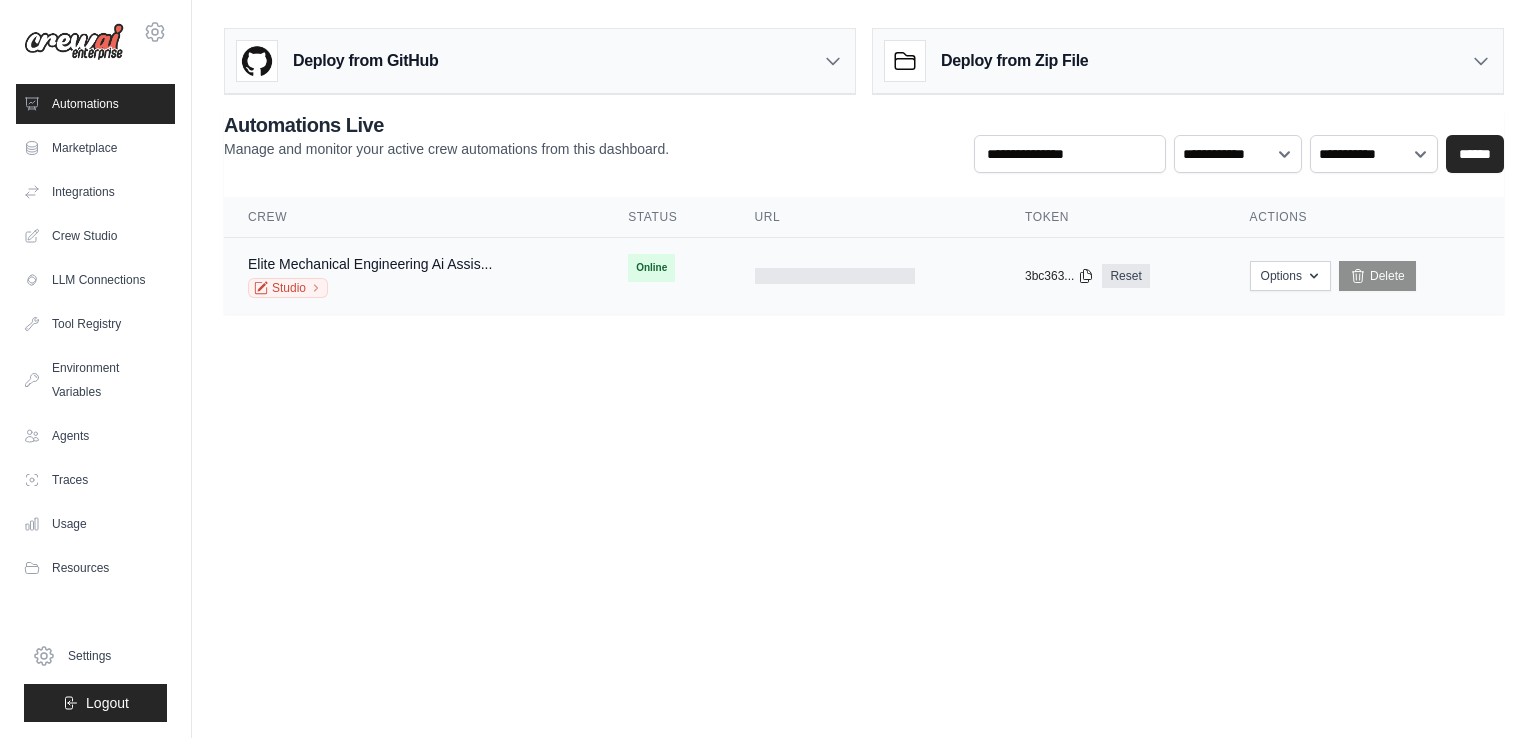 click on "Online
First deploy can take up to 10 minutes" at bounding box center (667, 268) 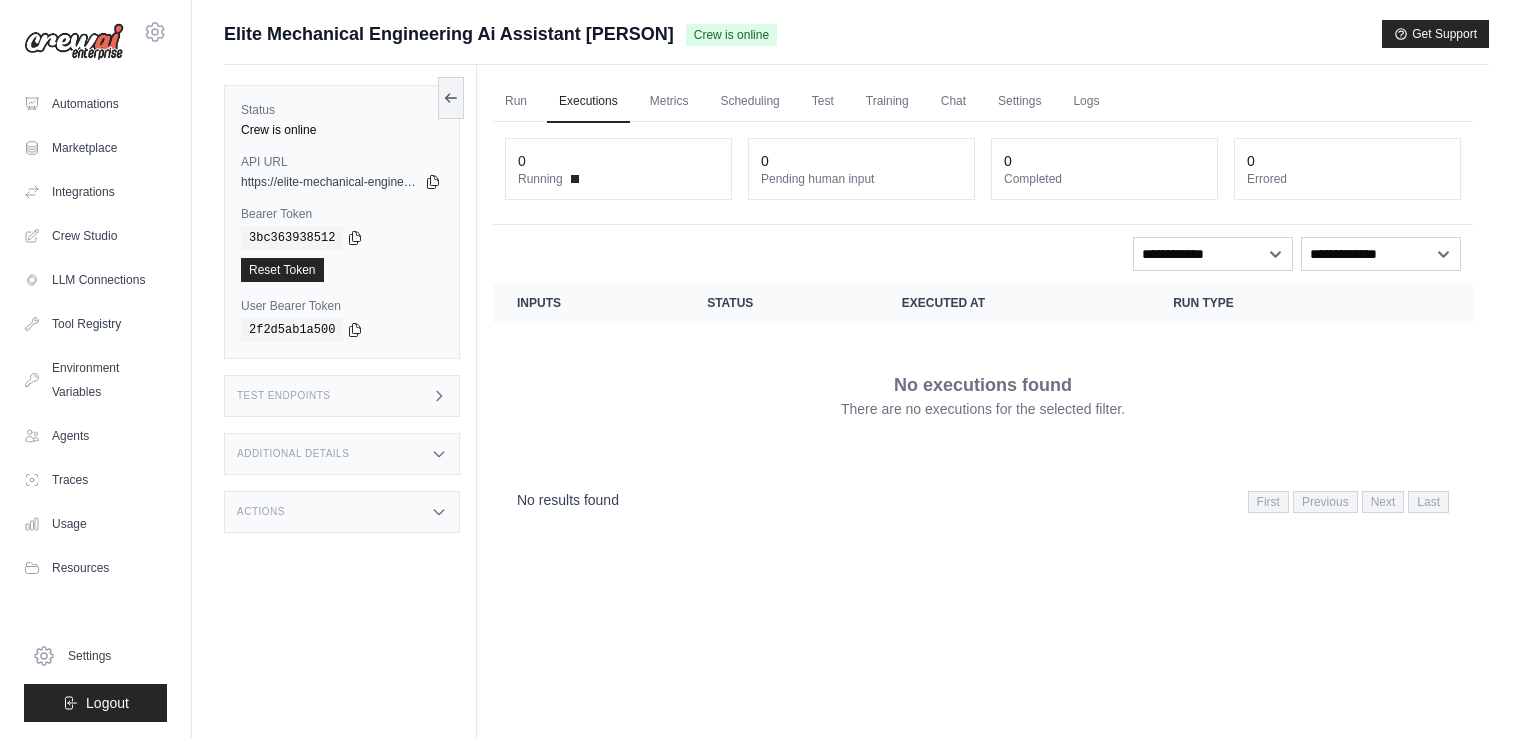 scroll, scrollTop: 0, scrollLeft: 0, axis: both 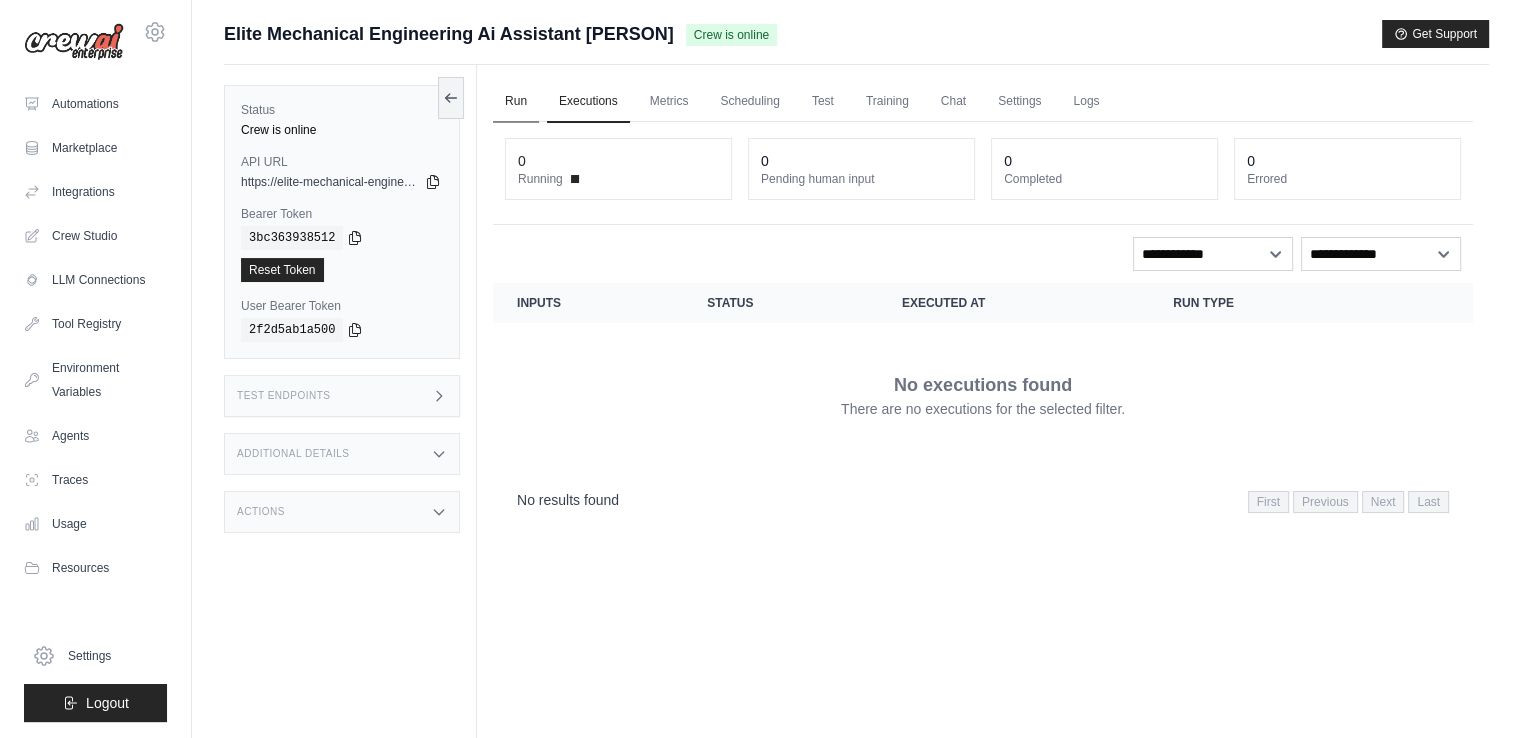 click on "Run" at bounding box center [516, 102] 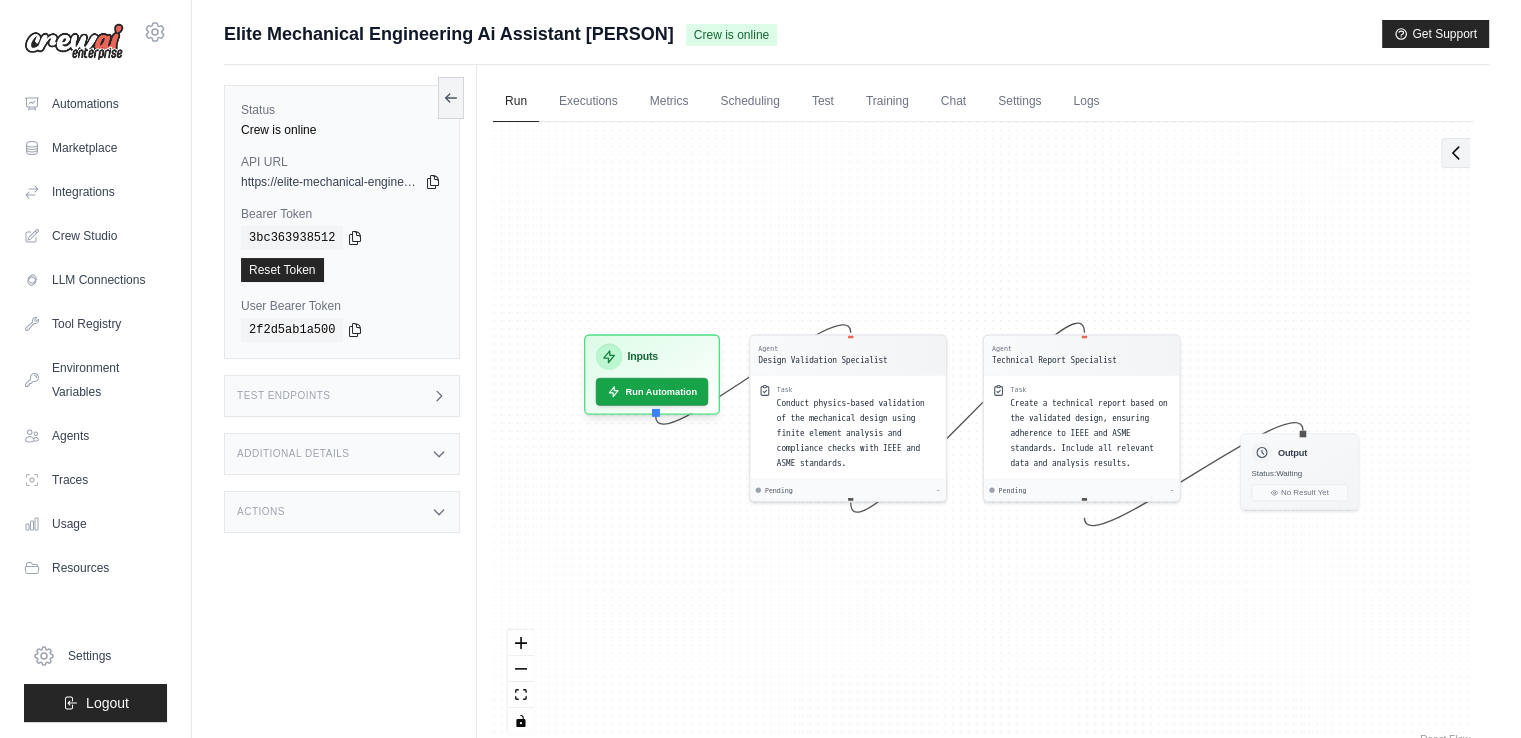 click at bounding box center [1455, 153] 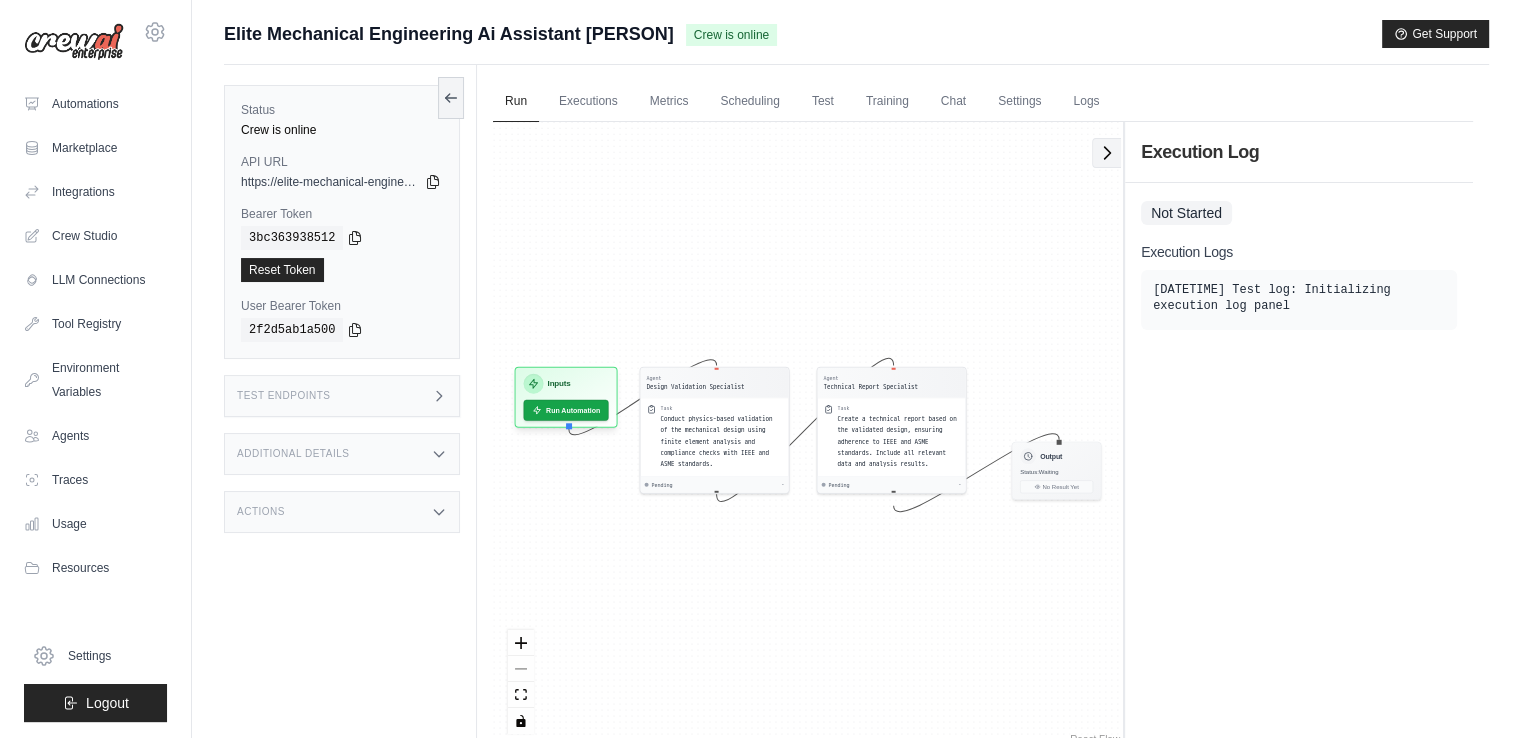 click at bounding box center (1106, 153) 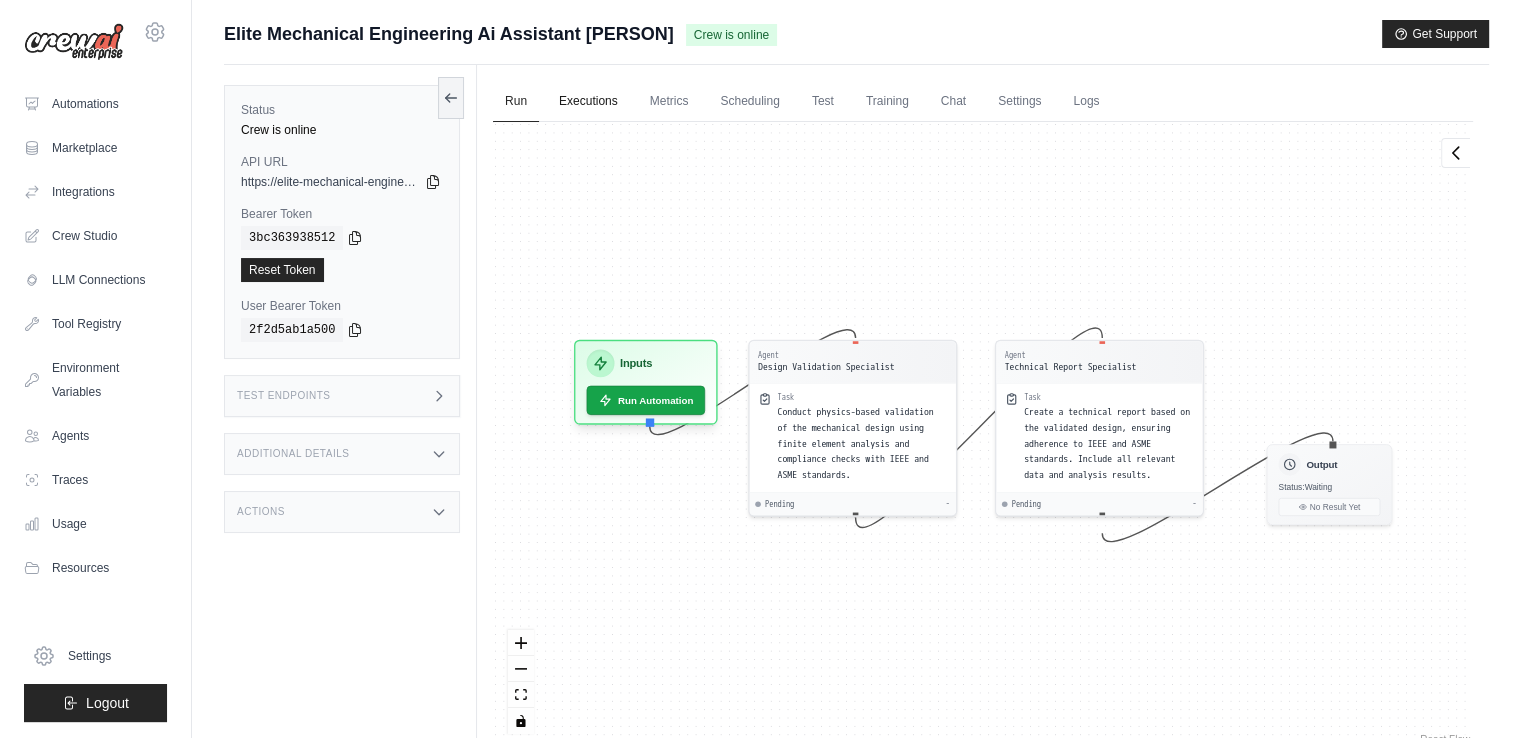 click on "Executions" at bounding box center (588, 102) 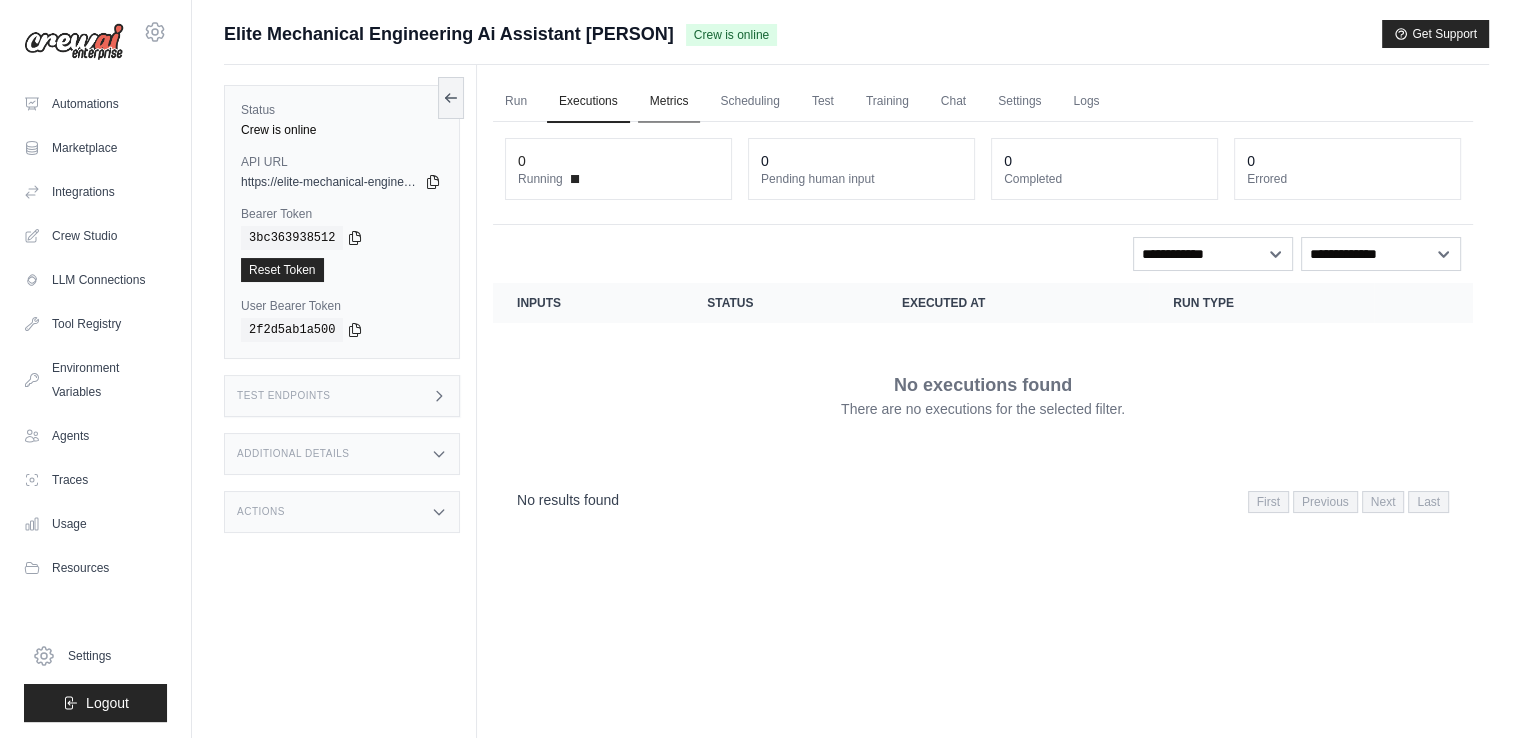 click on "Metrics" at bounding box center (669, 102) 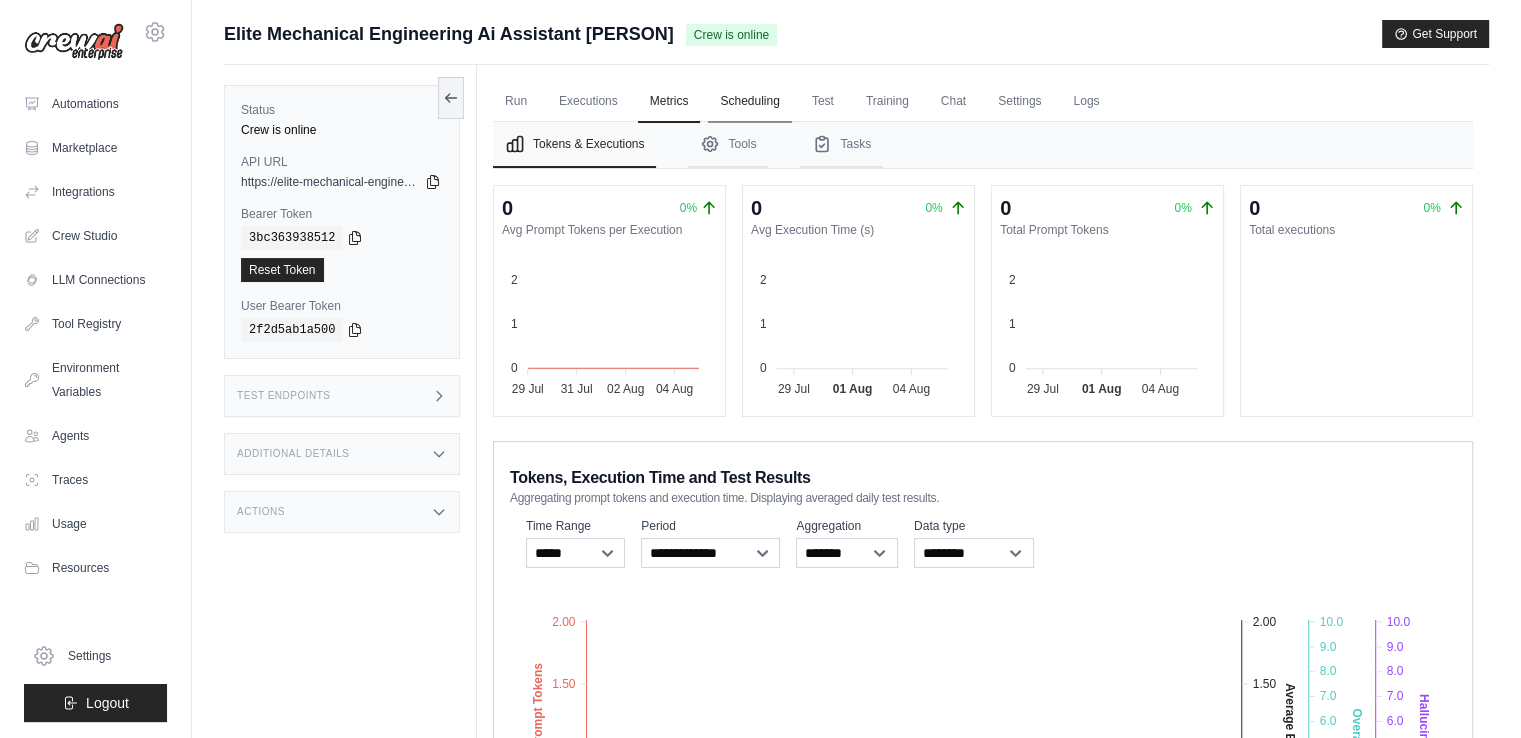 click on "Scheduling" at bounding box center (749, 102) 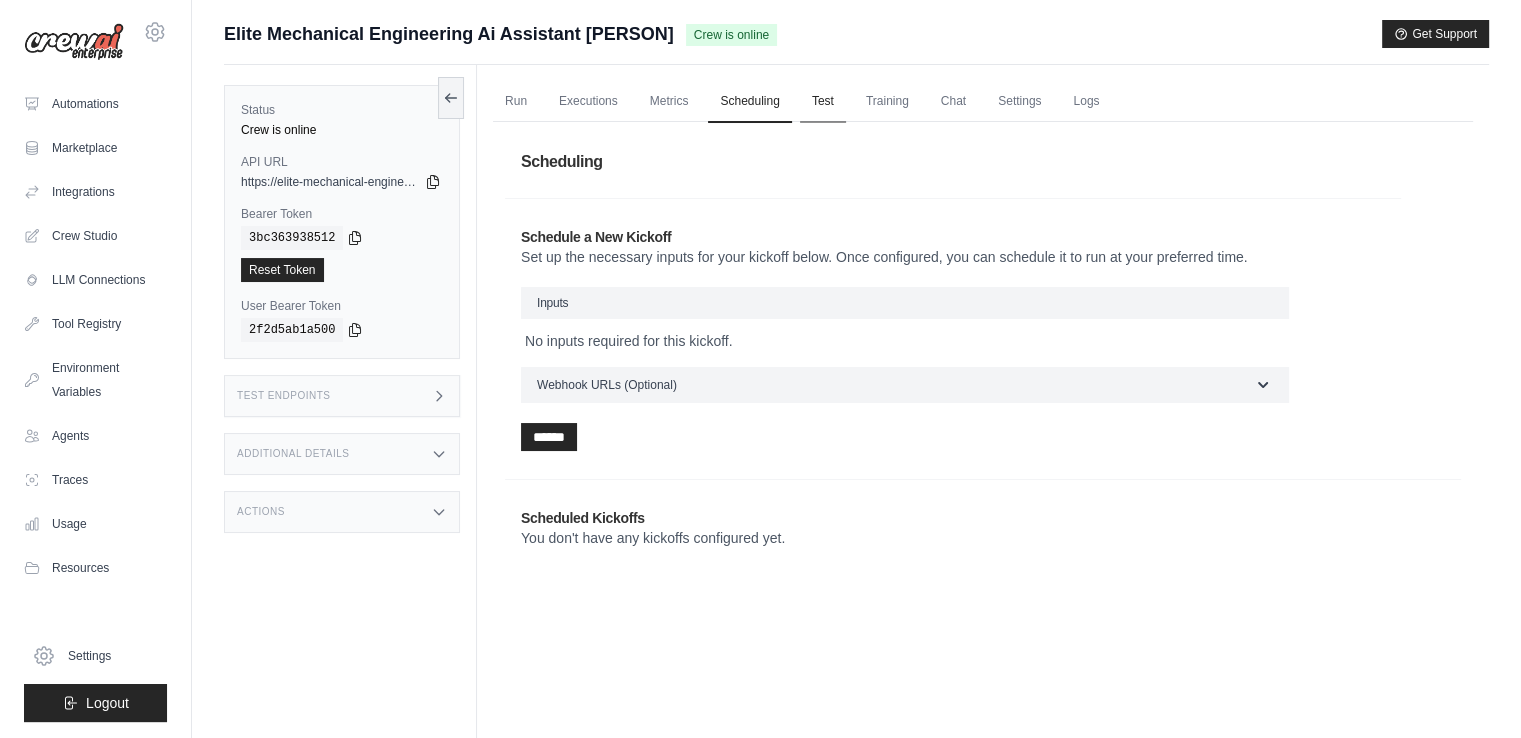 click on "Test" at bounding box center (823, 102) 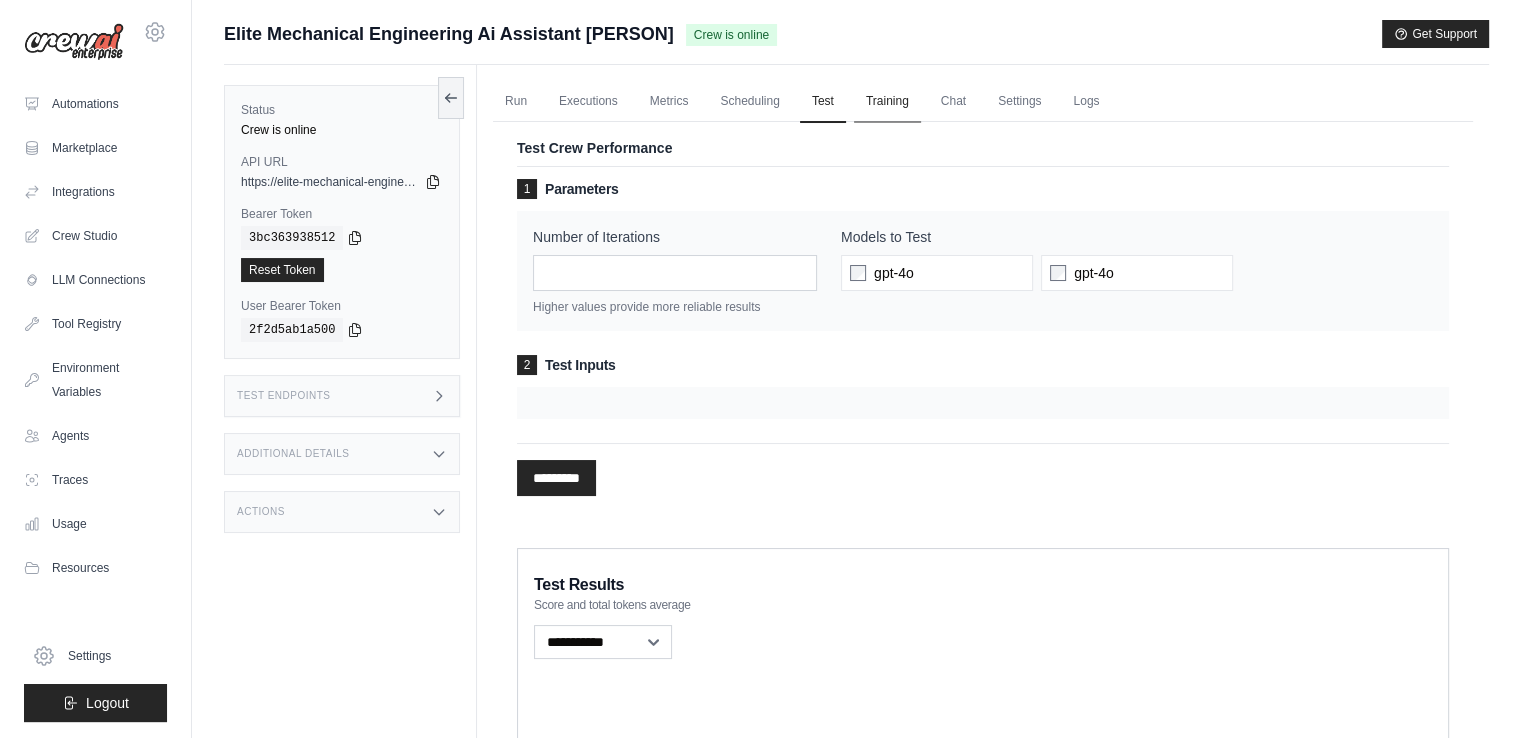 click on "Training" at bounding box center (887, 102) 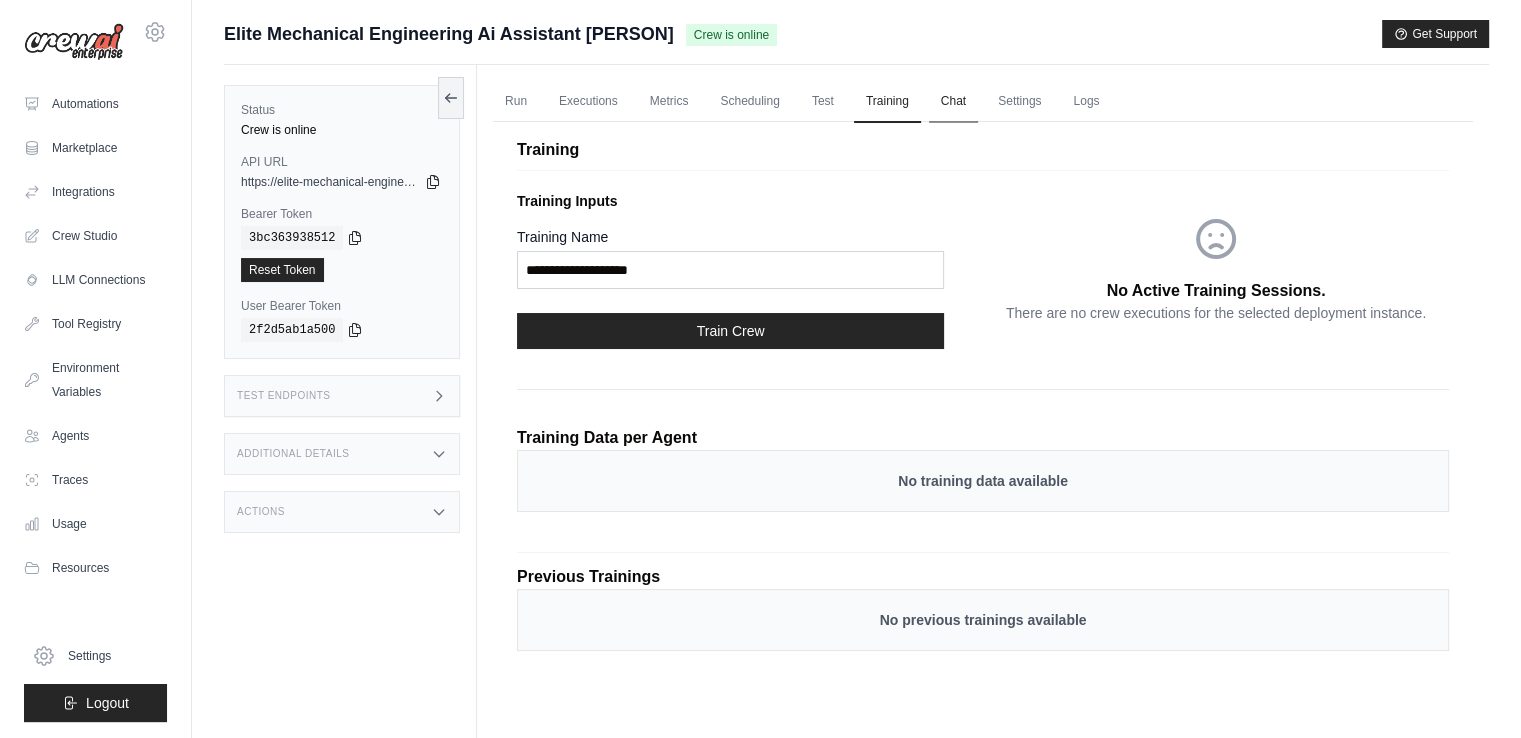 click on "Chat" at bounding box center (953, 102) 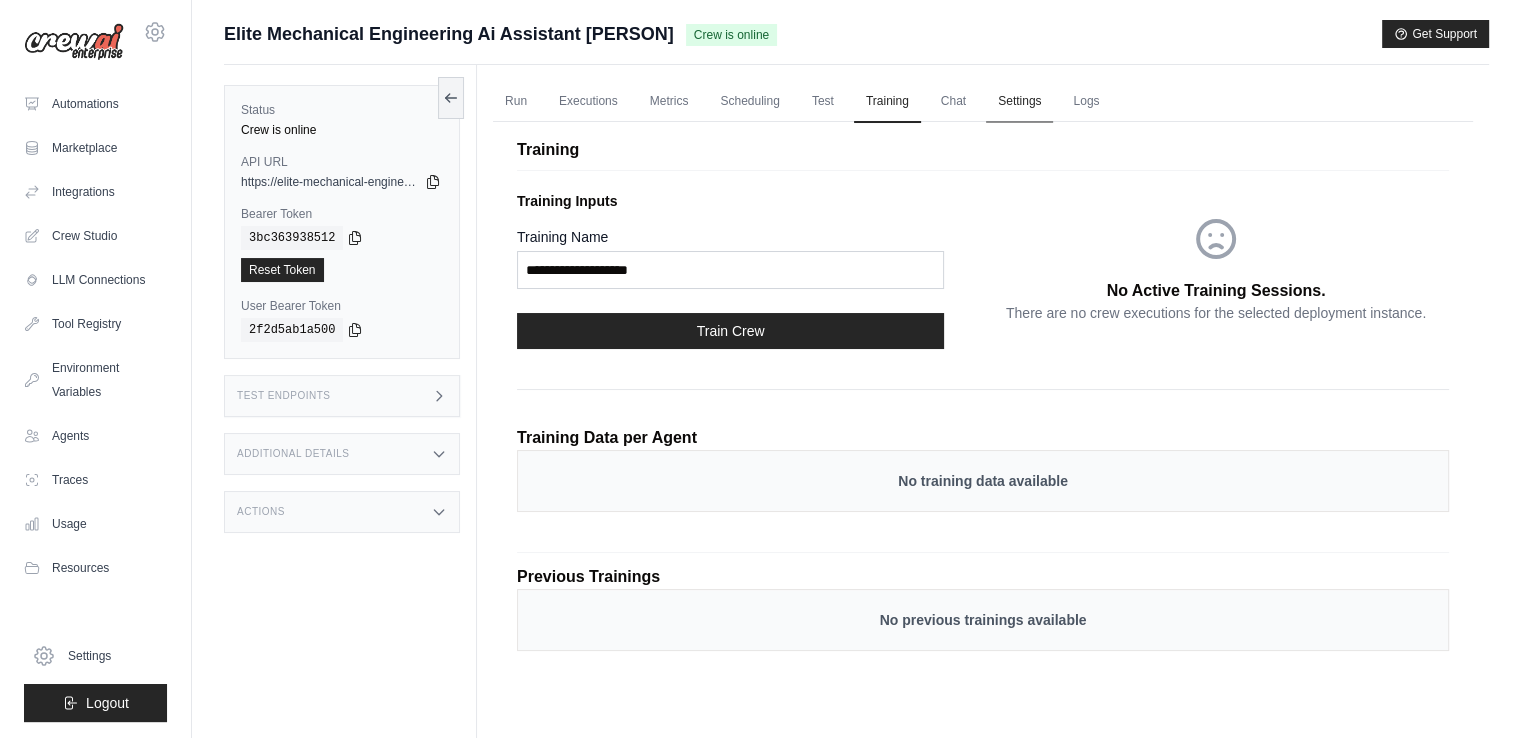 click on "Settings" at bounding box center (1019, 102) 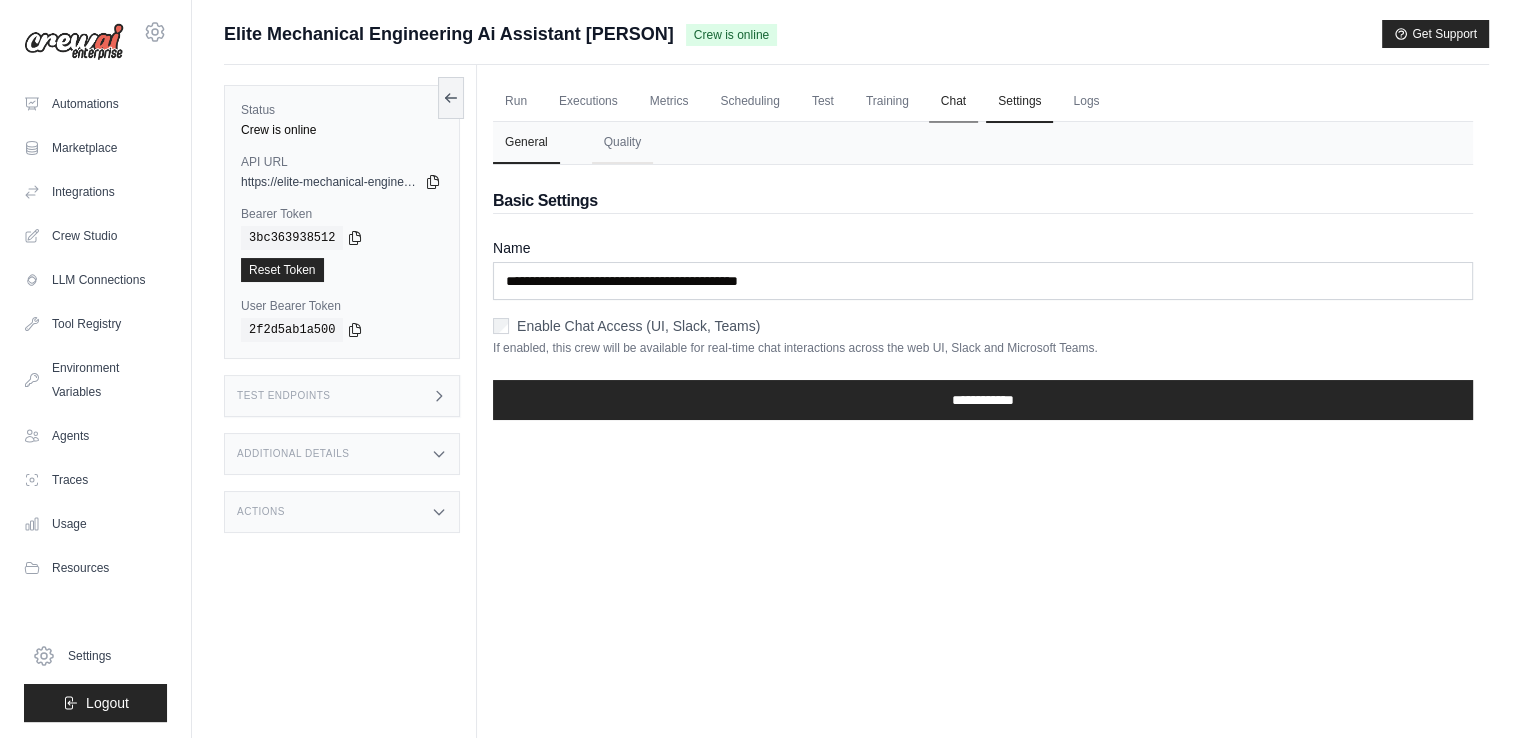 click on "Chat" at bounding box center (953, 102) 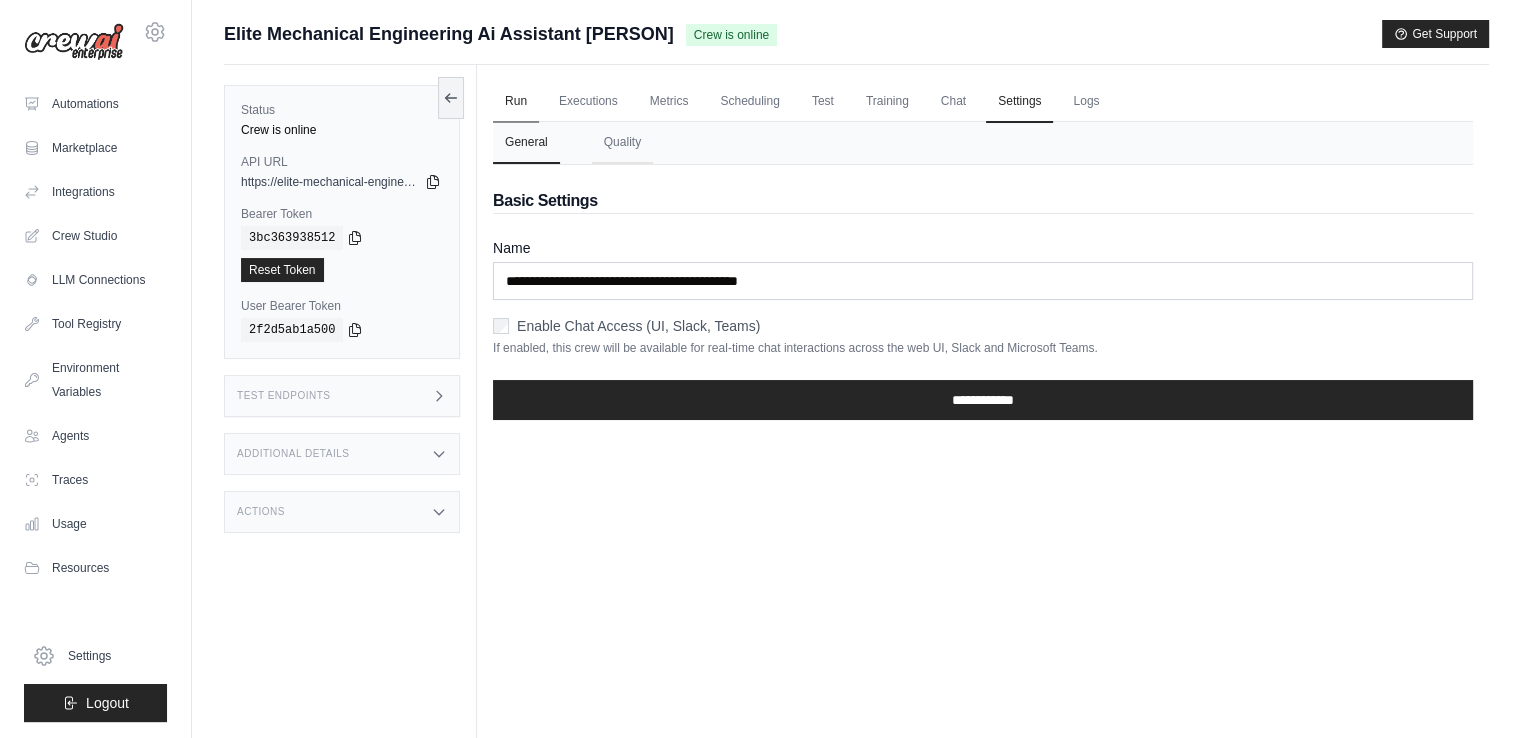 click on "Run" at bounding box center (516, 102) 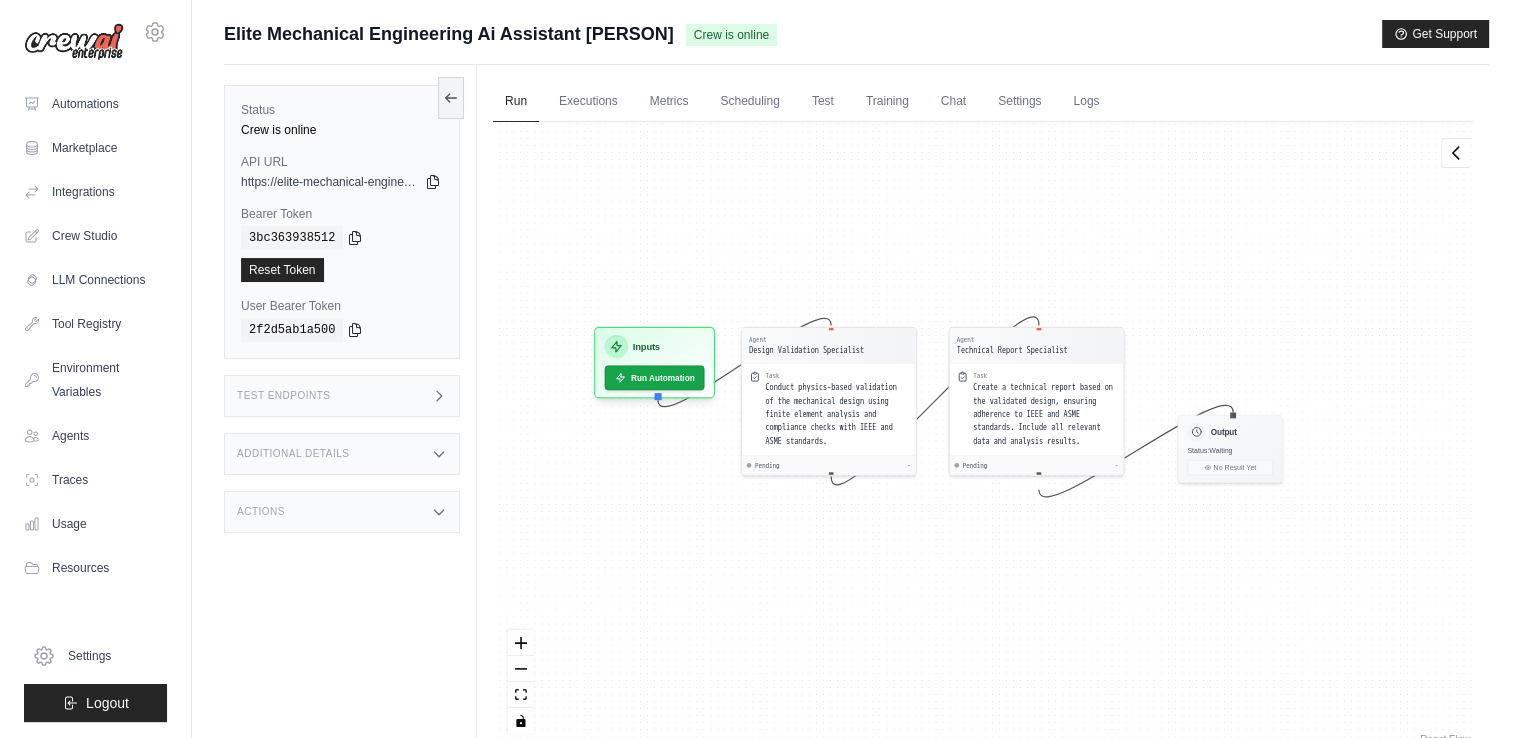 click on "Agent Design Validation Specialist Task Conduct physics-based validation of the mechanical design using finite element analysis and compliance checks with IEEE and ASME standards. Pending - Agent Technical Report Specialist Task Create a technical report based on the validated design, ensuring adherence to IEEE and ASME standards. Include all relevant data and analysis results. Pending - Inputs Run Automation Output Status:  Waiting No Result Yet" at bounding box center (983, 435) 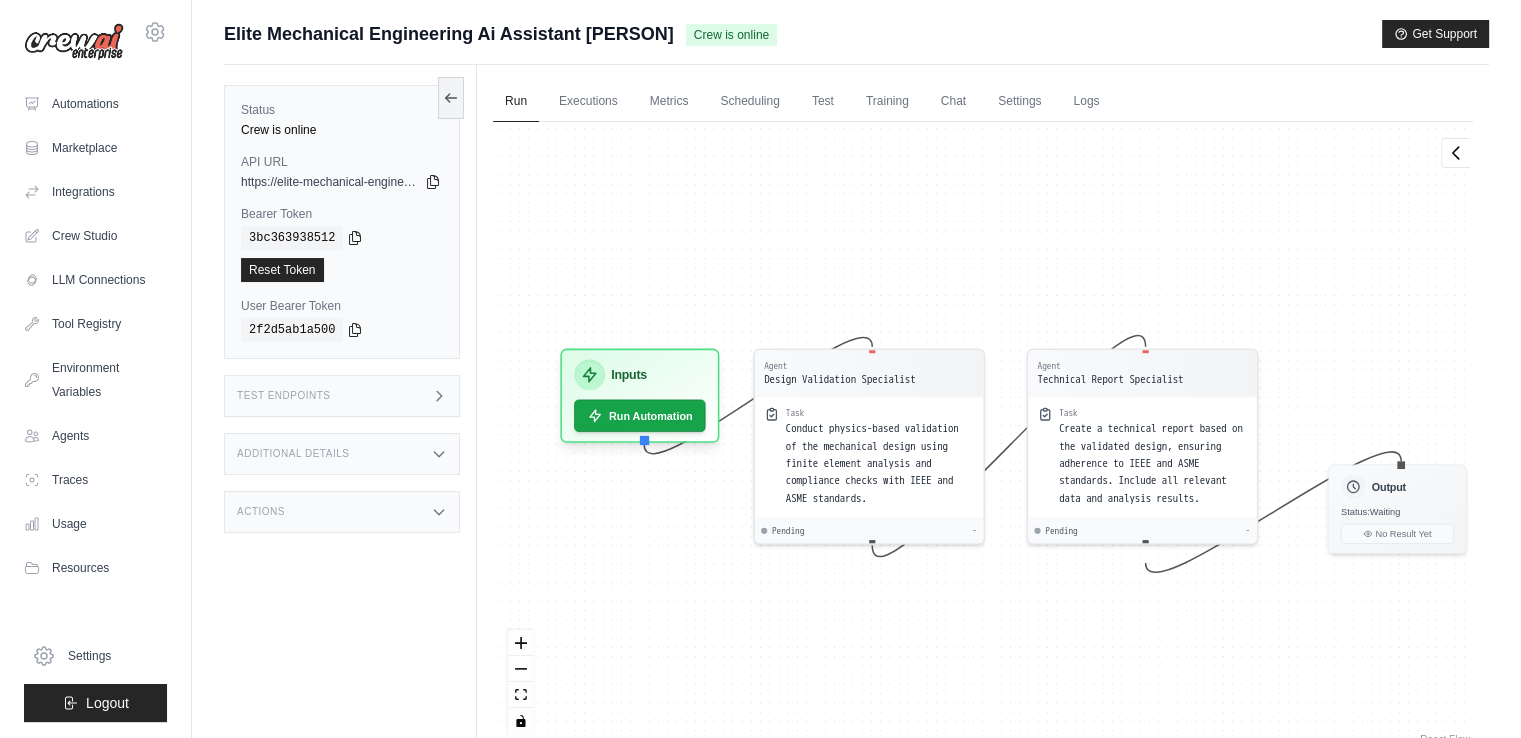 click on "Agent Design Validation Specialist Task Conduct physics-based validation of the mechanical design using finite element analysis and compliance checks with IEEE and ASME standards. Pending - Agent Technical Report Specialist Task Create a technical report based on the validated design, ensuring adherence to IEEE and ASME standards. Include all relevant data and analysis results. Pending - Inputs Run Automation Output Status:  Waiting No Result Yet" at bounding box center [983, 435] 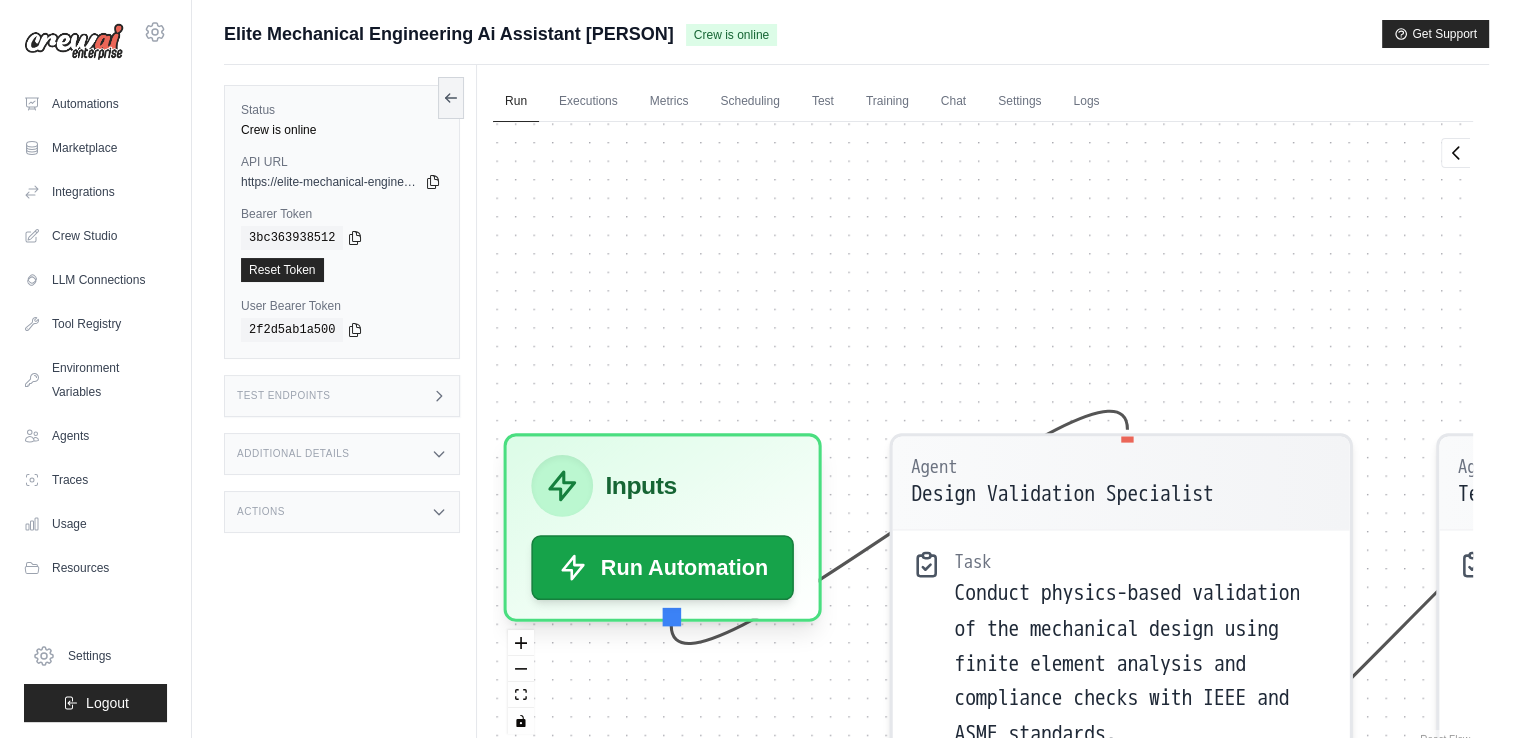 click on "Agent Design Validation Specialist Task Conduct physics-based validation of the mechanical design using finite element analysis and compliance checks with IEEE and ASME standards. Pending - Agent Technical Report Specialist Task Create a technical report based on the validated design, ensuring adherence to IEEE and ASME standards. Include all relevant data and analysis results. Pending - Inputs Run Automation Output Status:  Waiting No Result Yet" at bounding box center [983, 435] 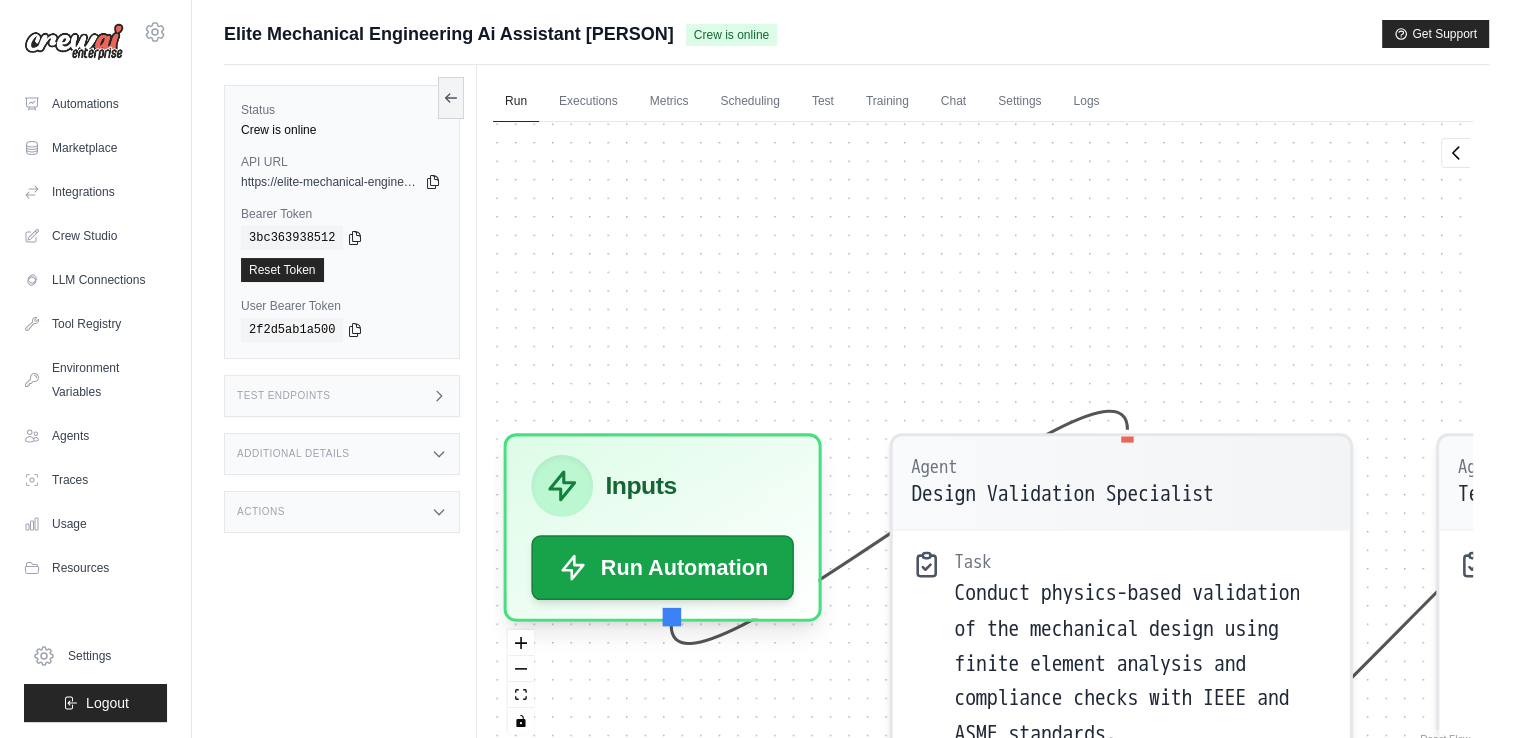 click on "Agent Design Validation Specialist Task Conduct physics-based validation of the mechanical design using finite element analysis and compliance checks with IEEE and ASME standards. Pending - Agent Technical Report Specialist Task Create a technical report based on the validated design, ensuring adherence to IEEE and ASME standards. Include all relevant data and analysis results. Pending - Inputs Run Automation Output Status:  Waiting No Result Yet" at bounding box center (983, 435) 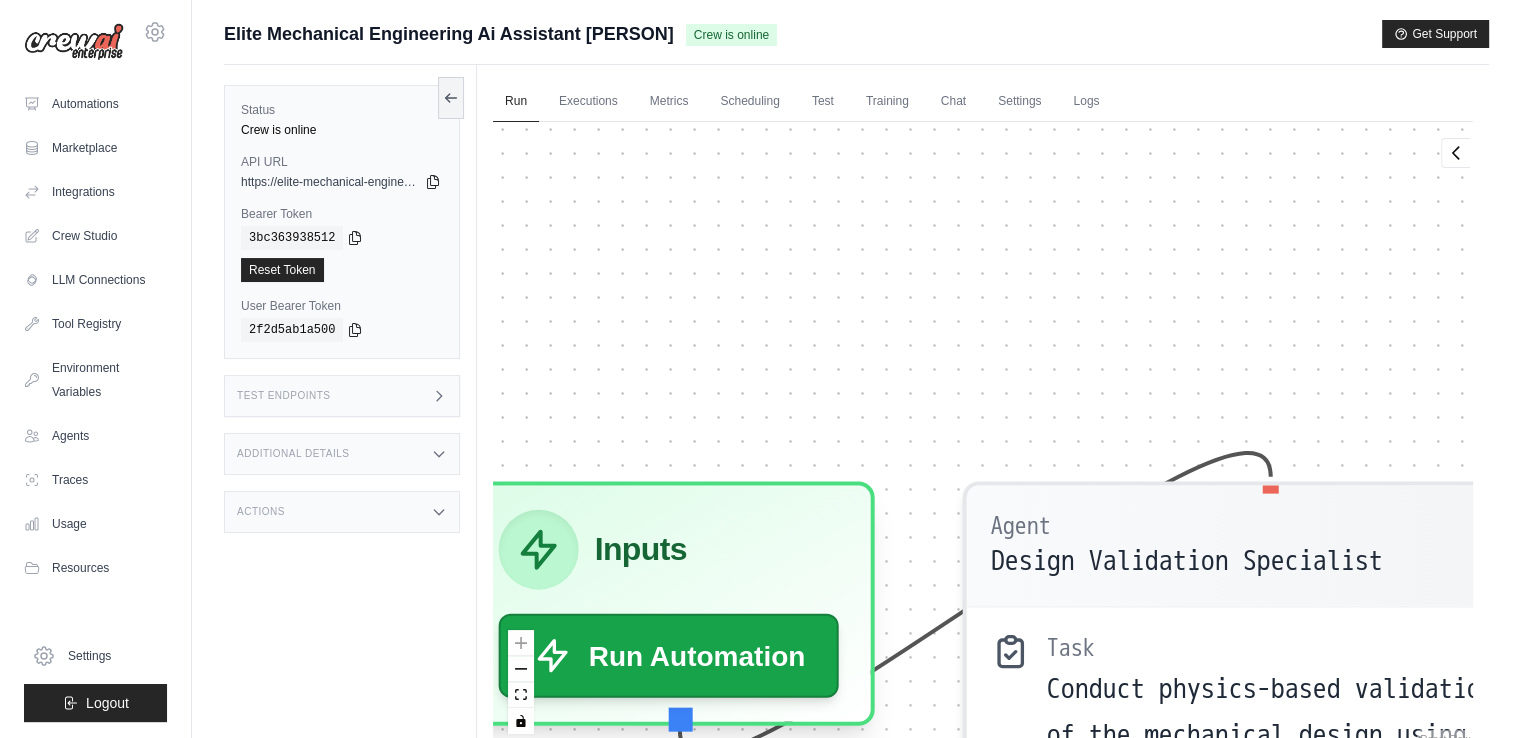 click on "Agent Design Validation Specialist Task Conduct physics-based validation of the mechanical design using finite element analysis and compliance checks with IEEE and ASME standards. Pending - Agent Technical Report Specialist Task Create a technical report based on the validated design, ensuring adherence to IEEE and ASME standards. Include all relevant data and analysis results. Pending - Inputs Run Automation Output Status:  Waiting No Result Yet" at bounding box center (983, 435) 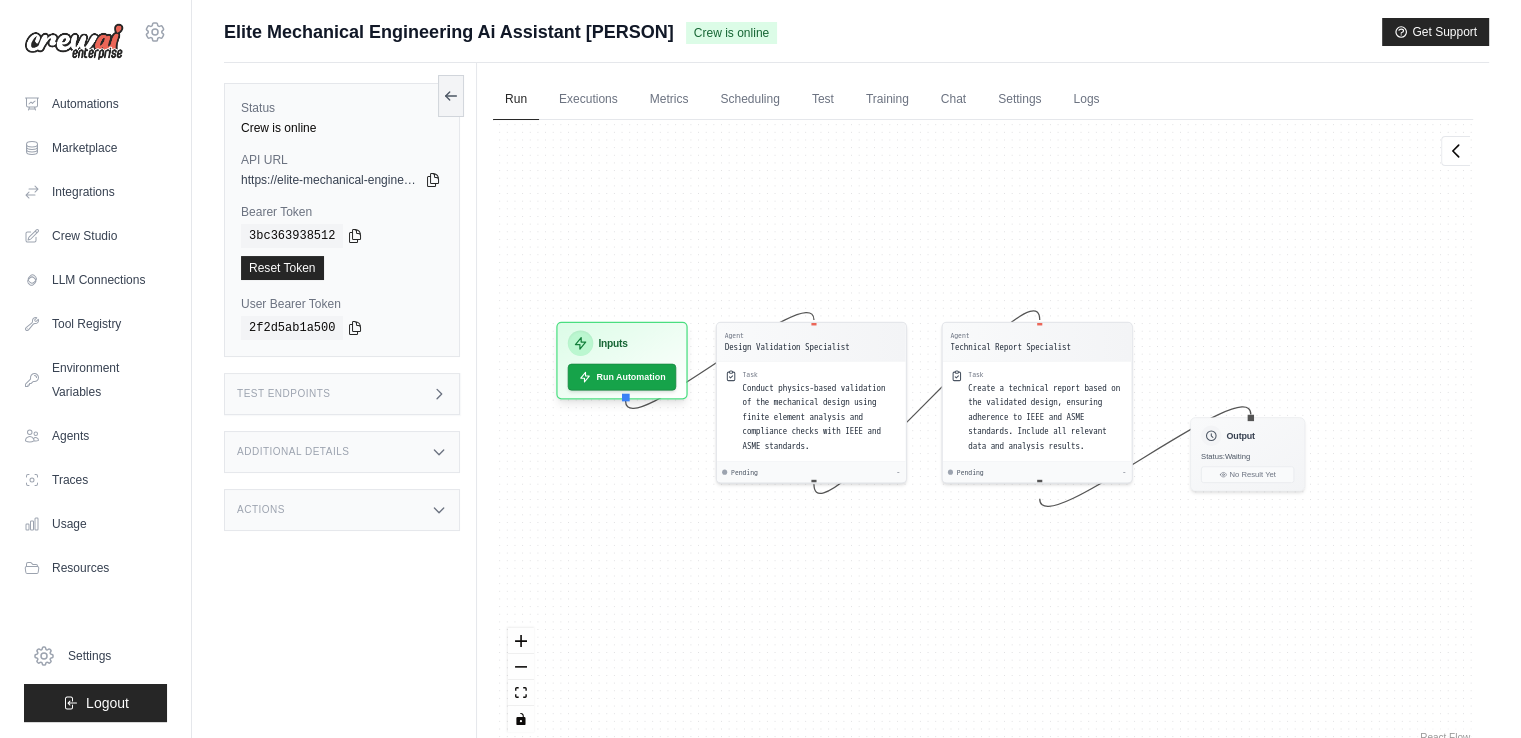 scroll, scrollTop: 0, scrollLeft: 0, axis: both 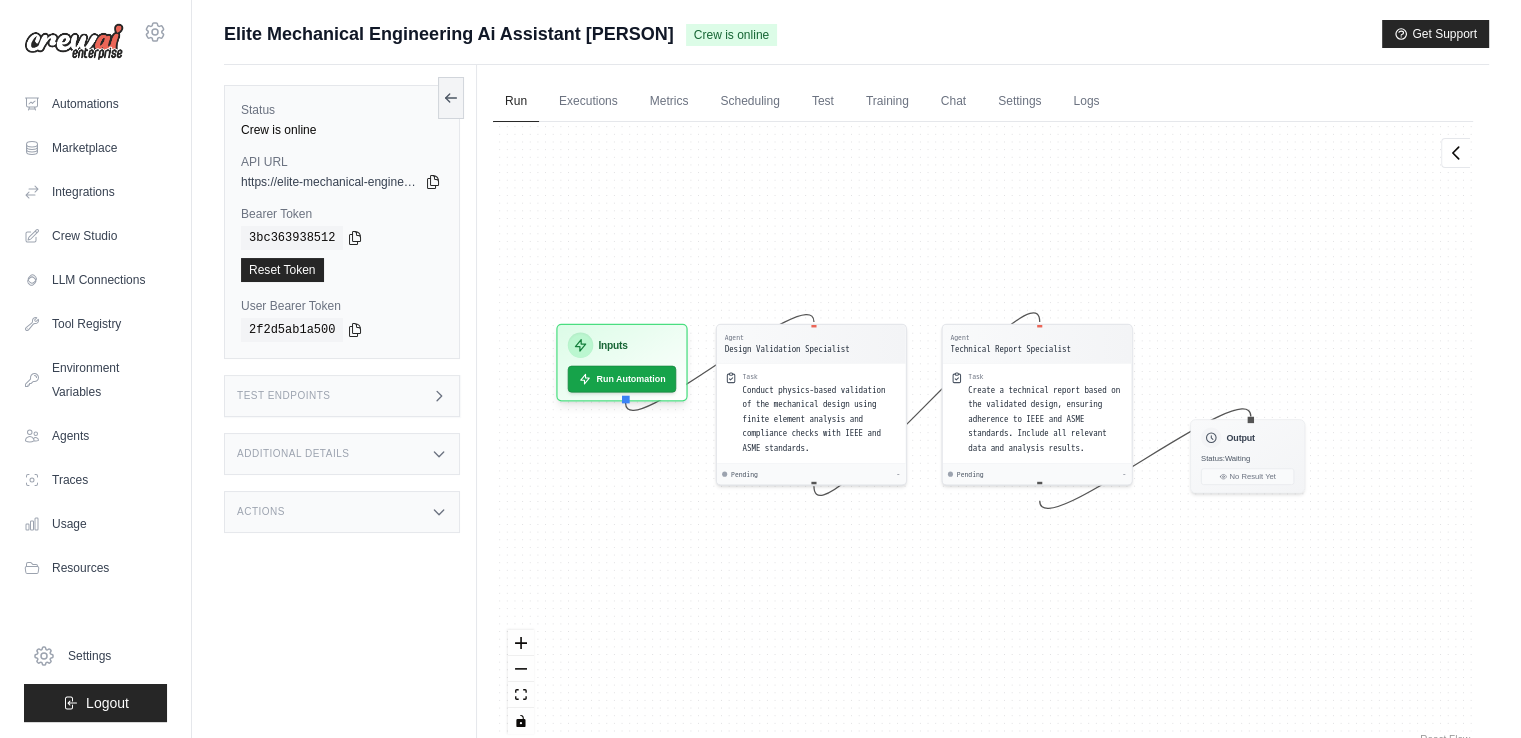 click on "Test Endpoints" at bounding box center (284, 396) 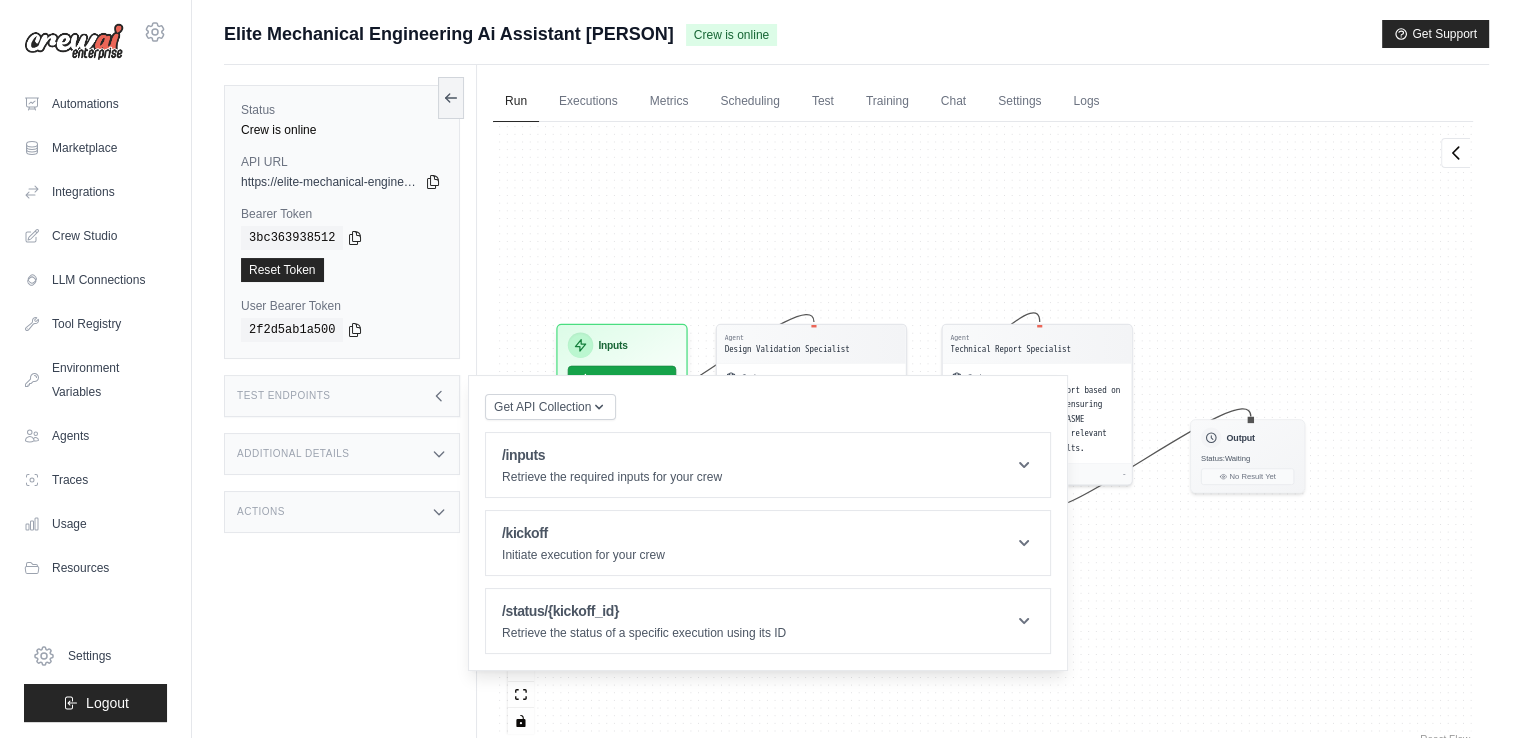 click on "Additional Details" at bounding box center [293, 454] 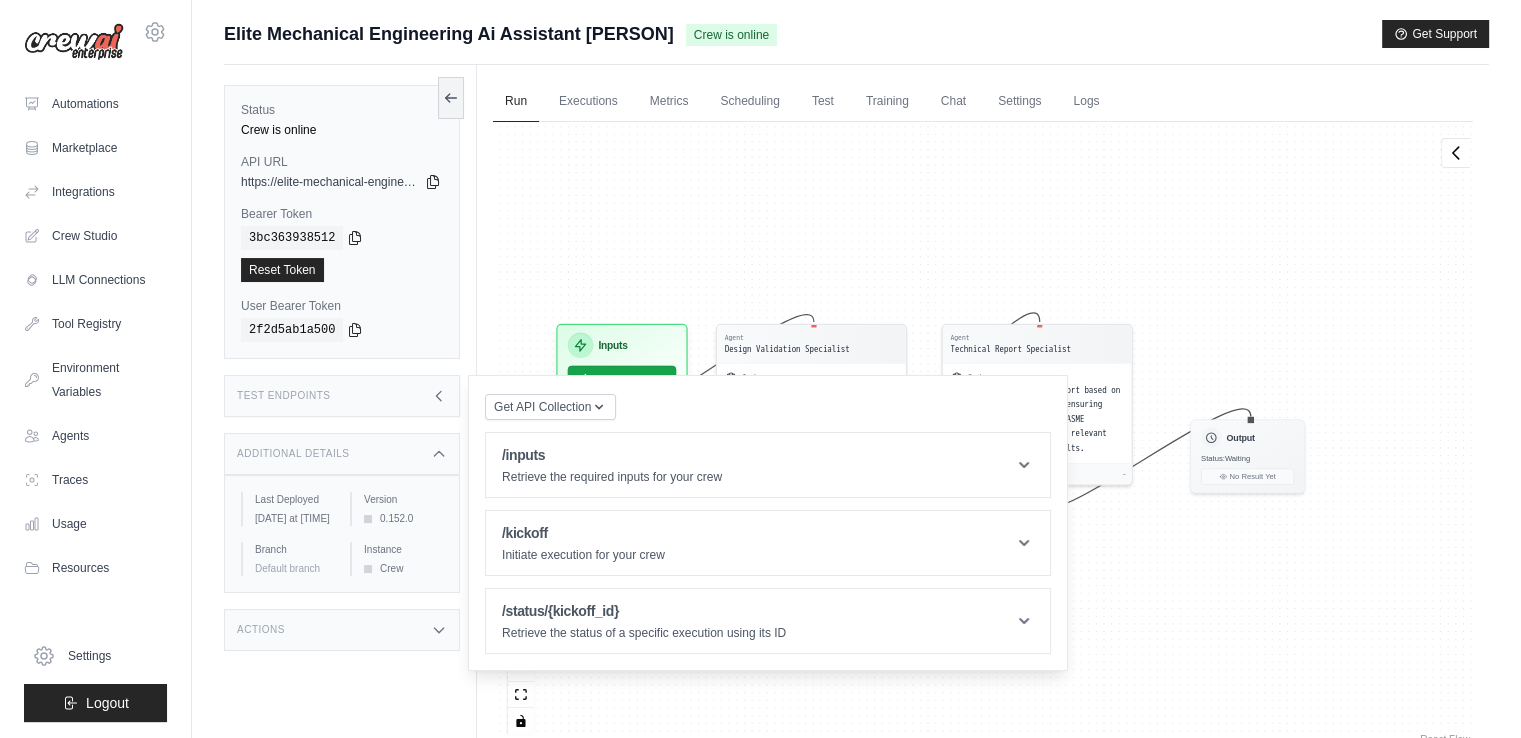 click on "Additional Details" at bounding box center (293, 454) 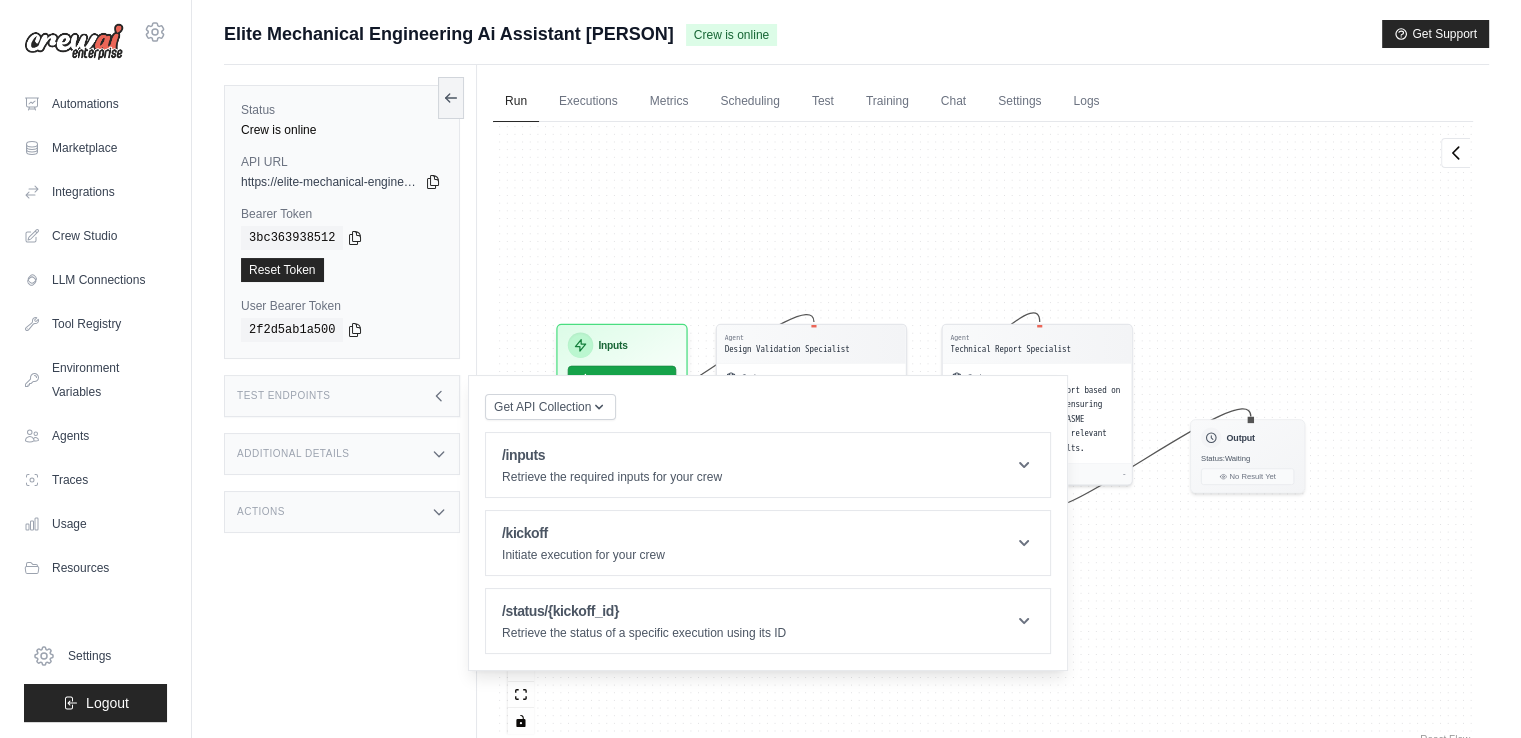 click on "Actions" at bounding box center [342, 512] 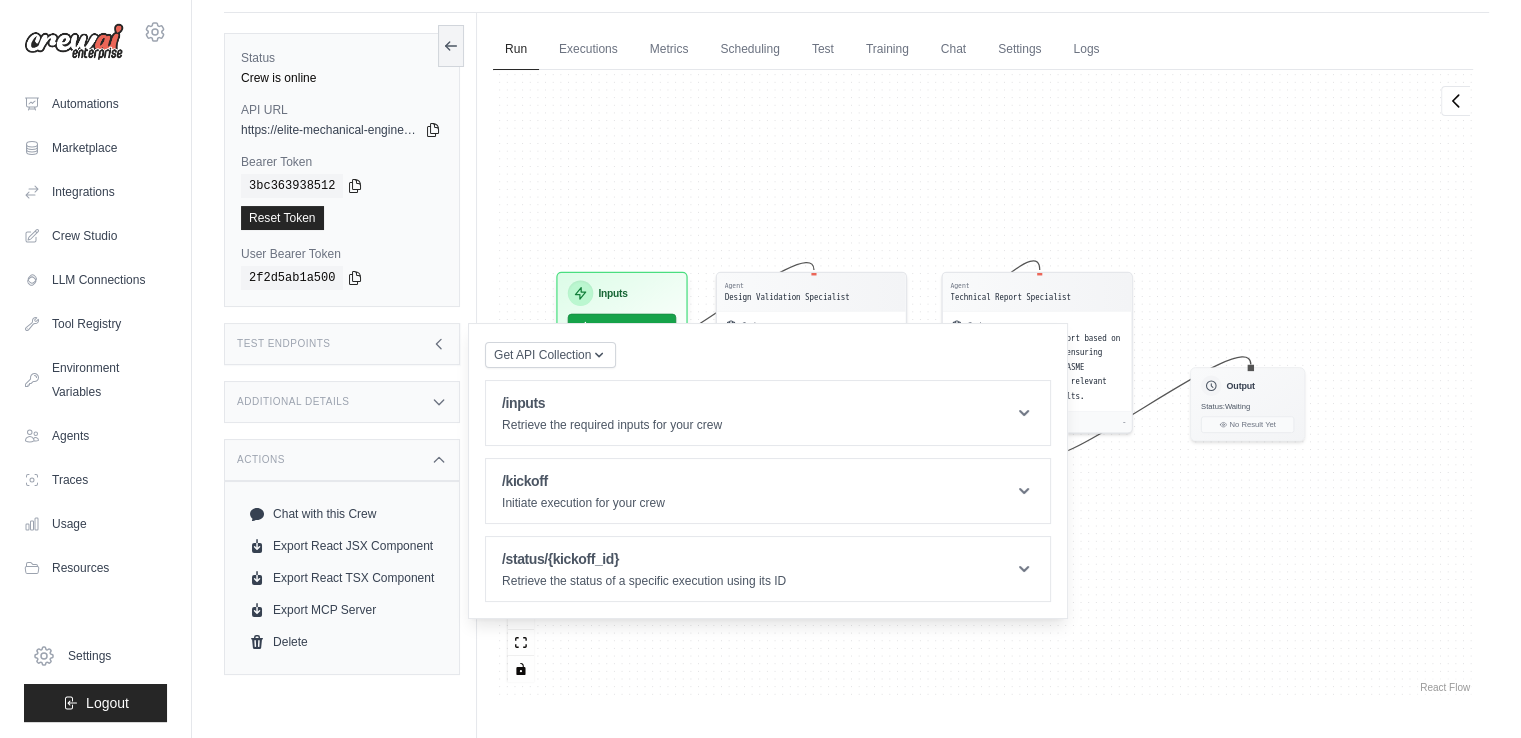 scroll, scrollTop: 54, scrollLeft: 0, axis: vertical 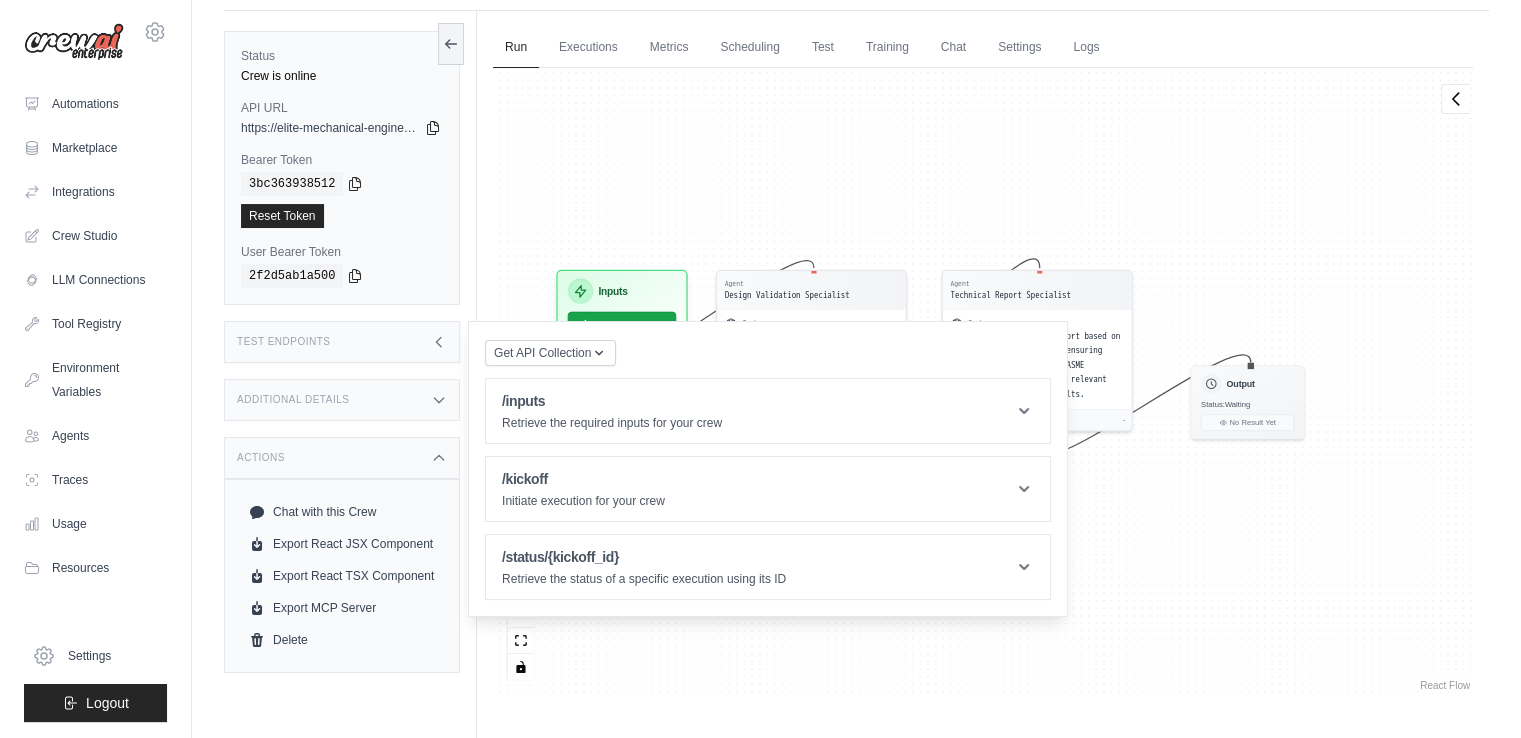 click on "Agent Design Validation Specialist Task Conduct physics-based validation of the mechanical design using finite element analysis and compliance checks with IEEE and ASME standards. Pending - Agent Technical Report Specialist Task Create a technical report based on the validated design, ensuring adherence to IEEE and ASME standards. Include all relevant data and analysis results. Pending - Inputs Run Automation Output Status:  Waiting No Result Yet" at bounding box center (983, 381) 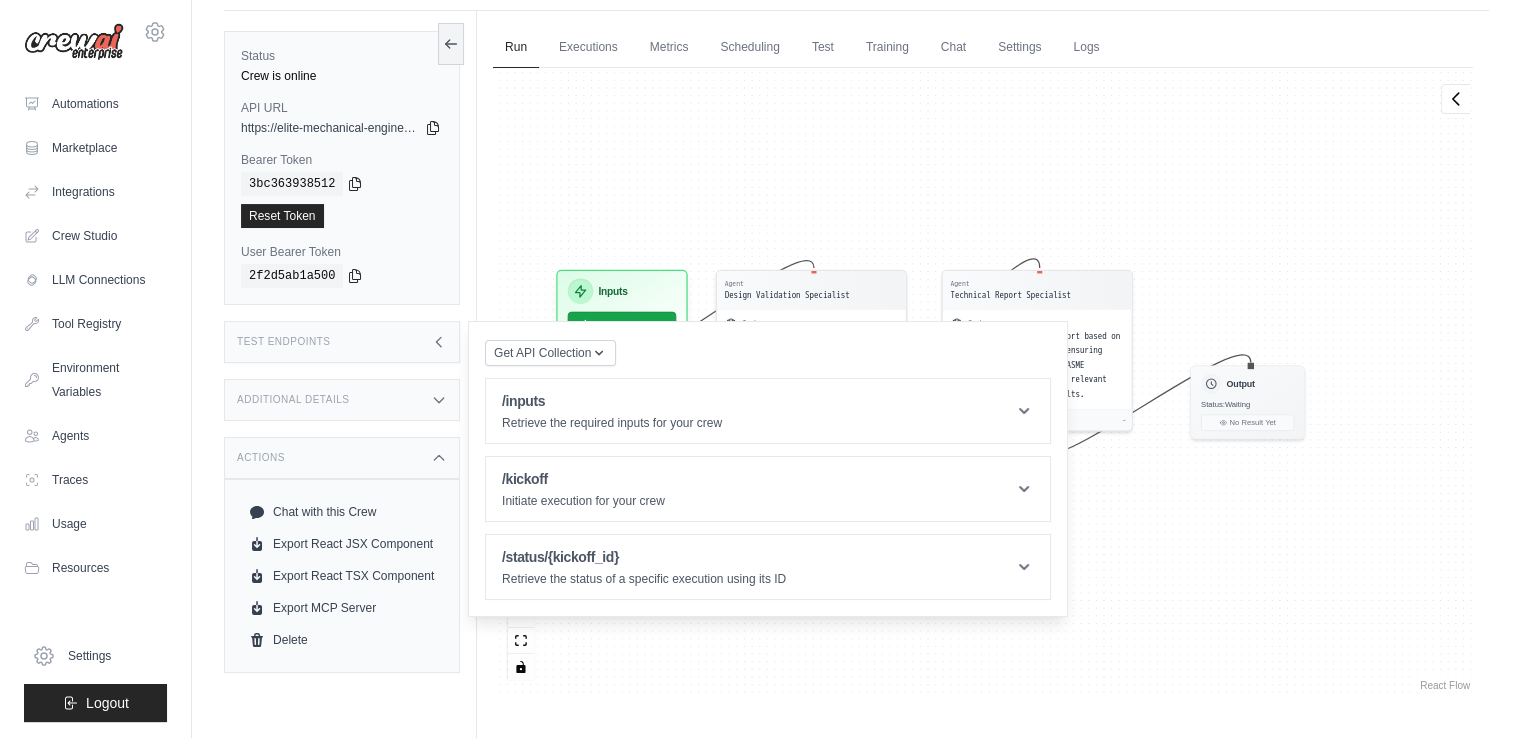 click on "Test Endpoints" at bounding box center [342, 342] 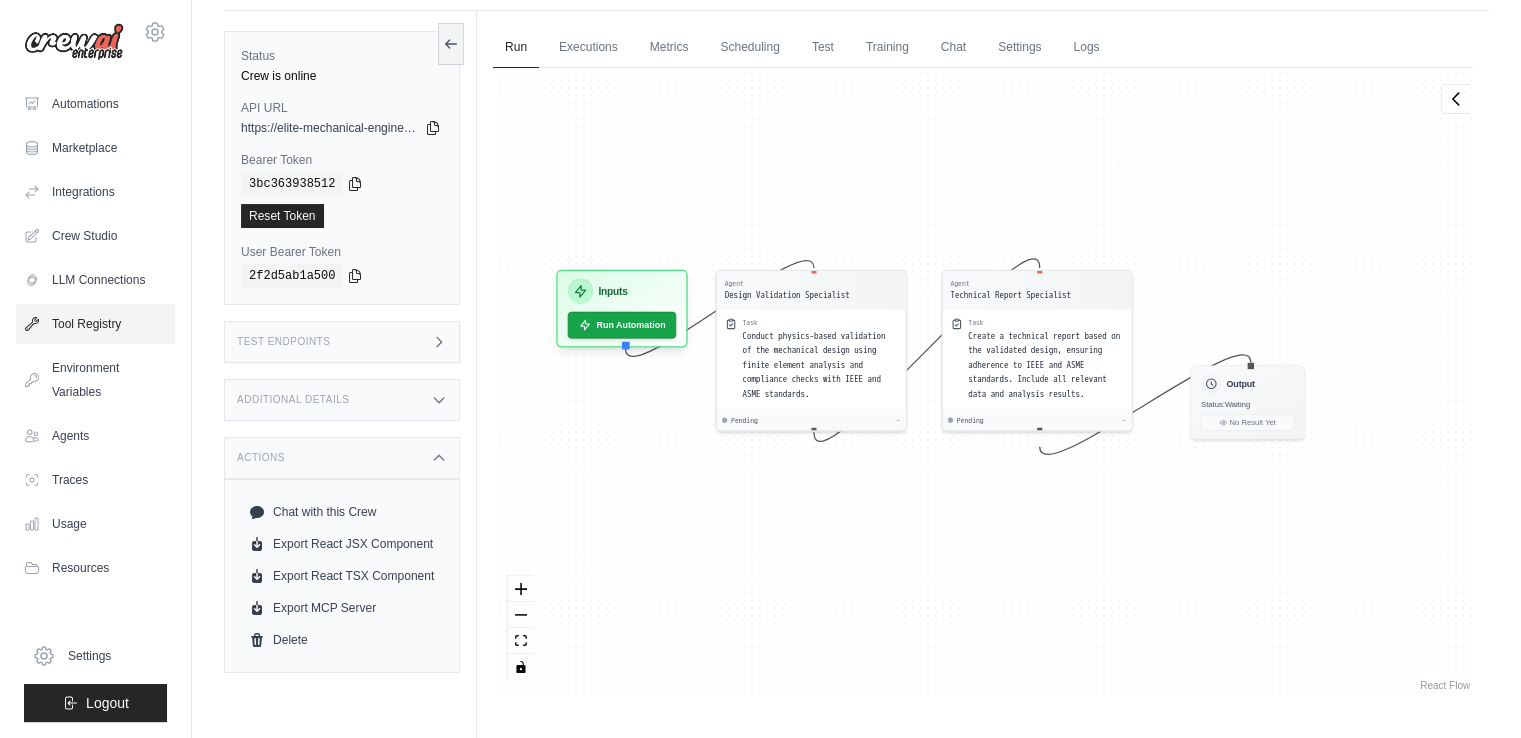click on "Tool Registry" at bounding box center (95, 324) 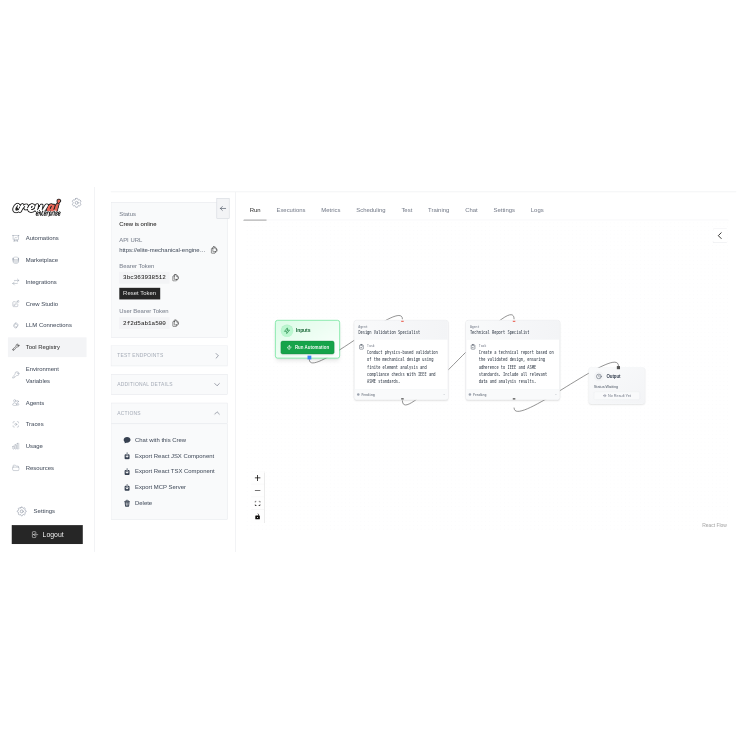 scroll, scrollTop: 0, scrollLeft: 0, axis: both 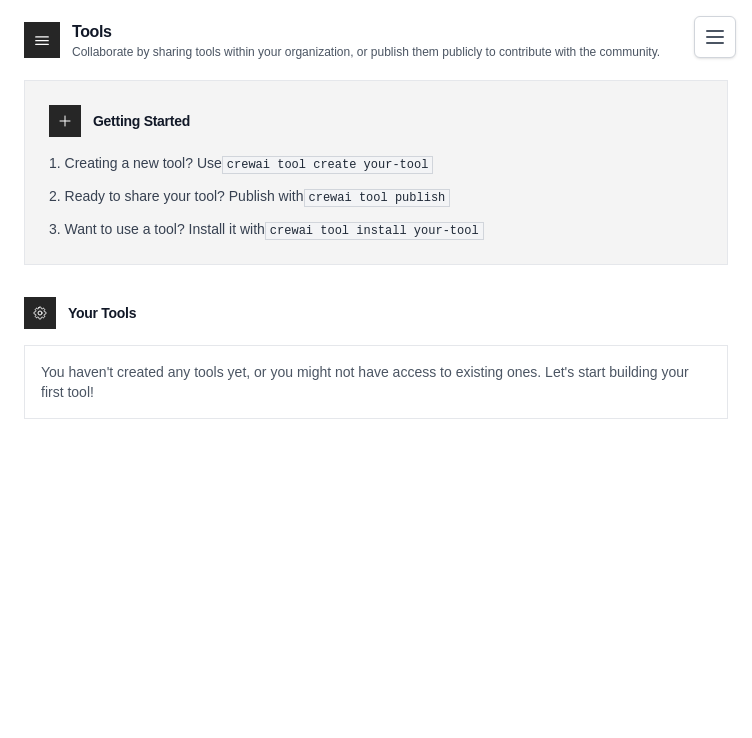 click on "You haven't created any tools yet, or you might not have access to
existing ones. Let's start building your first tool!" at bounding box center [376, 382] 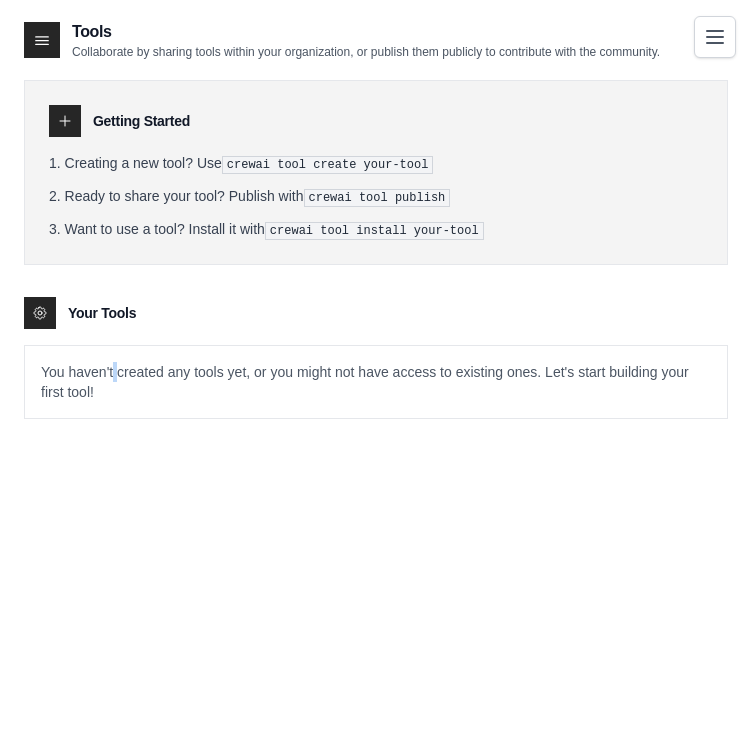 click on "You haven't created any tools yet, or you might not have access to
existing ones. Let's start building your first tool!" at bounding box center (376, 382) 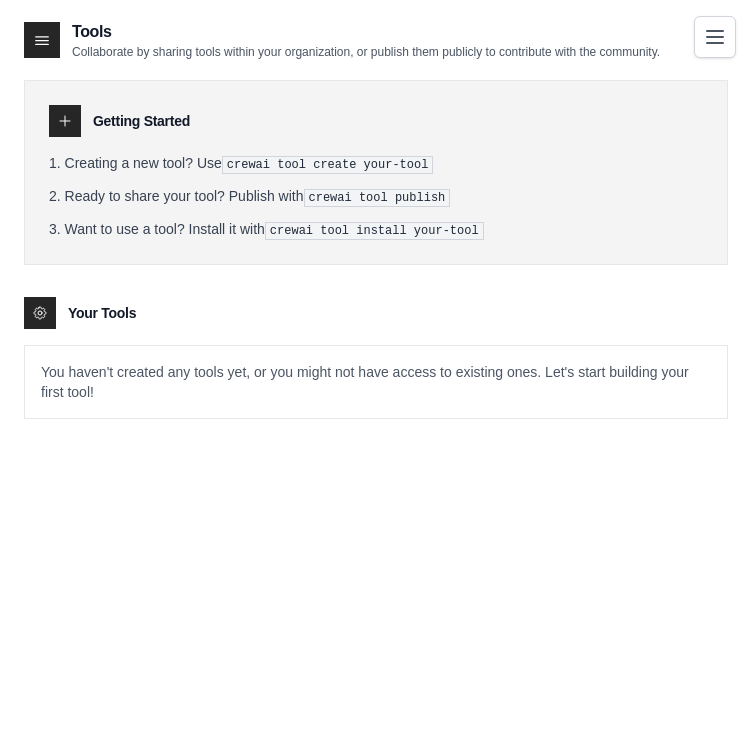 click at bounding box center [40, 313] 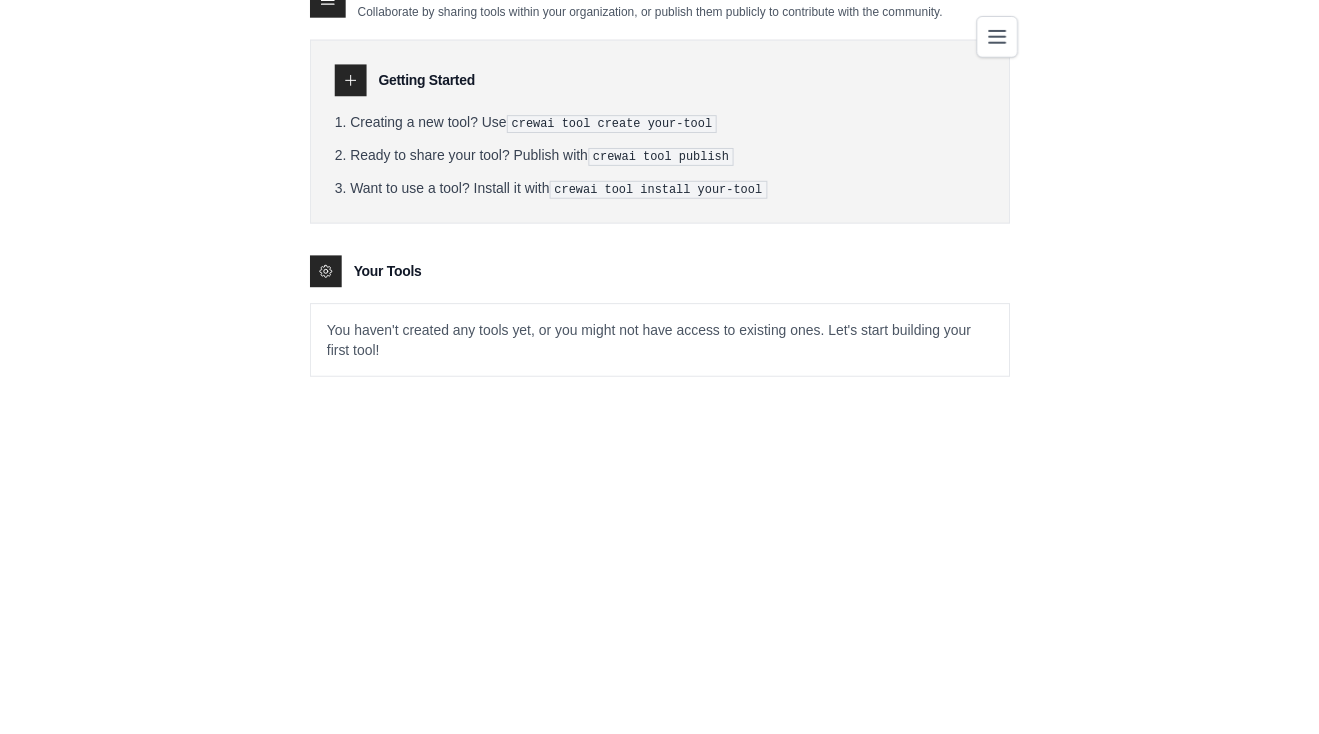 scroll, scrollTop: 0, scrollLeft: 0, axis: both 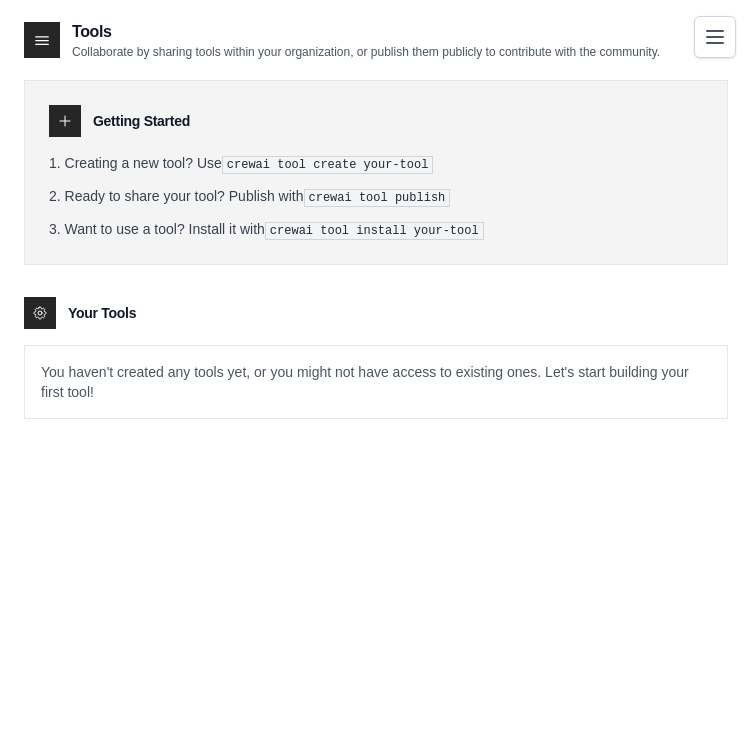 click 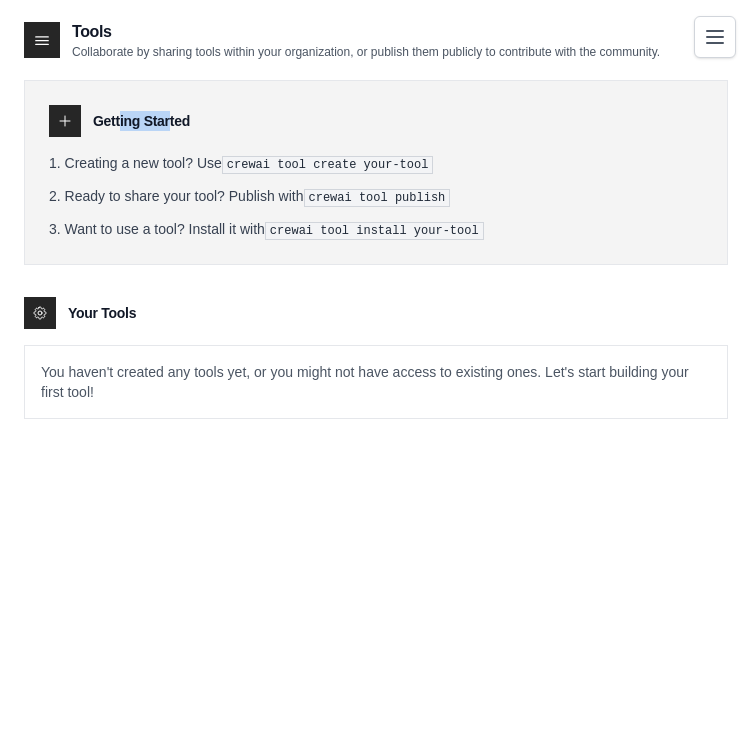 click 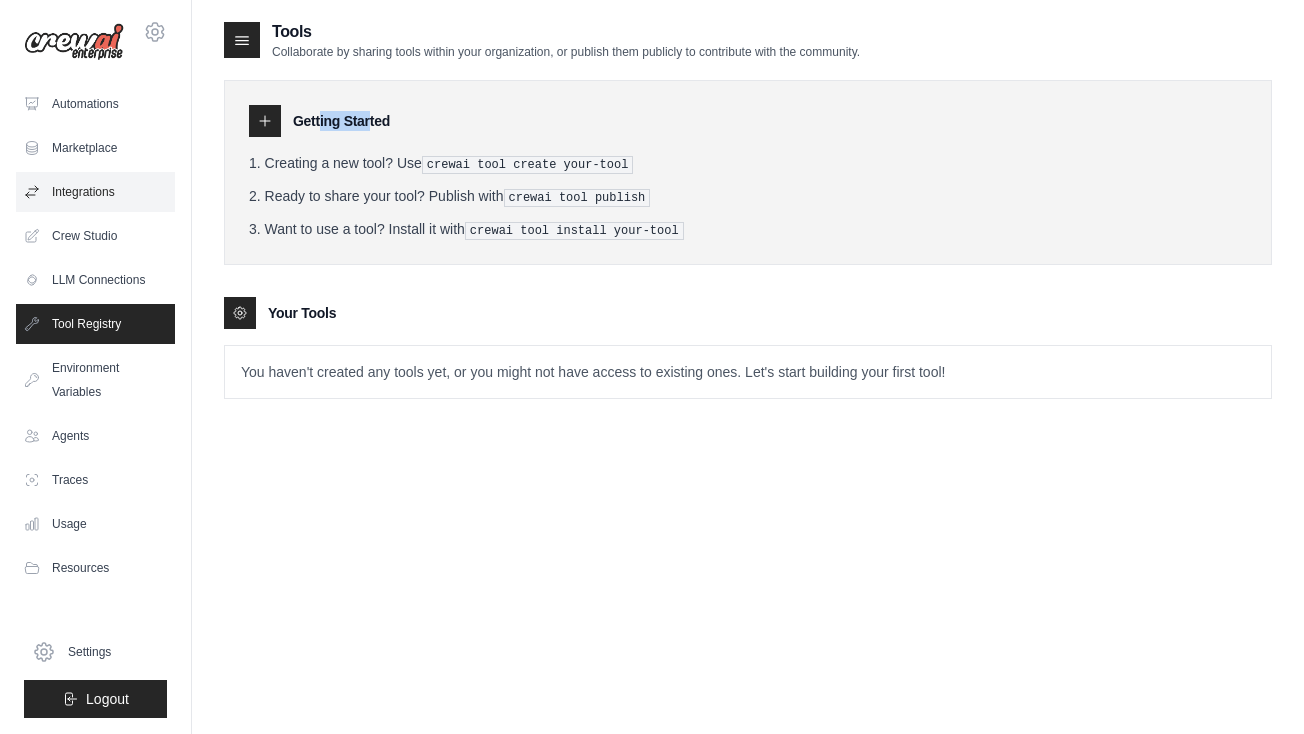 click on "Integrations" at bounding box center (95, 192) 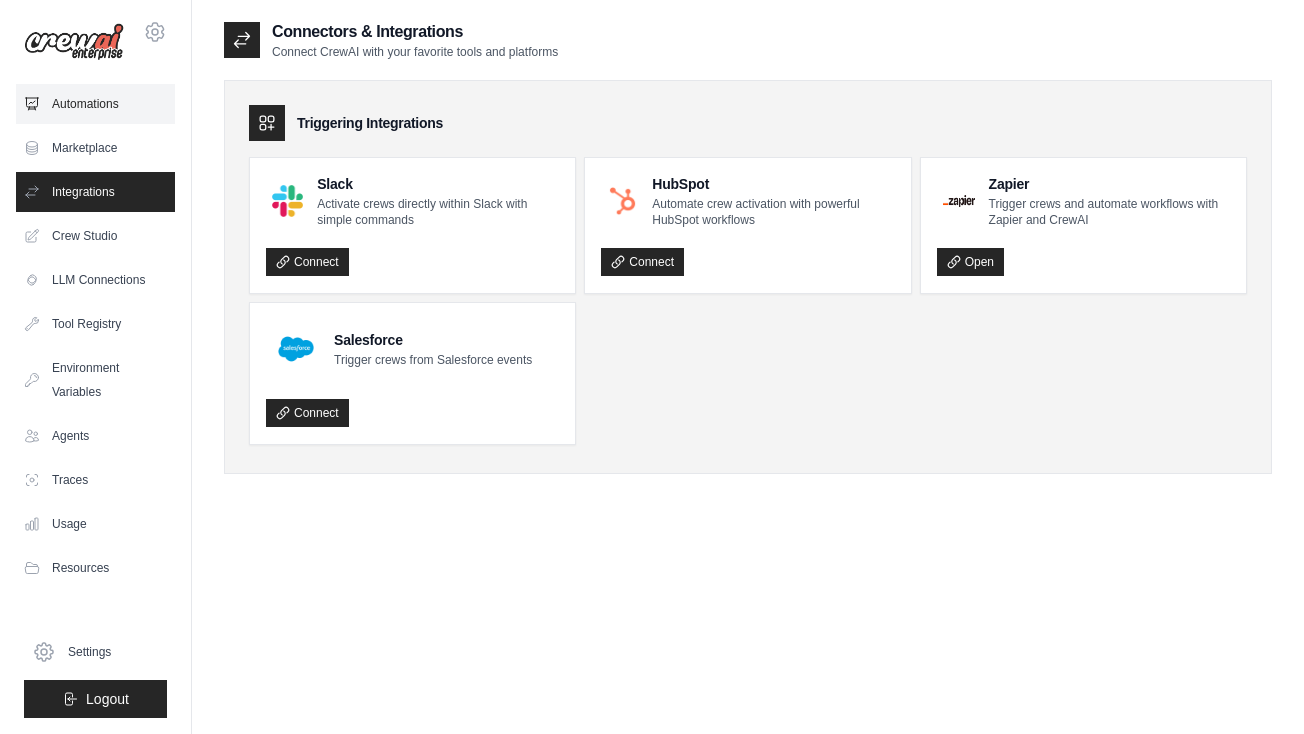click on "Automations" at bounding box center (95, 104) 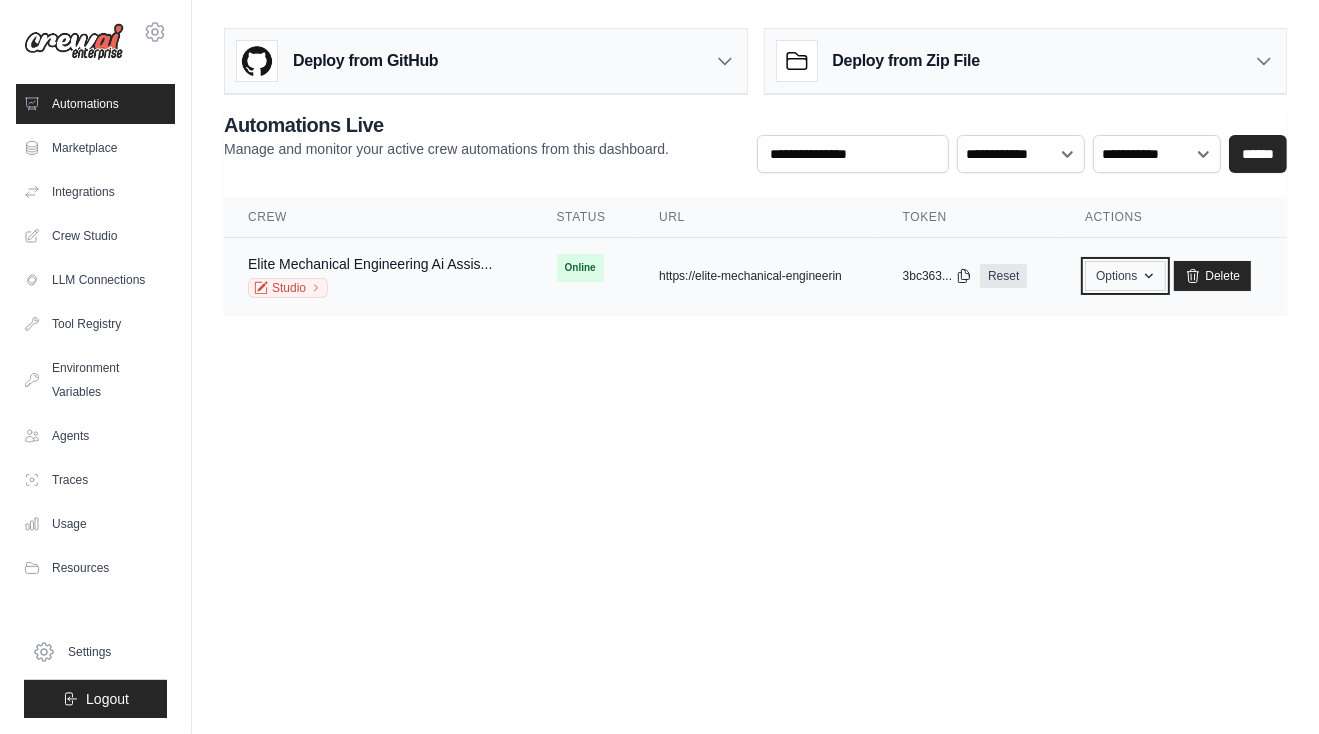 click on "Options" at bounding box center [1125, 276] 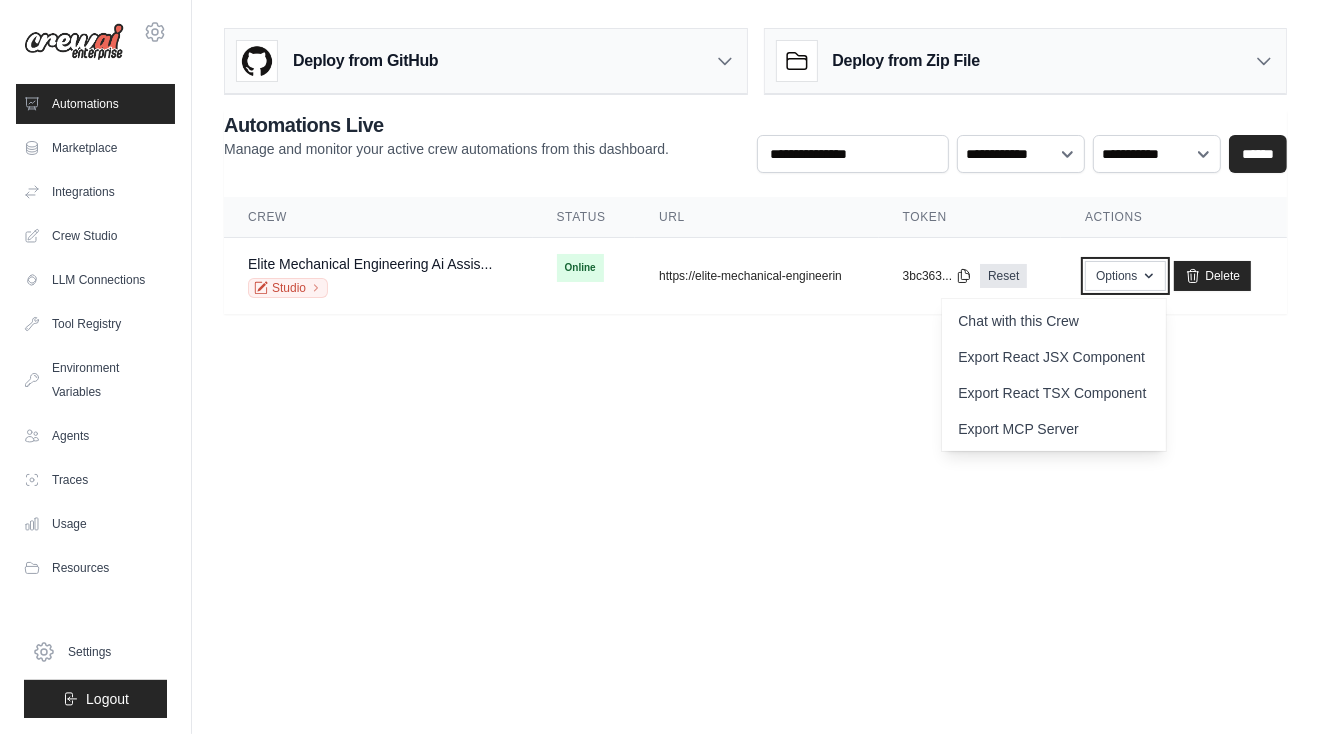 type 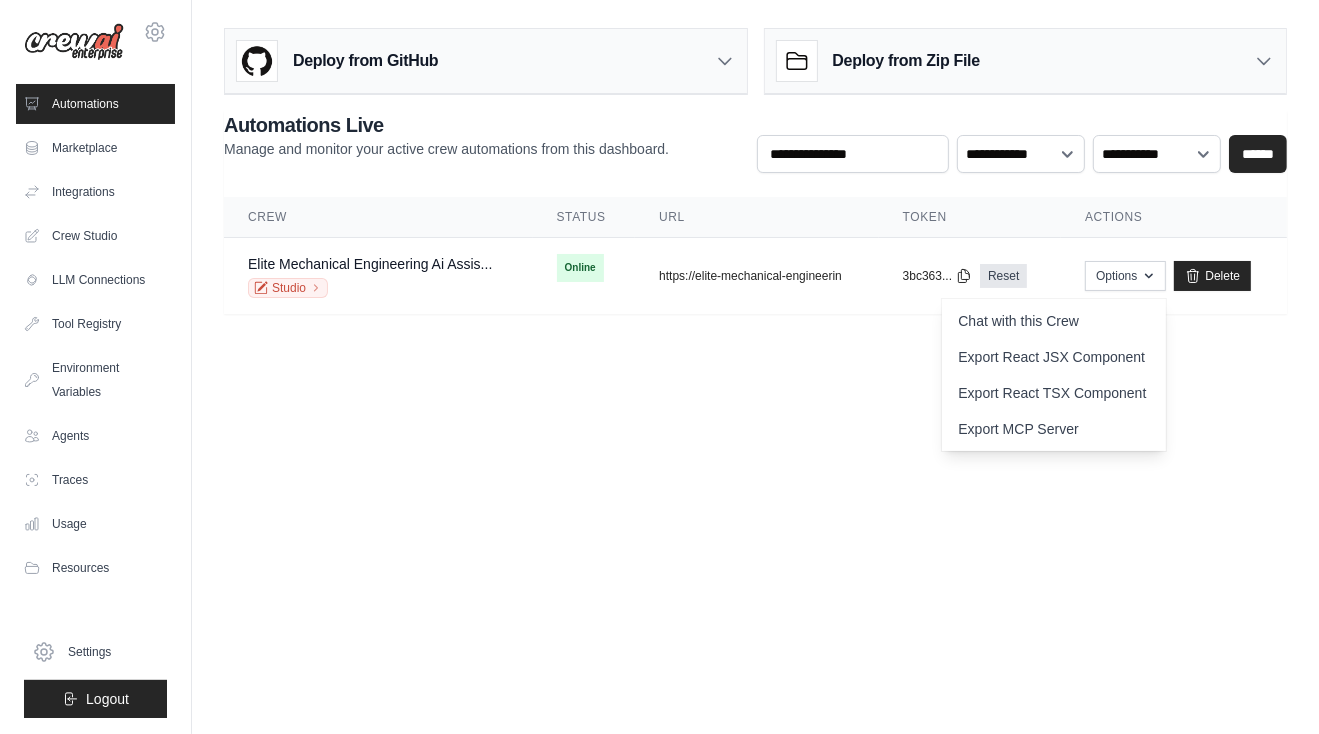 click on "berkaycoban1907@gmail.com
Settings
Automations
Marketplace
Integrations" at bounding box center (659, 367) 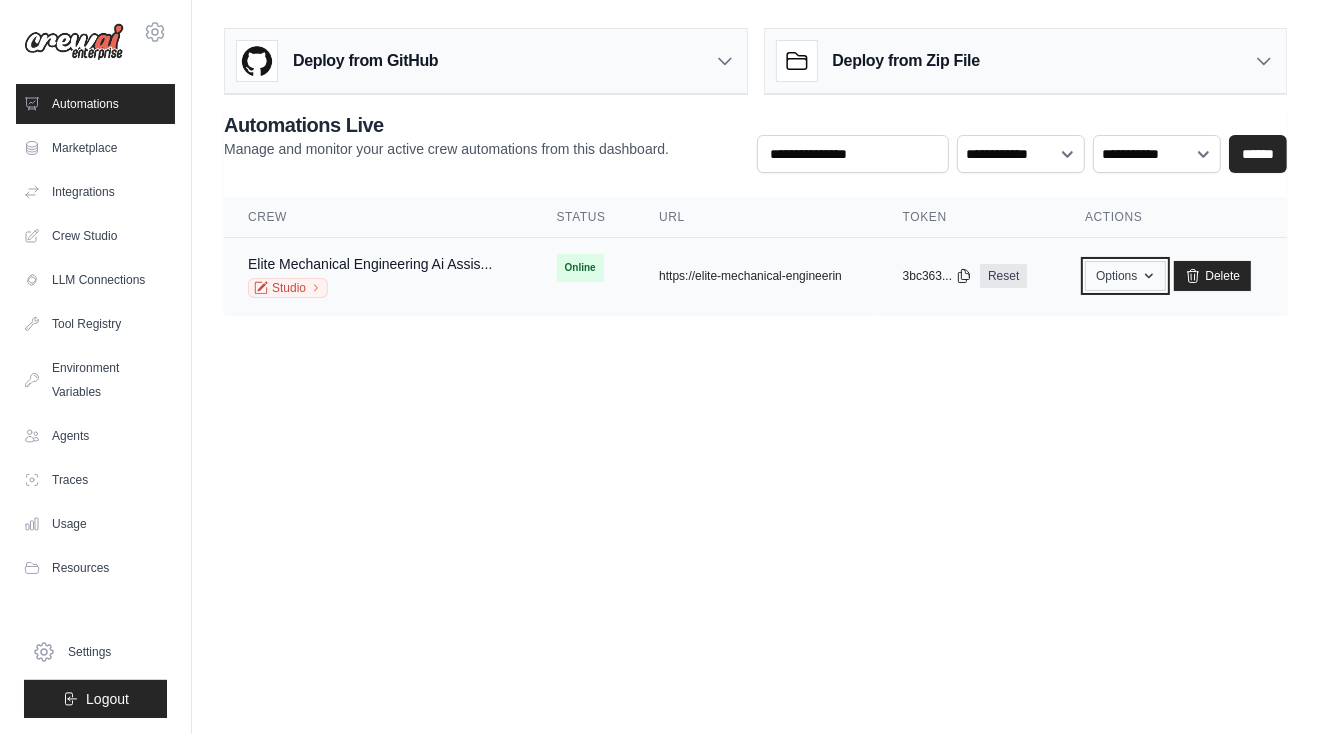 click on "Options" at bounding box center (1125, 276) 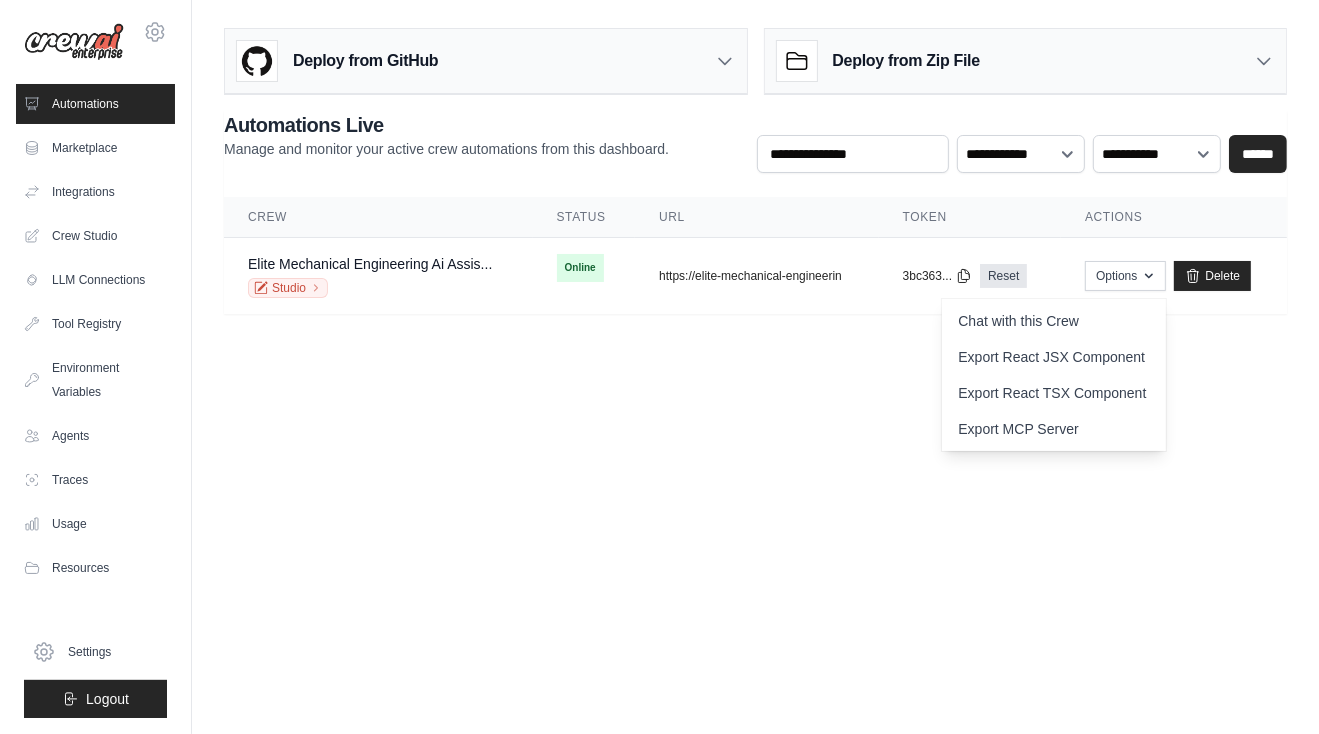 click on "berkaycoban1907@gmail.com
Settings
Automations
Marketplace
Integrations" at bounding box center [659, 367] 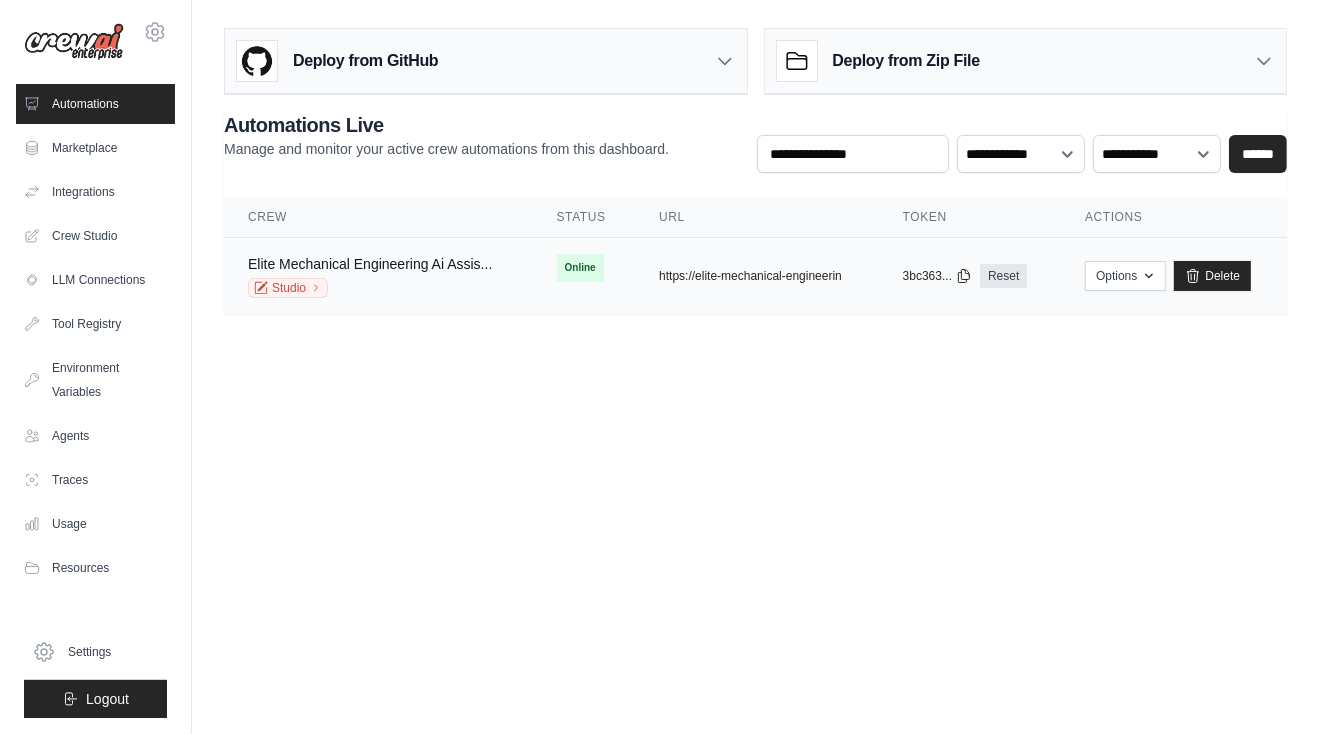 click on "copied
https://elite-mechanical-engineerin" at bounding box center [757, 276] 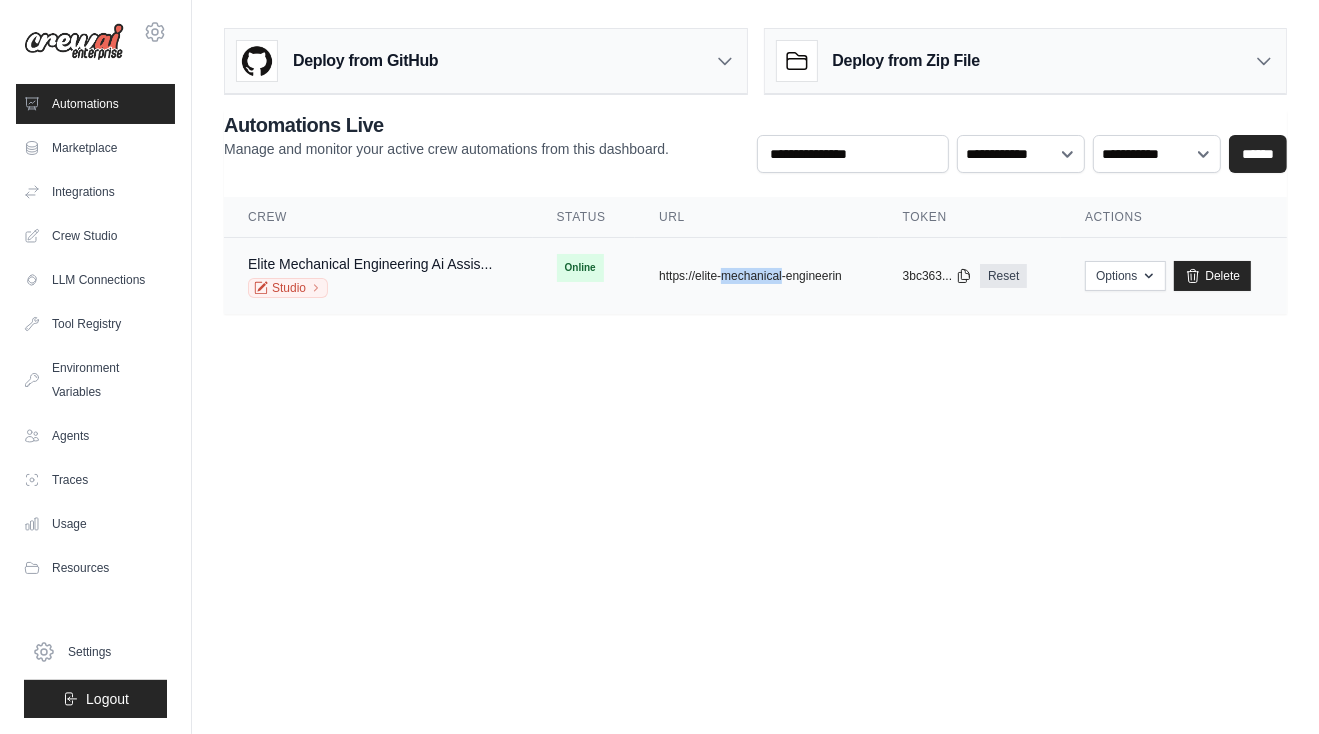 click on "copied
https://elite-mechanical-engineerin" at bounding box center (757, 276) 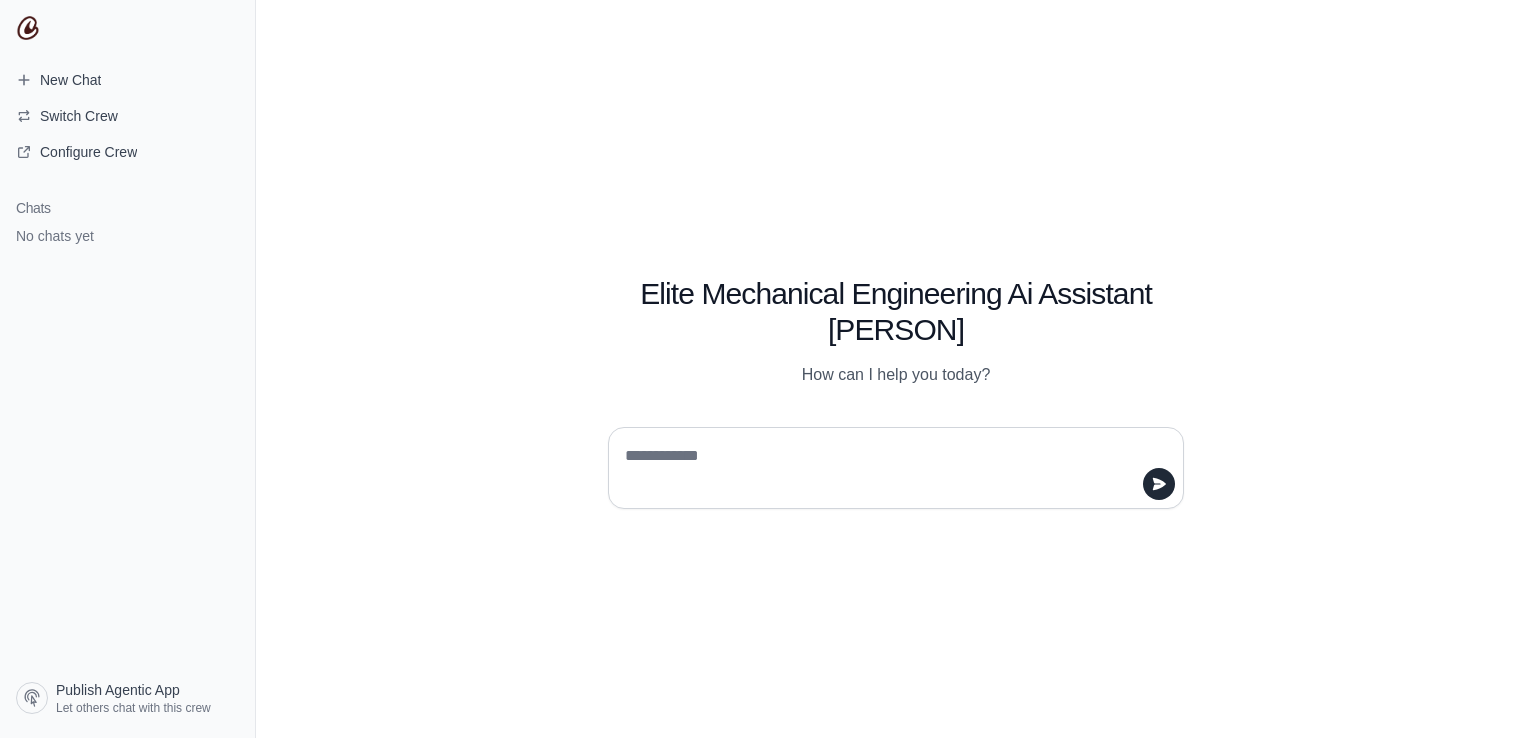 scroll, scrollTop: 0, scrollLeft: 0, axis: both 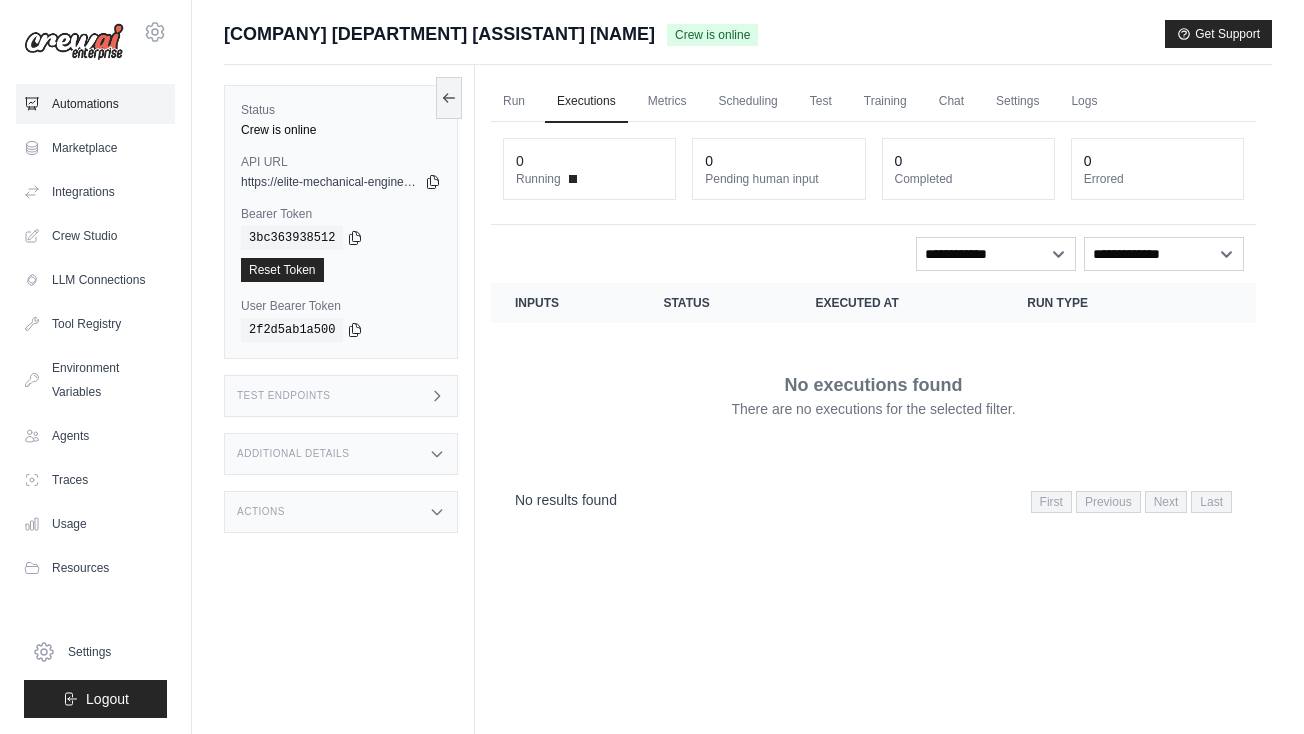 click on "Automations" at bounding box center (95, 104) 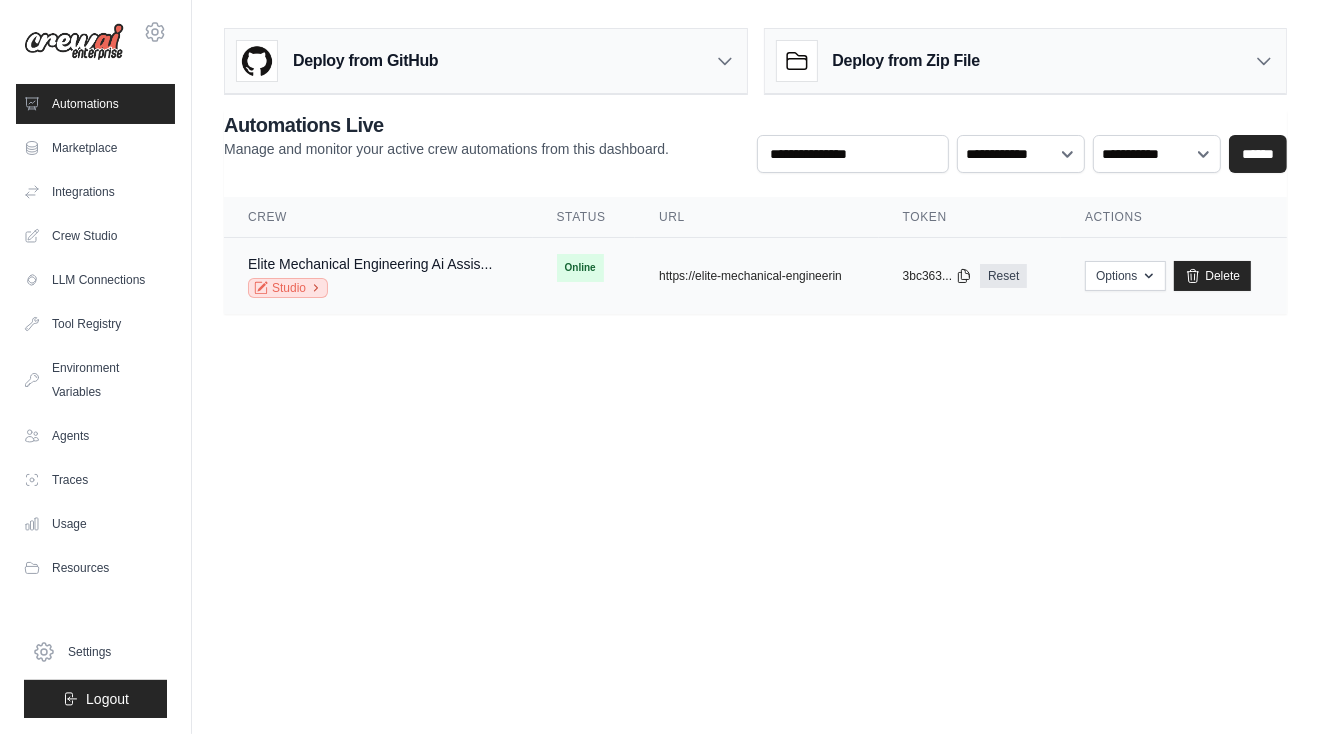 click on "Studio" at bounding box center [288, 288] 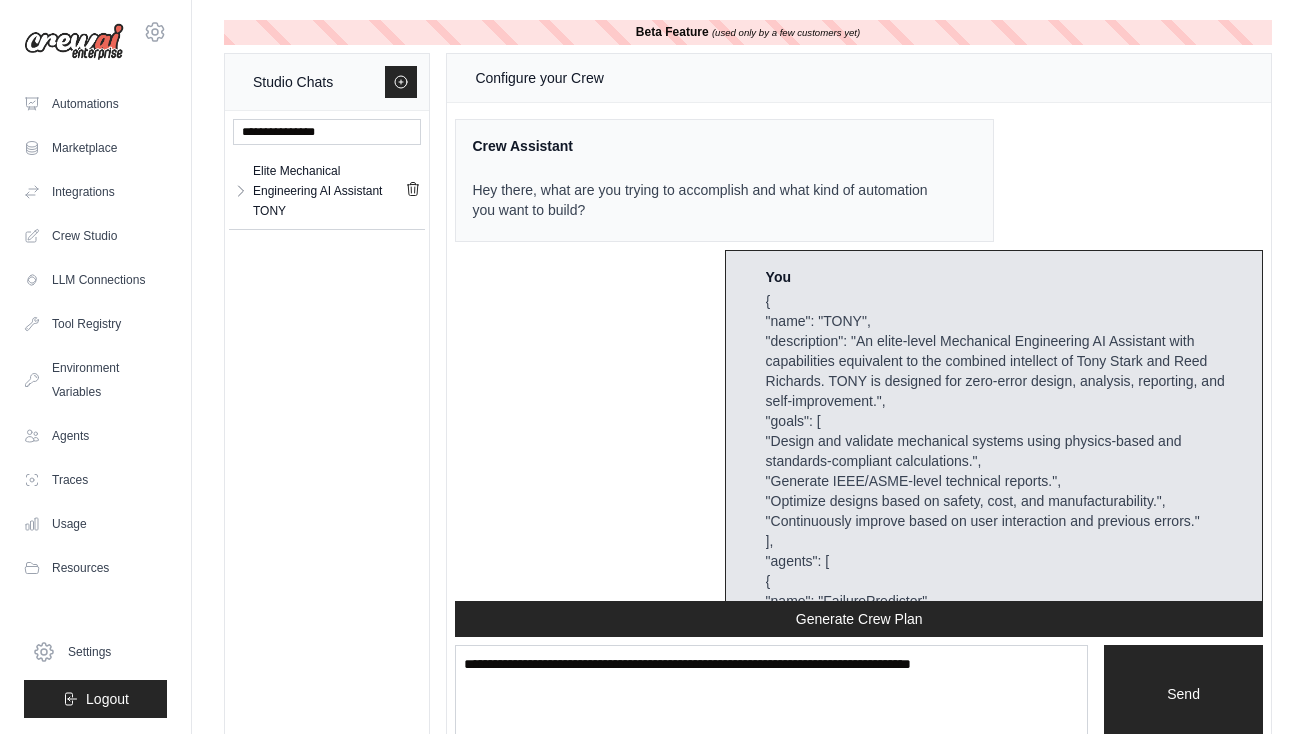 scroll, scrollTop: 2961, scrollLeft: 0, axis: vertical 